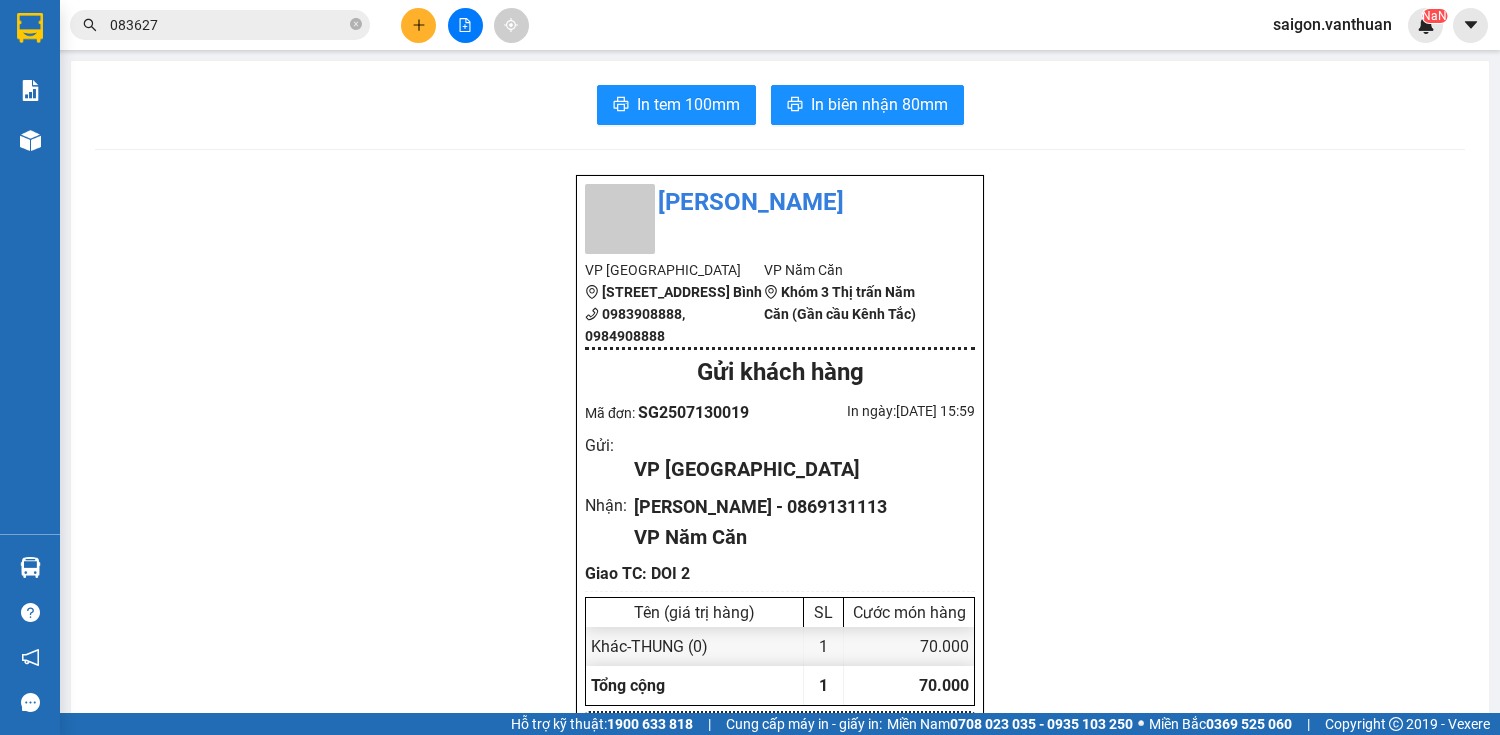 scroll, scrollTop: 0, scrollLeft: 0, axis: both 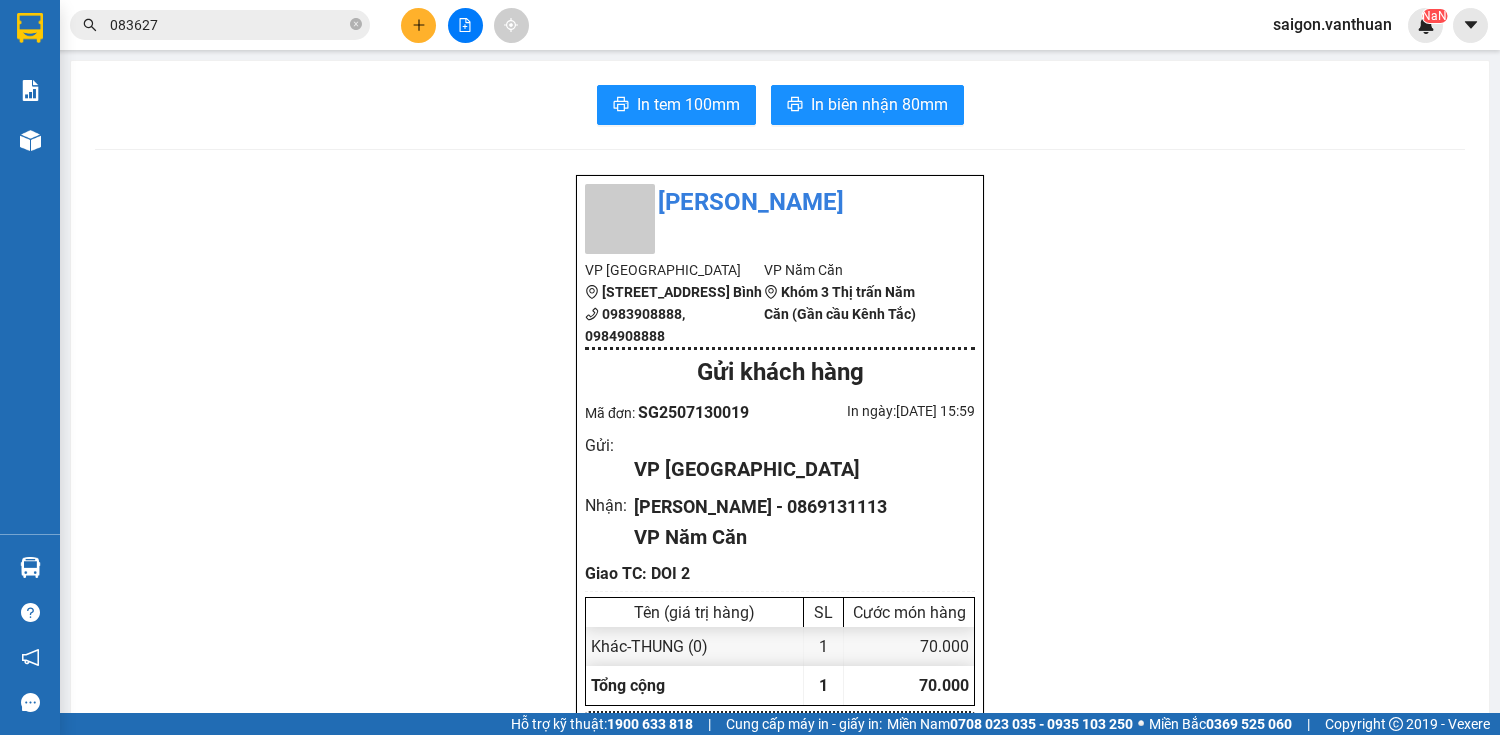 click 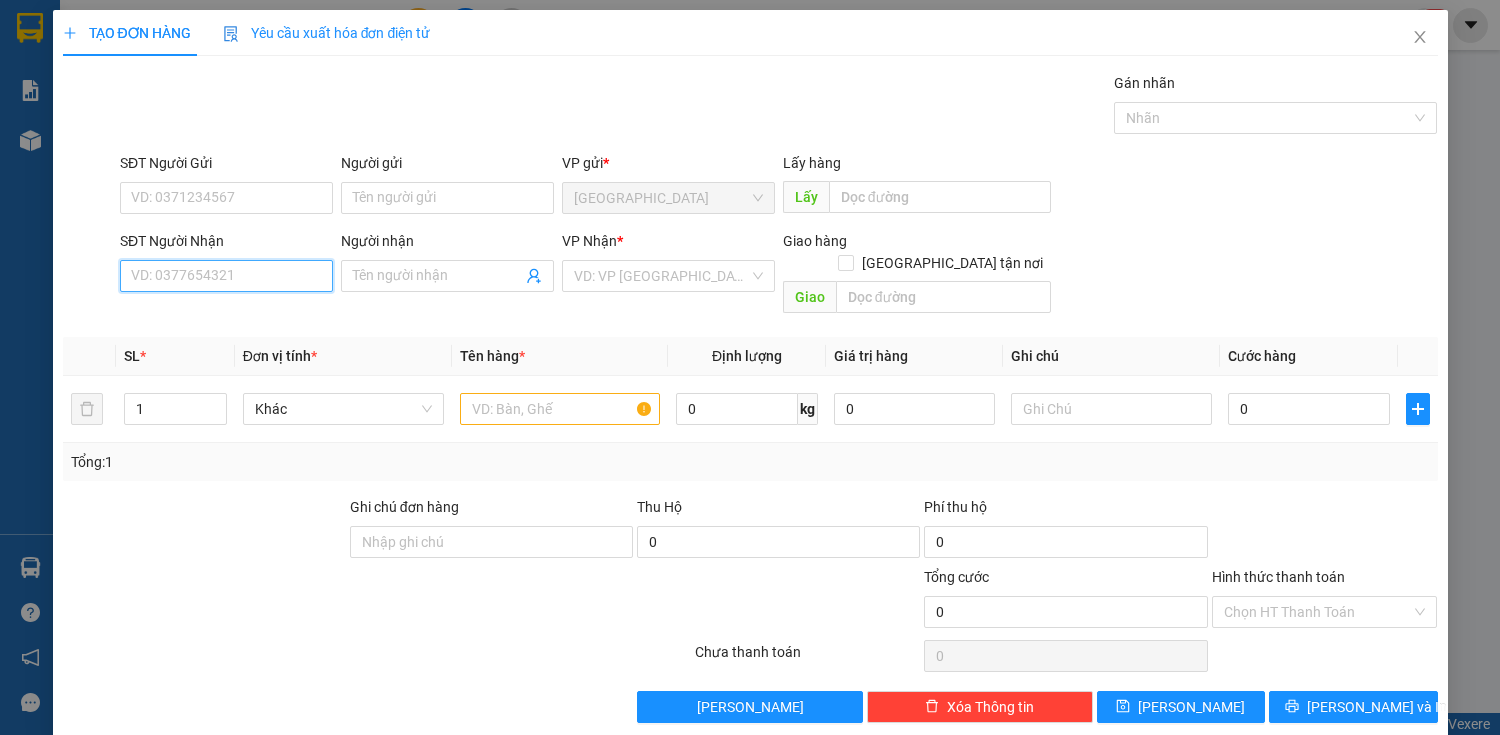 click on "SĐT Người Nhận" at bounding box center (226, 276) 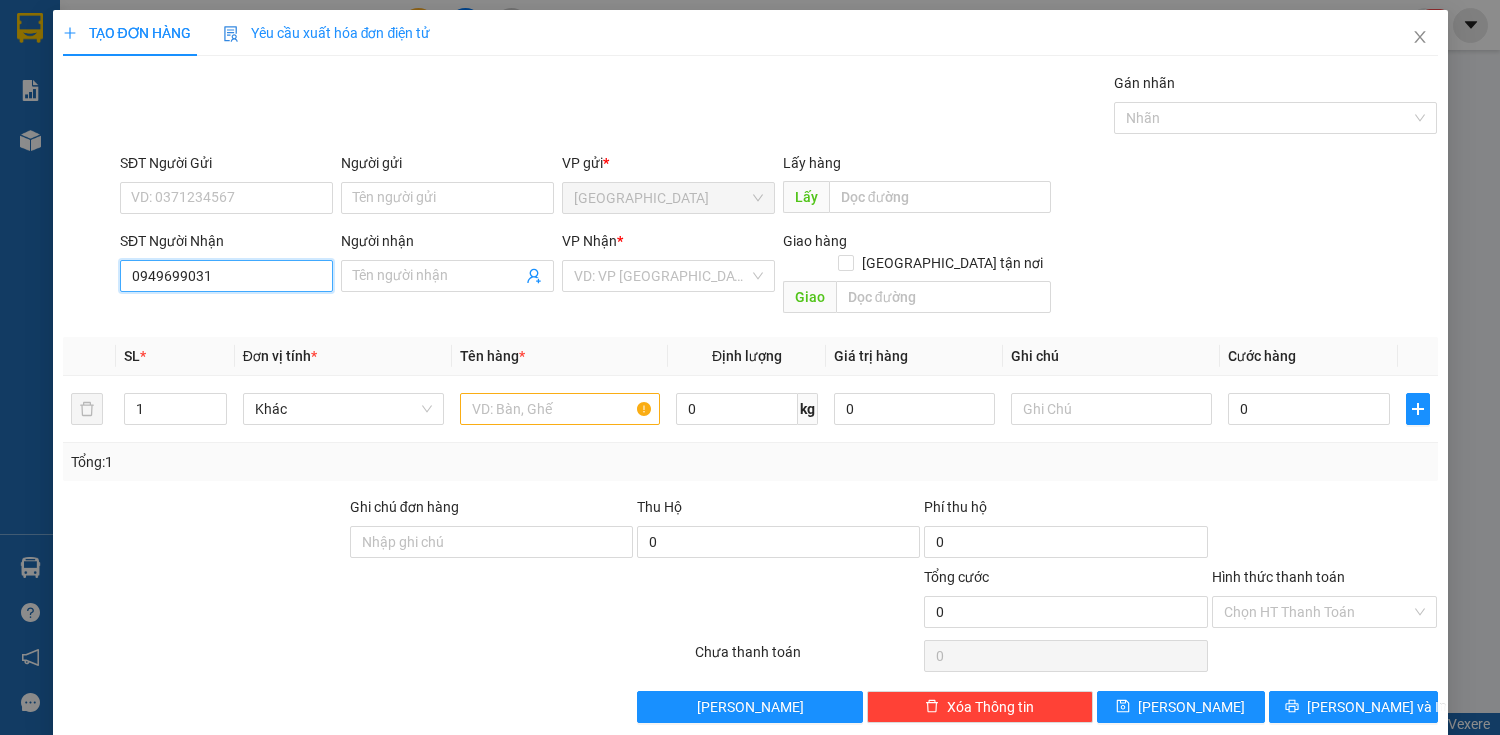 click on "0949699031" at bounding box center (226, 276) 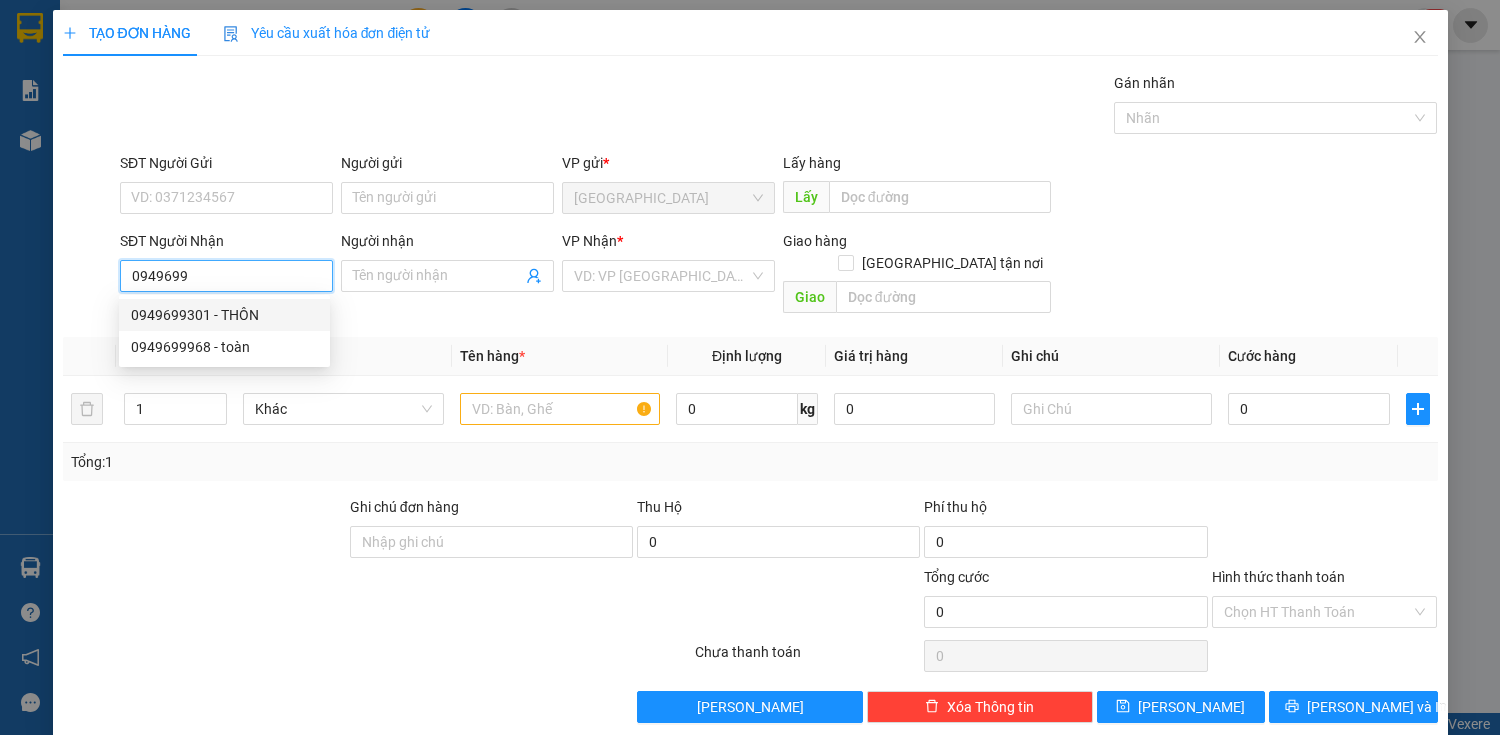 click on "0949699301 - THÔN" at bounding box center [224, 315] 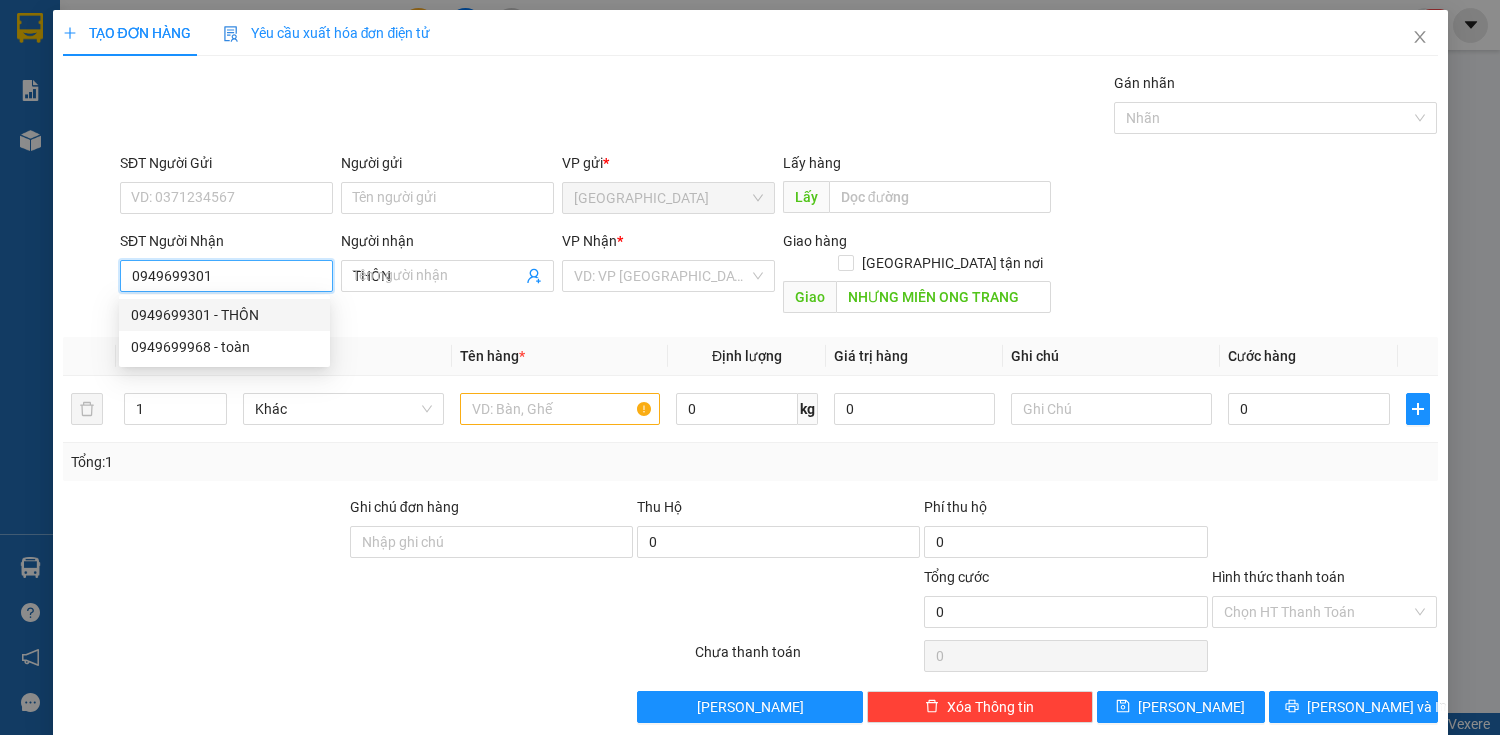 type on "50.000" 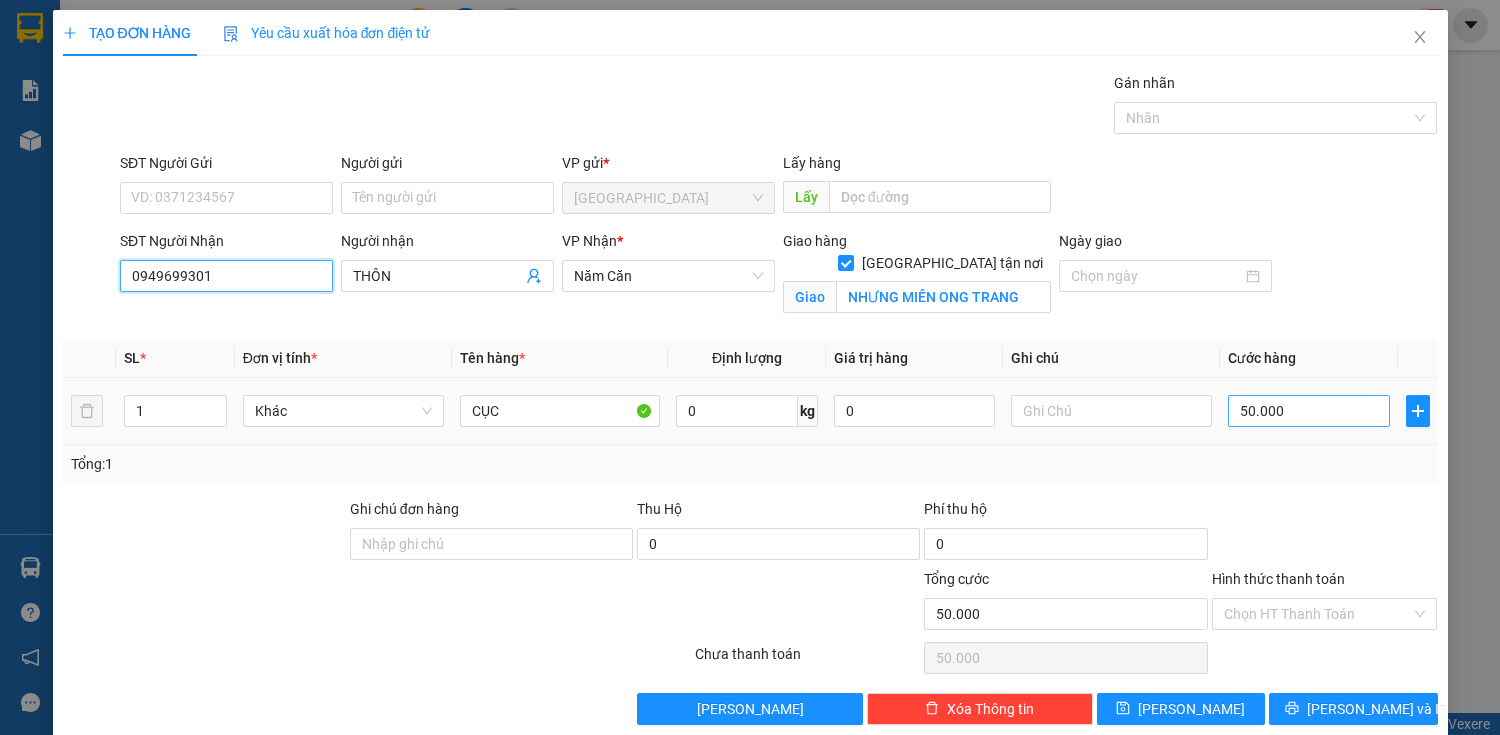 type on "0949699301" 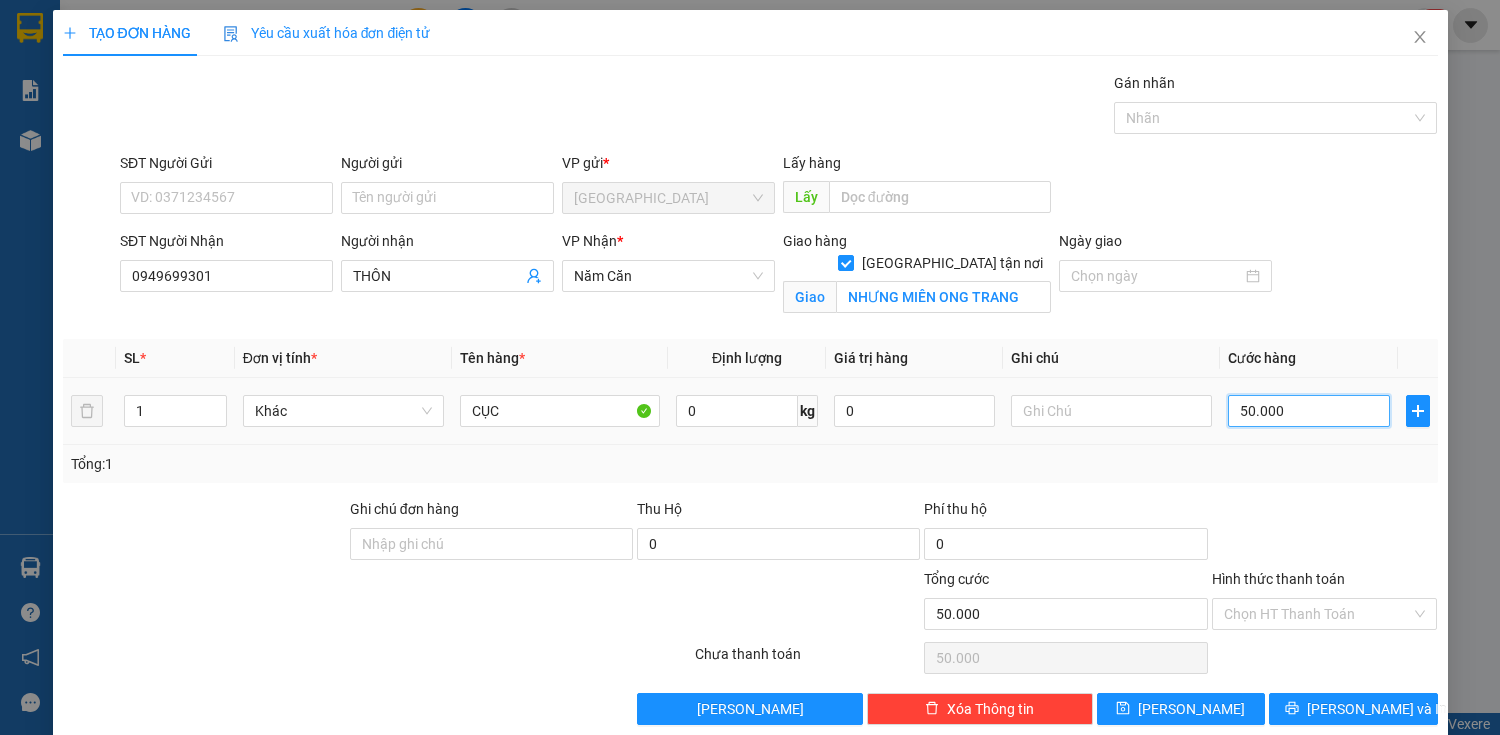 drag, startPoint x: 1324, startPoint y: 416, endPoint x: 1128, endPoint y: 468, distance: 202.78067 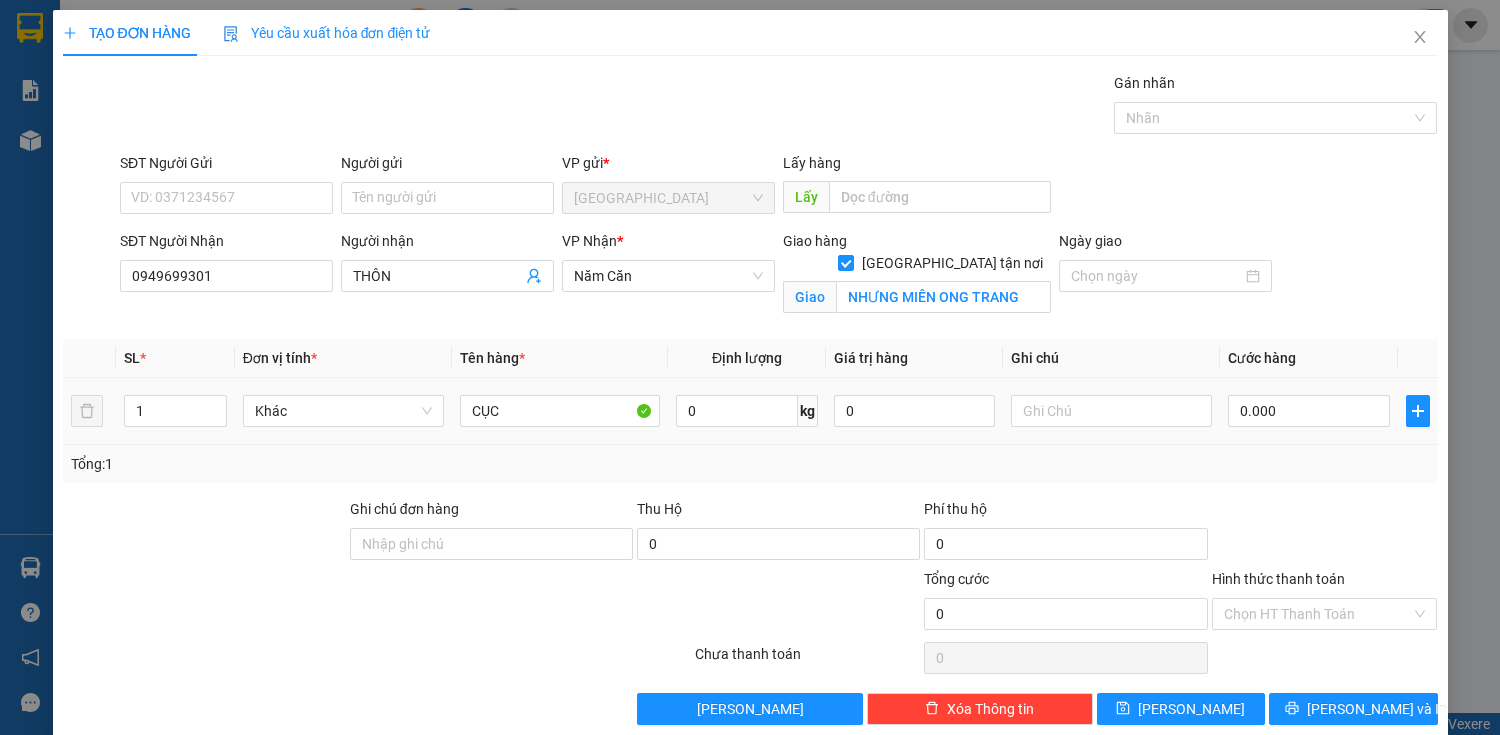 type on "0" 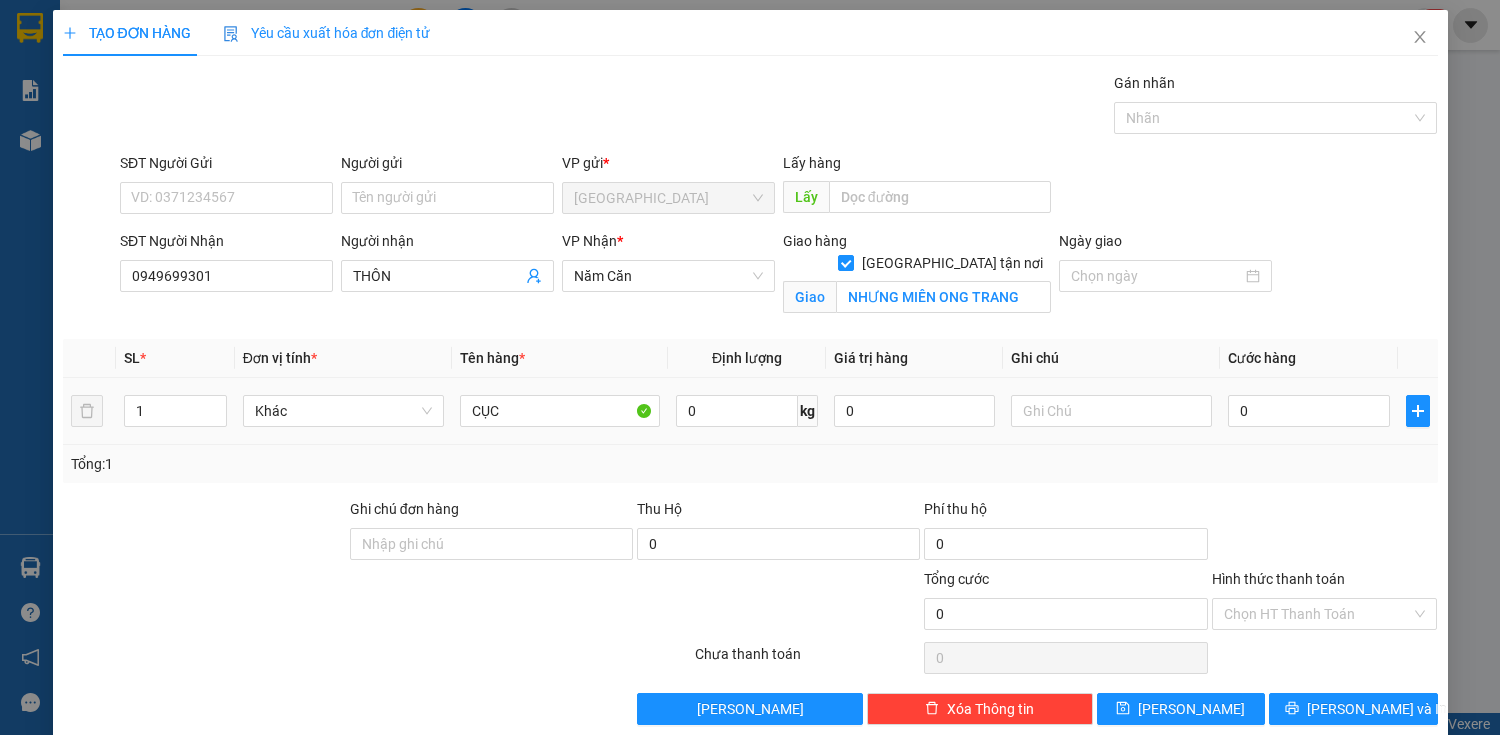 click on "CỤC" at bounding box center (560, 411) 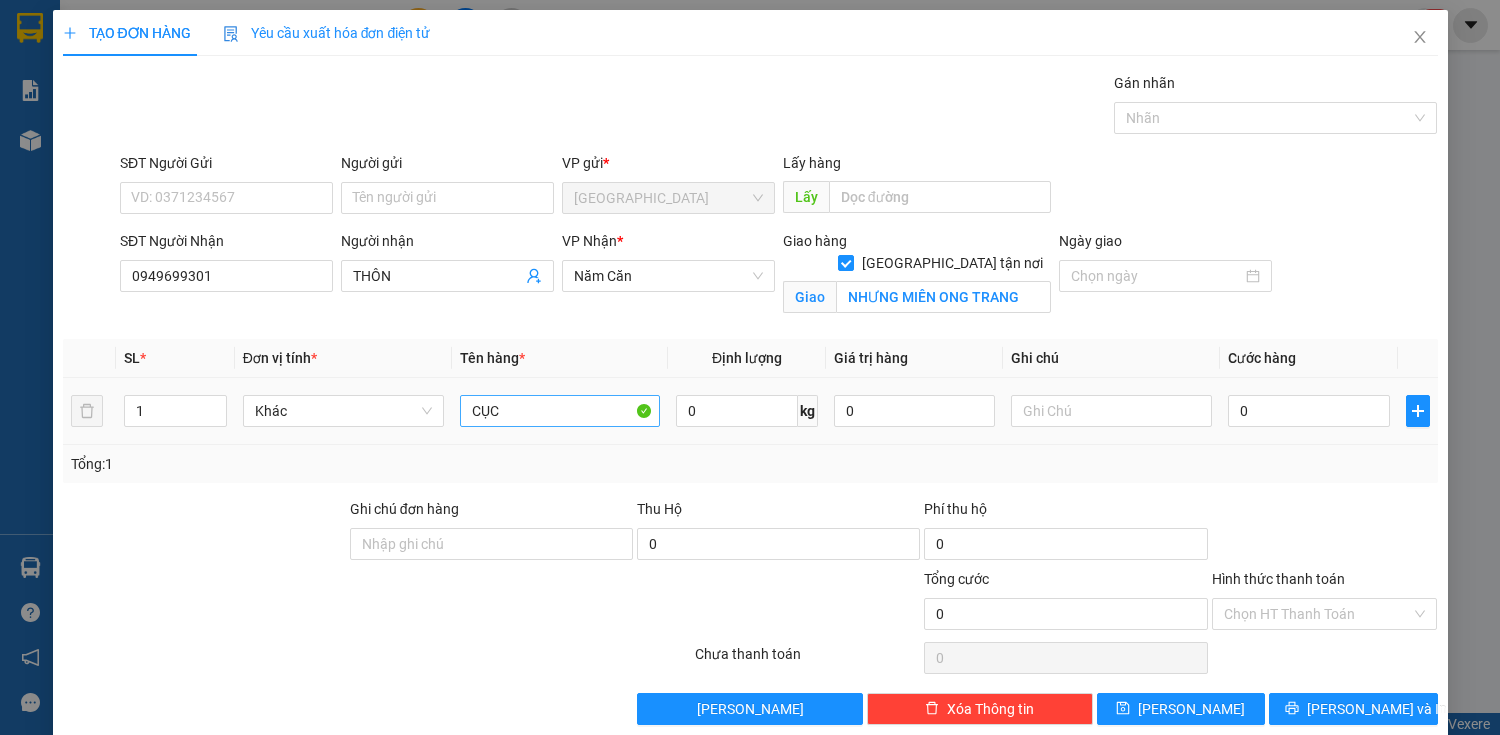 drag, startPoint x: 601, startPoint y: 427, endPoint x: 600, endPoint y: 416, distance: 11.045361 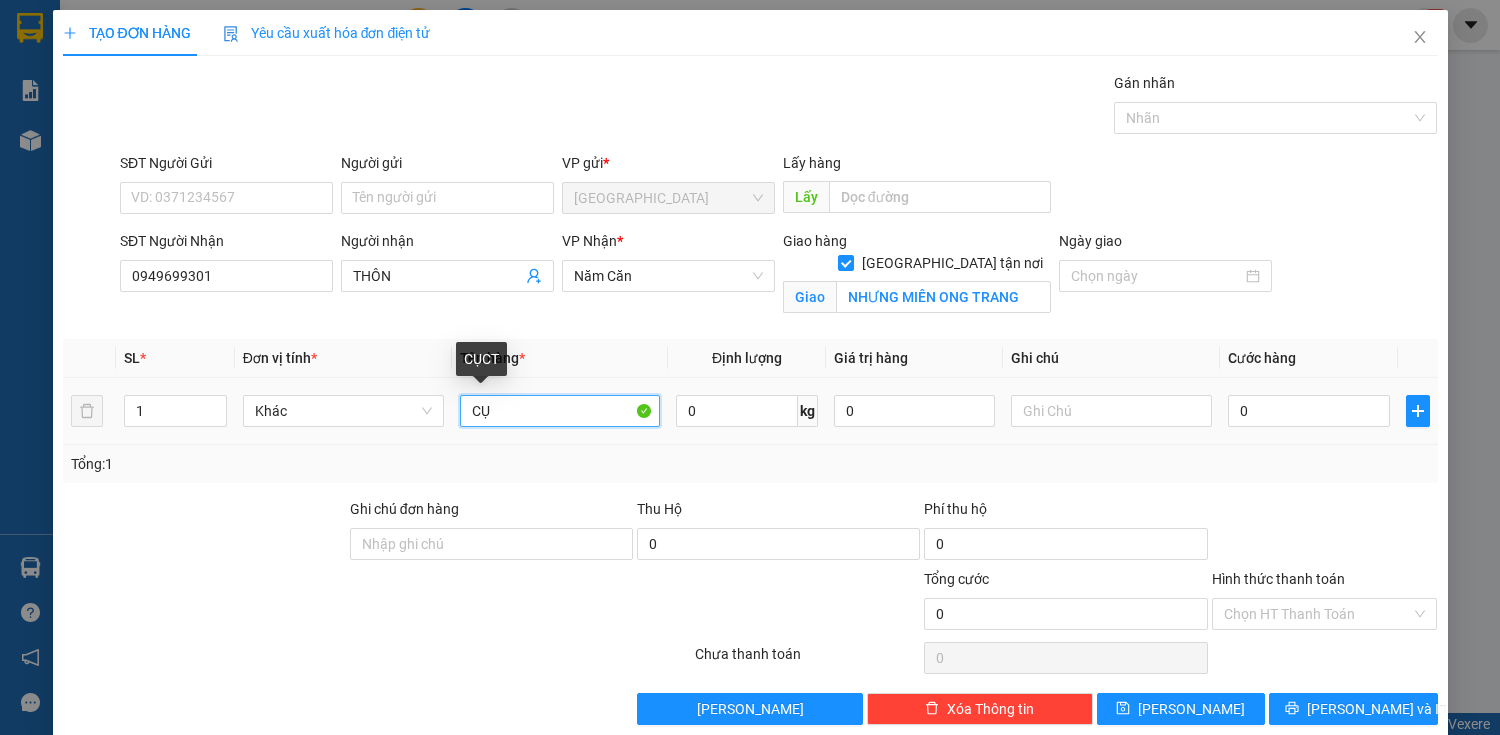 type on "C" 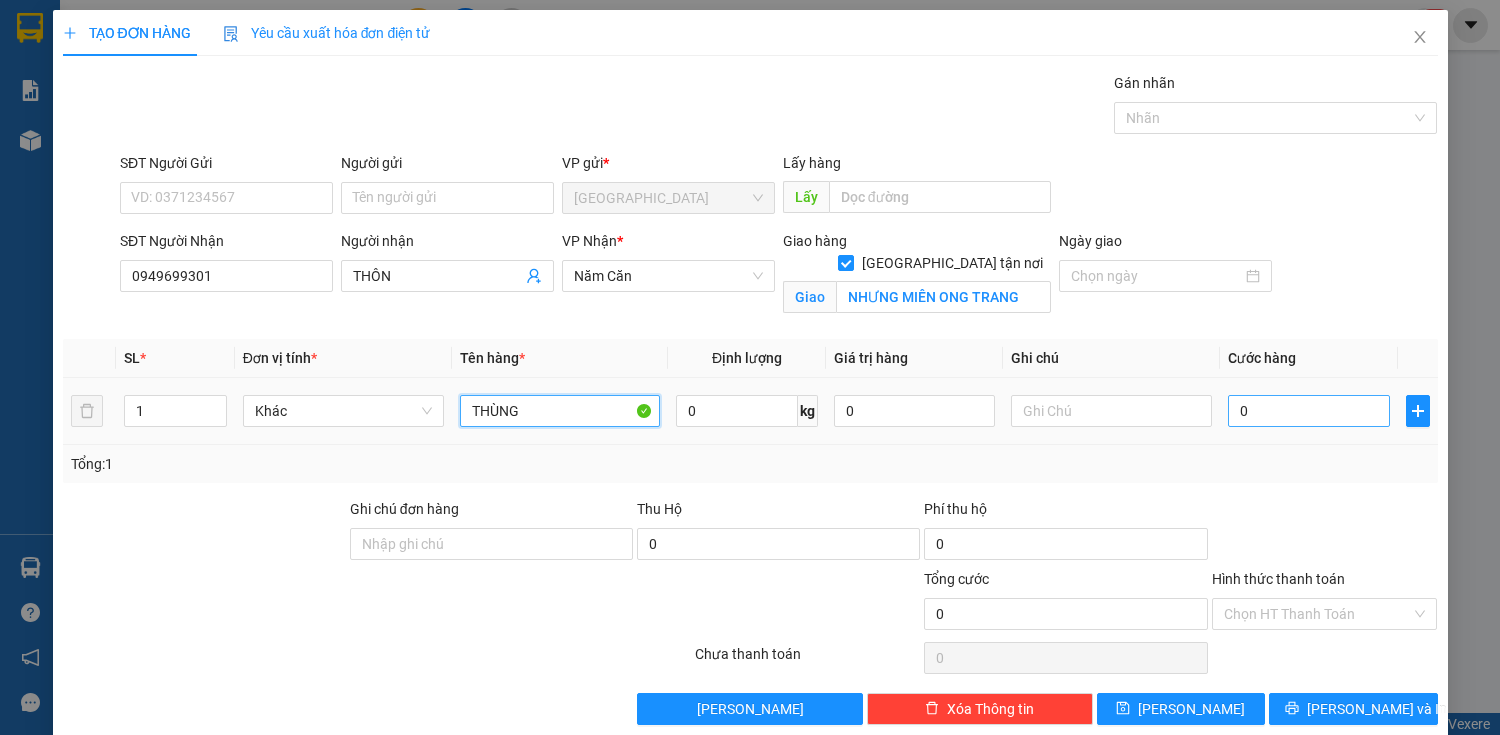 type on "THÙNG" 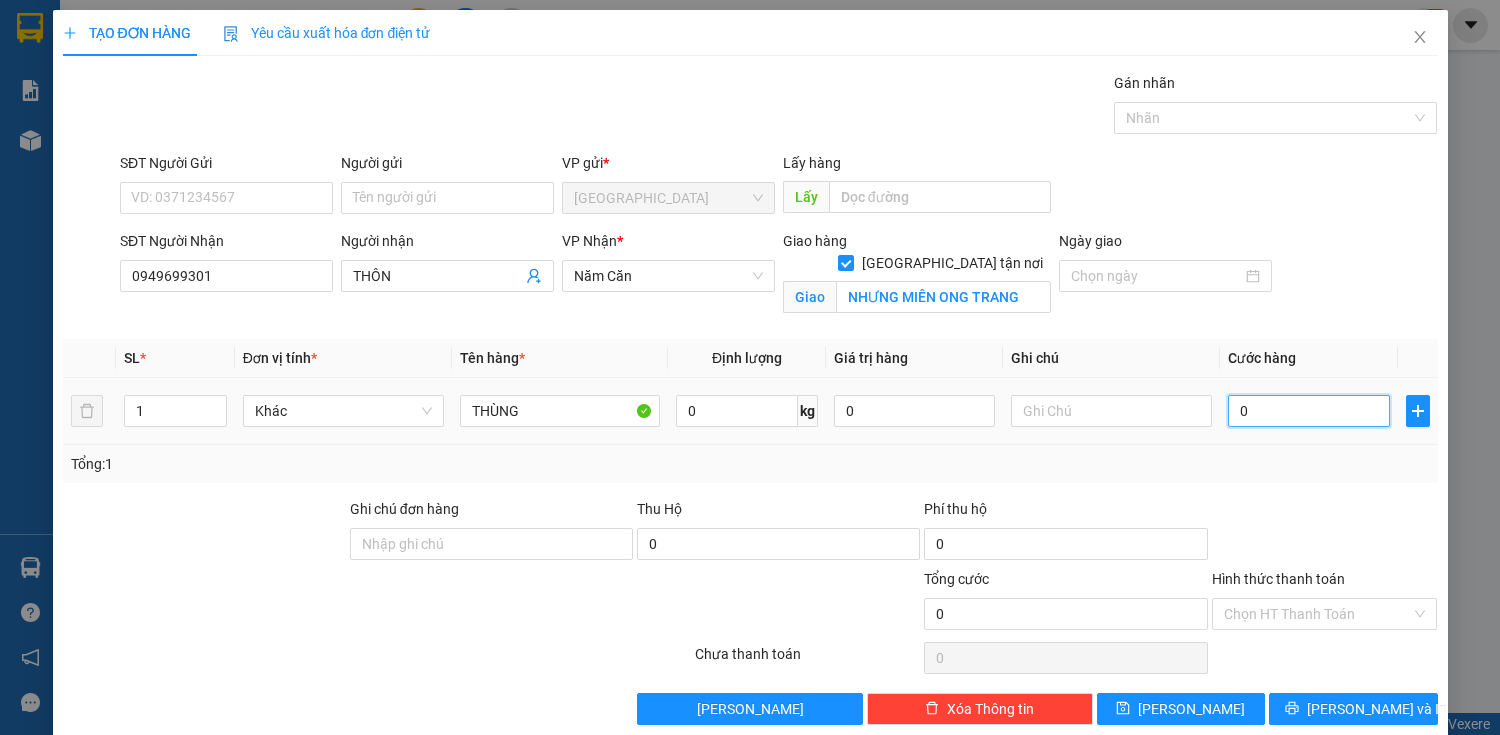 click on "0" at bounding box center [1308, 411] 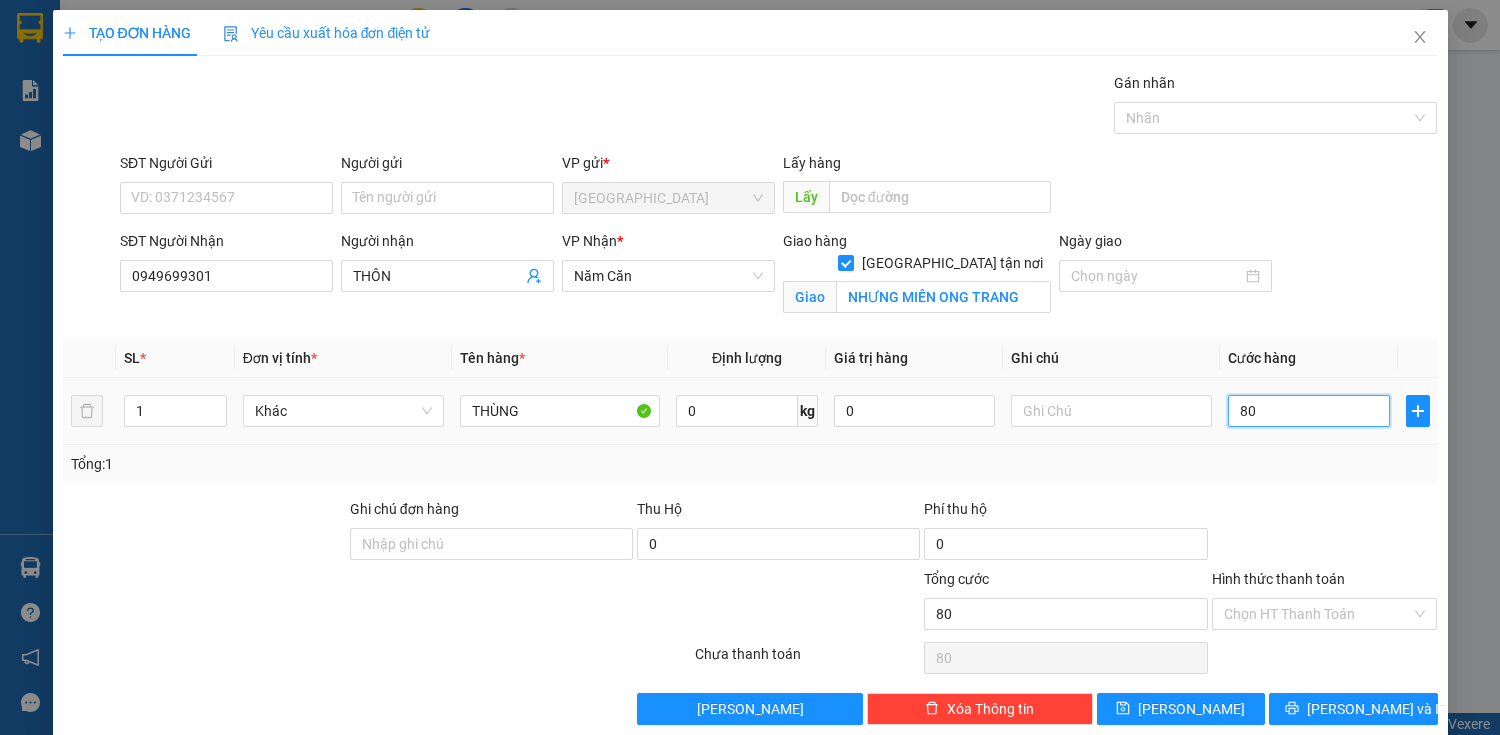 type on "800" 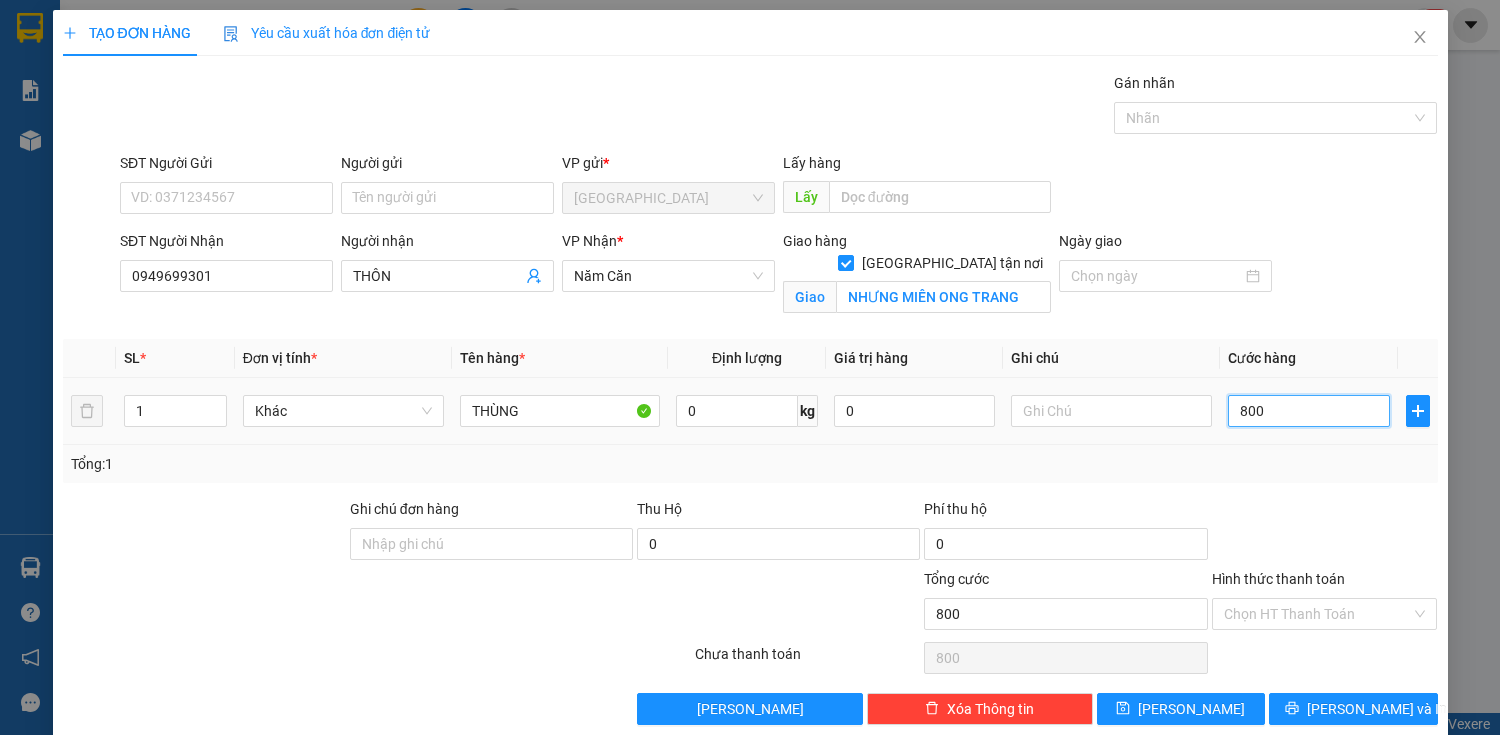 type on "8.000" 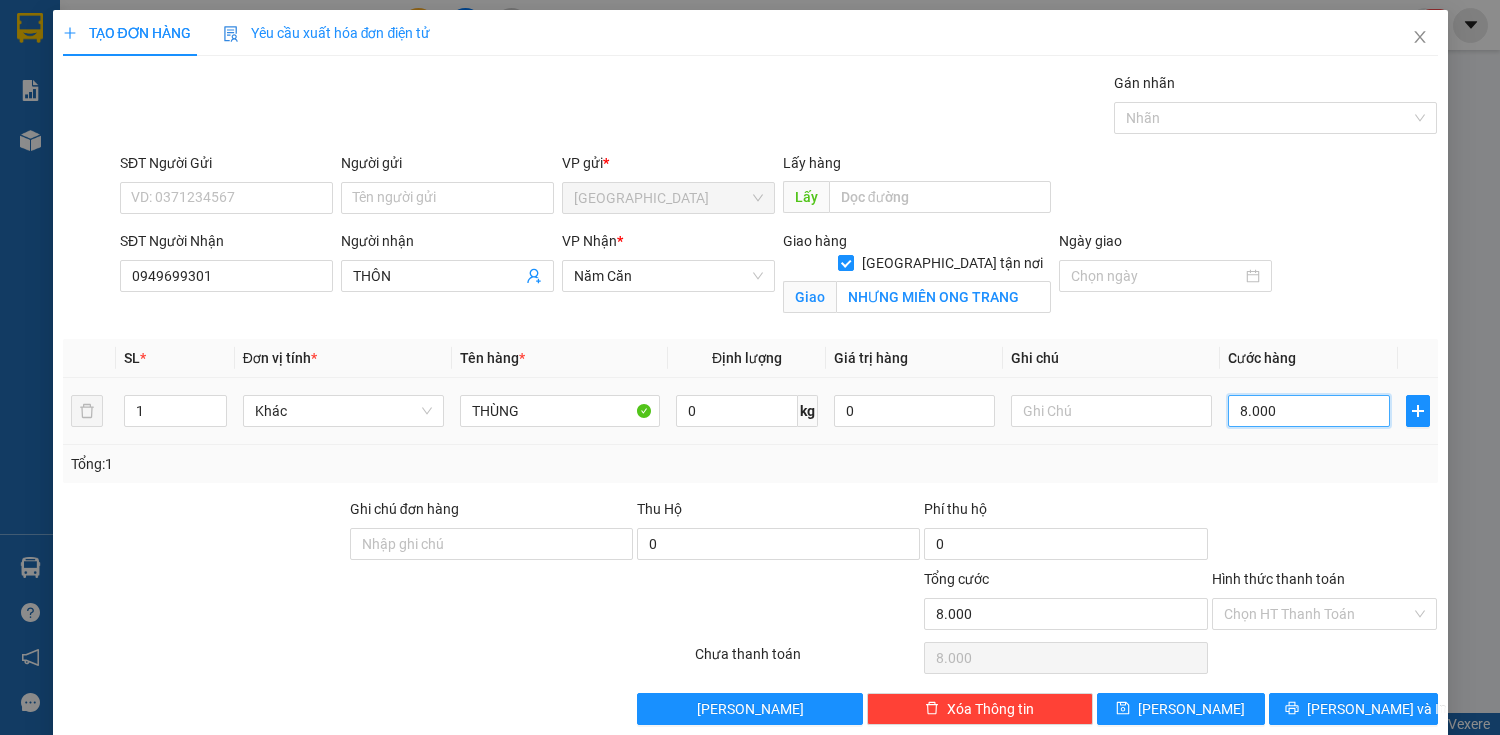 type on "80.000" 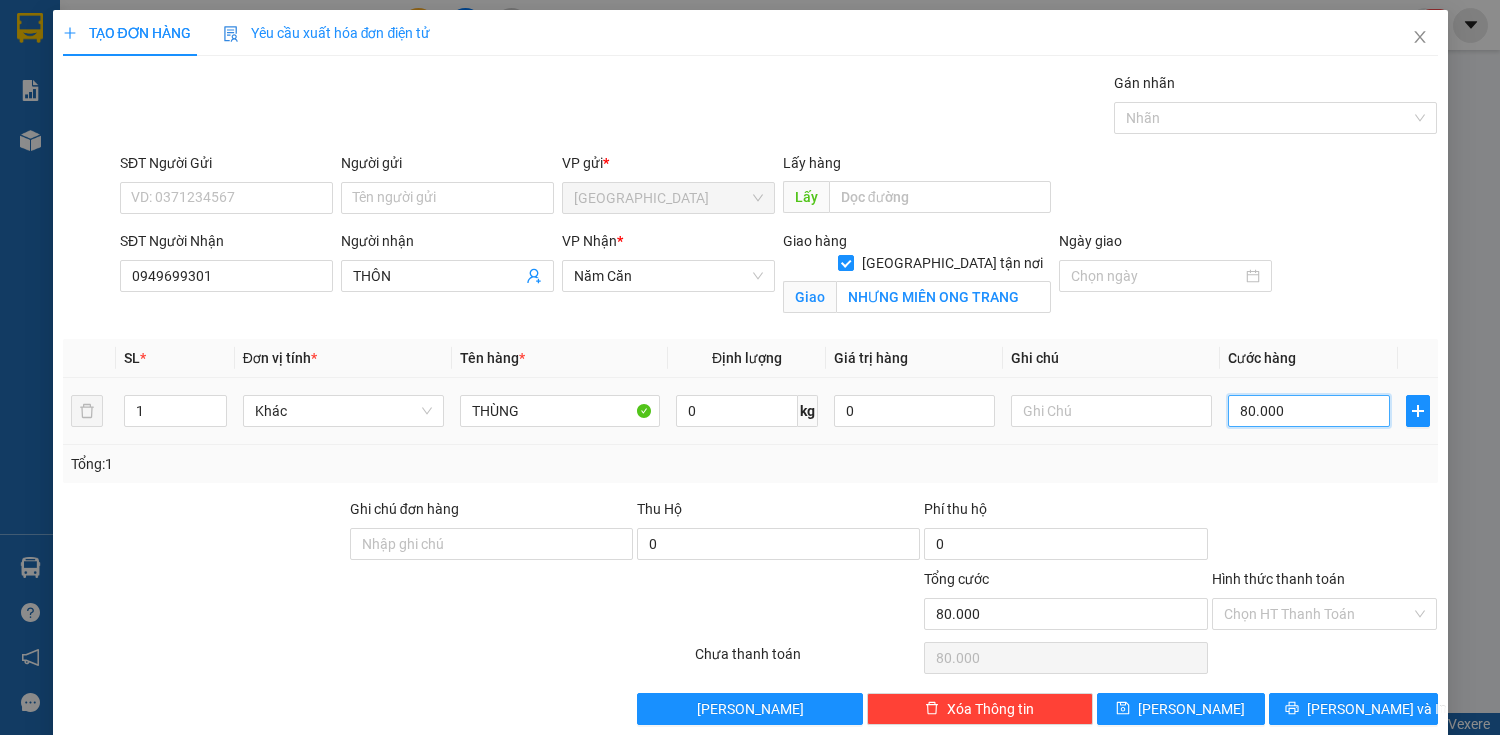 type on "80.000" 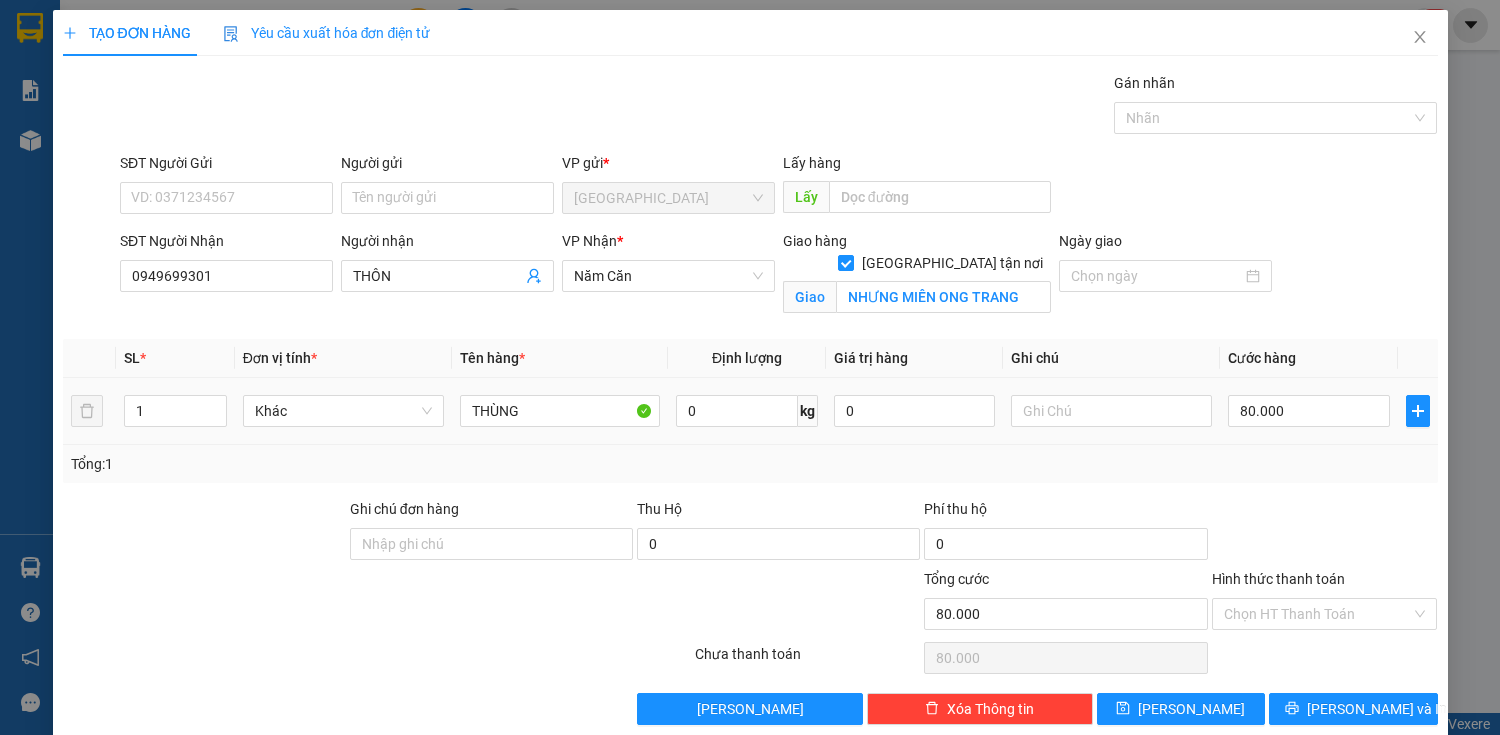 click on "Tổng:  1" at bounding box center [750, 464] 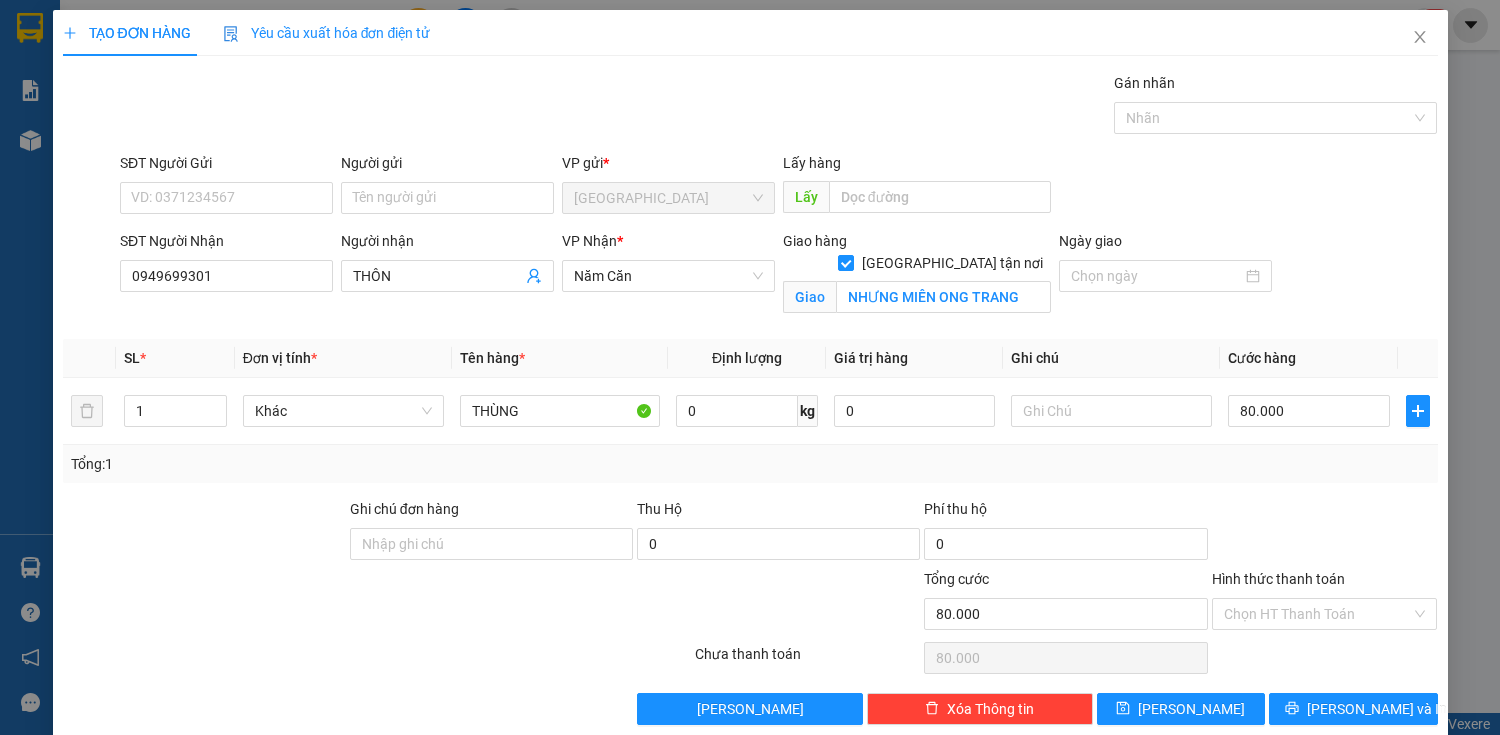 click on "Chọn HT Thanh Toán" at bounding box center (1325, 658) 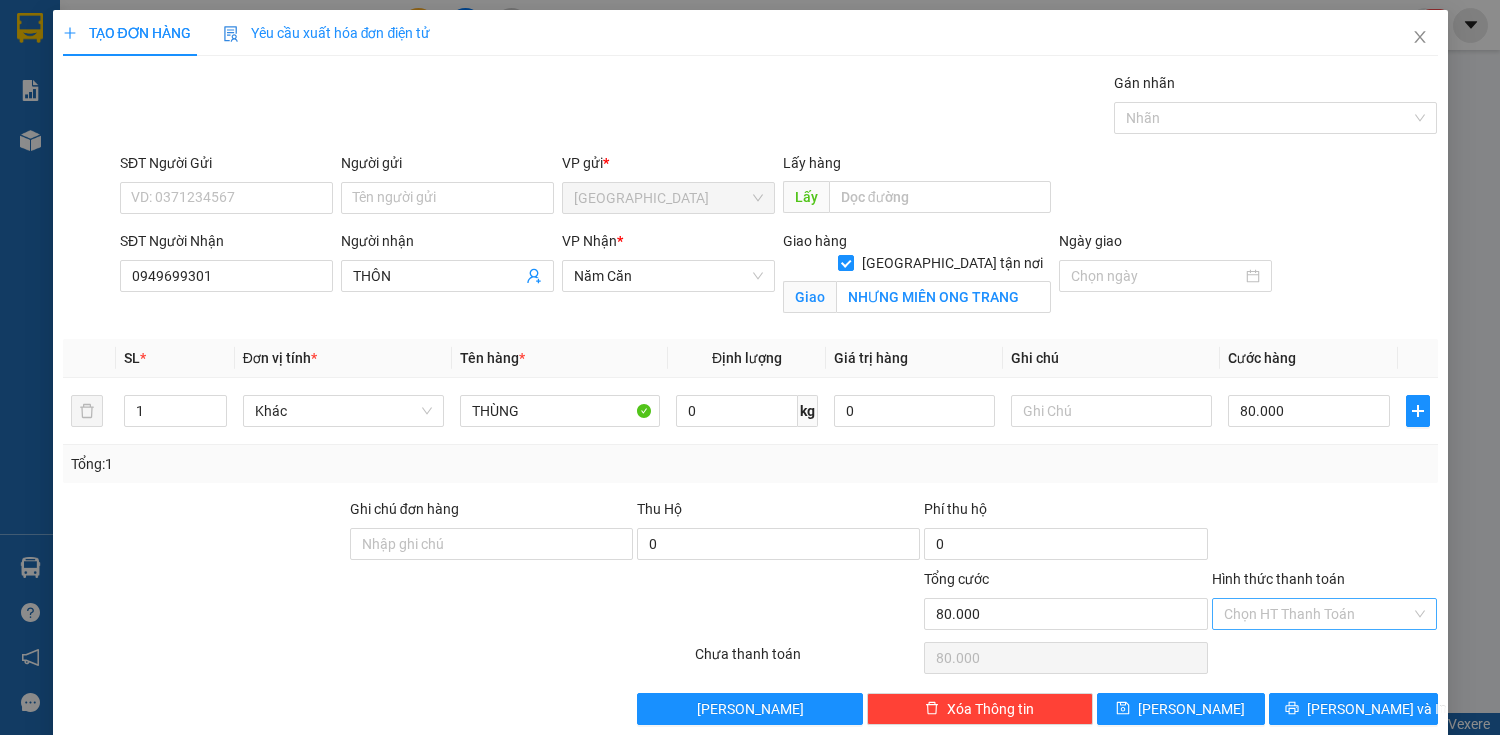 click on "Hình thức thanh toán" at bounding box center (1318, 614) 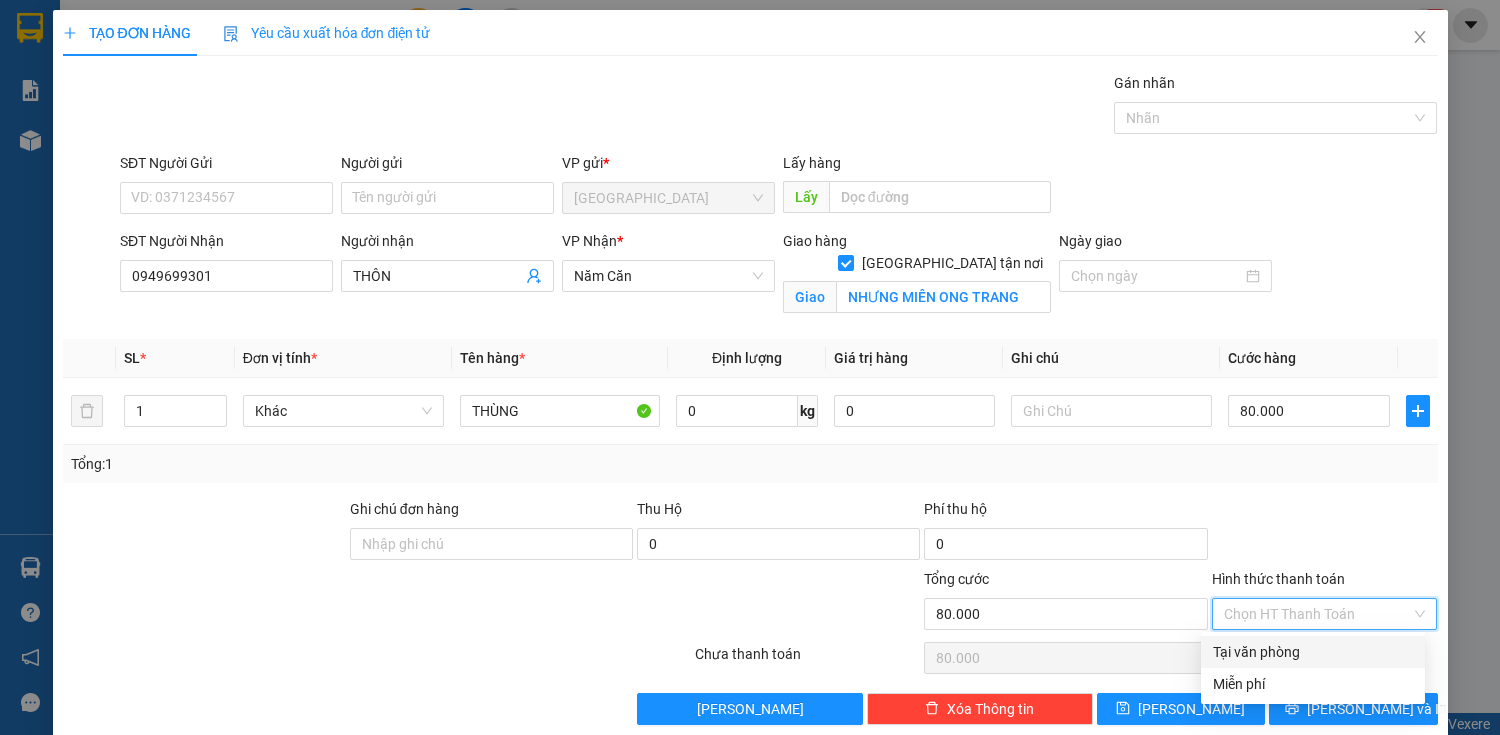 click on "Tại văn phòng" at bounding box center (1313, 652) 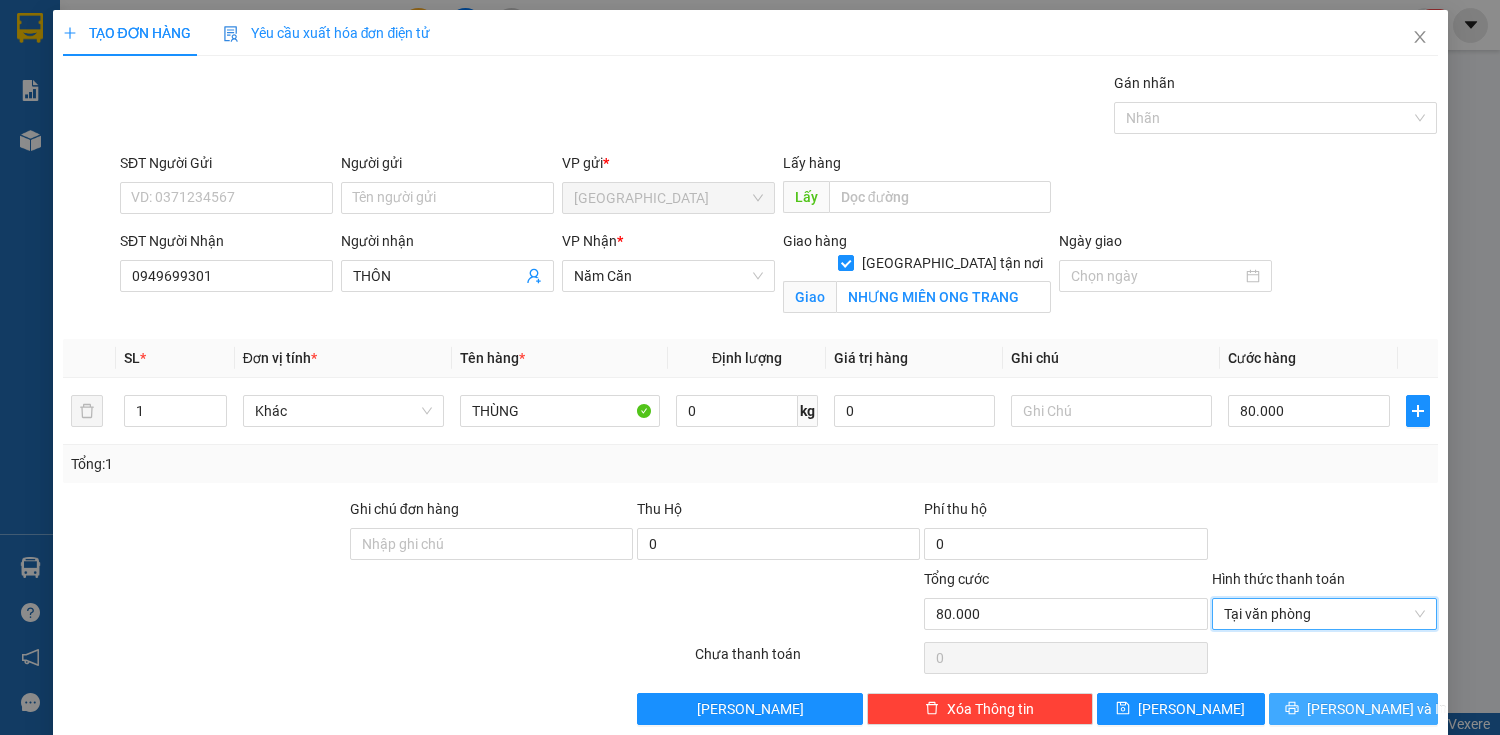 click on "[PERSON_NAME] và In" at bounding box center (1377, 709) 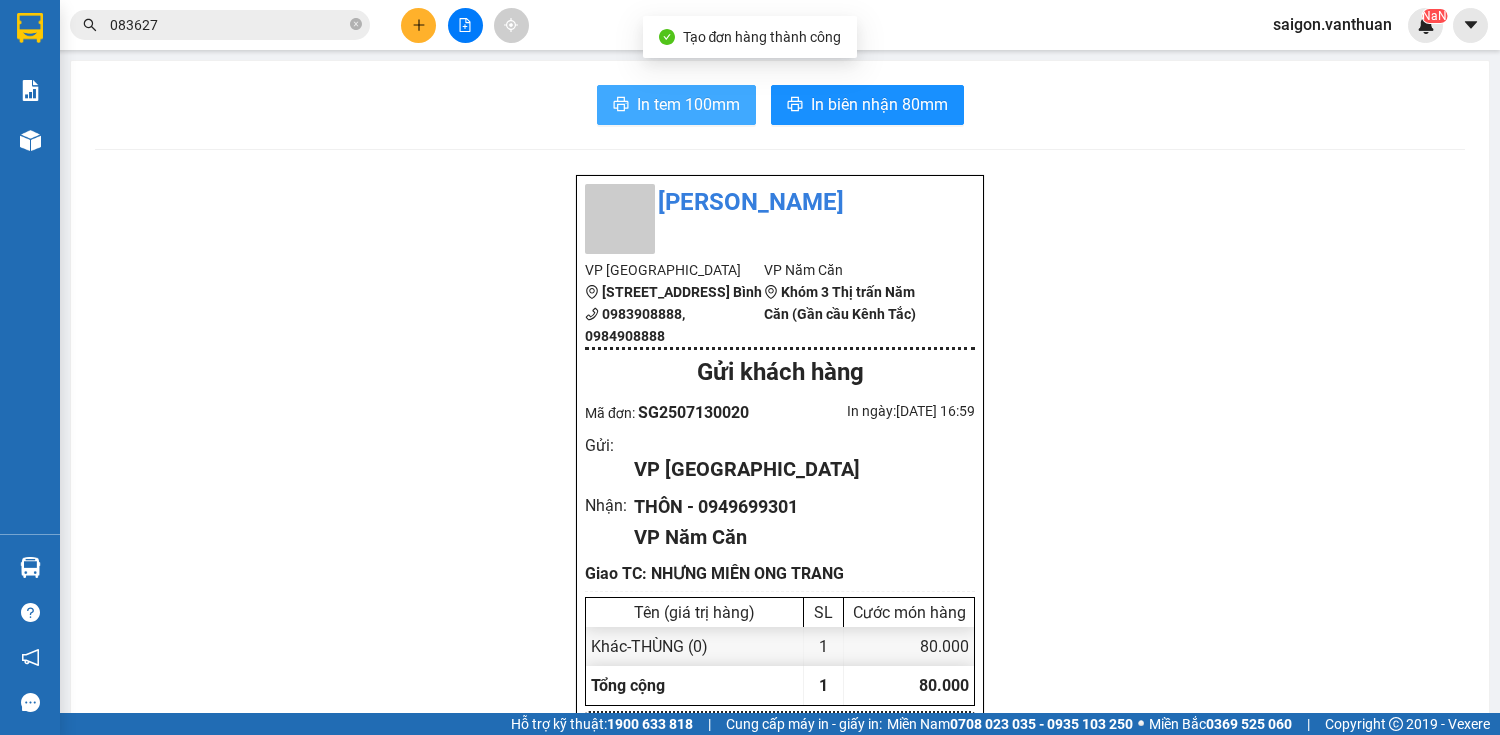 click on "In tem 100mm" at bounding box center (676, 105) 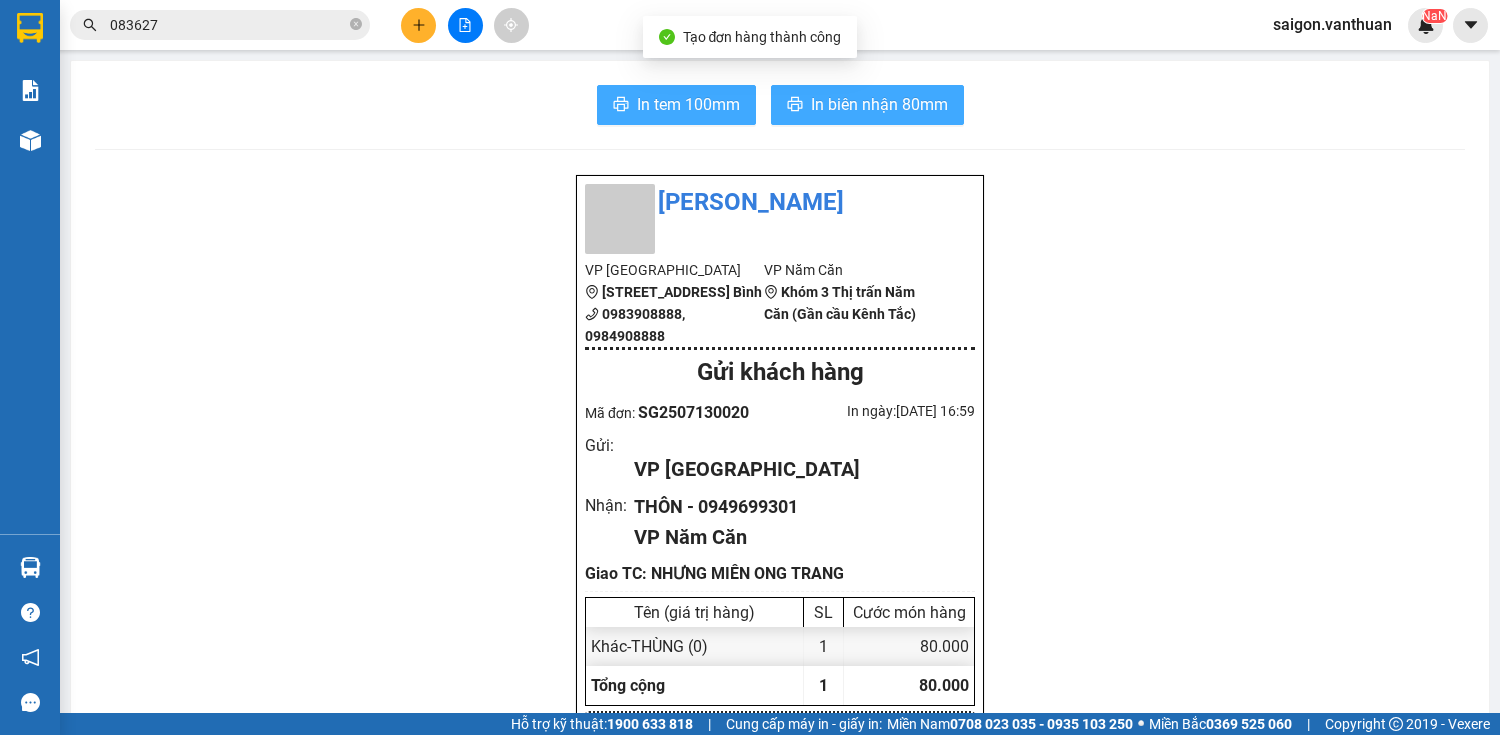 scroll, scrollTop: 0, scrollLeft: 0, axis: both 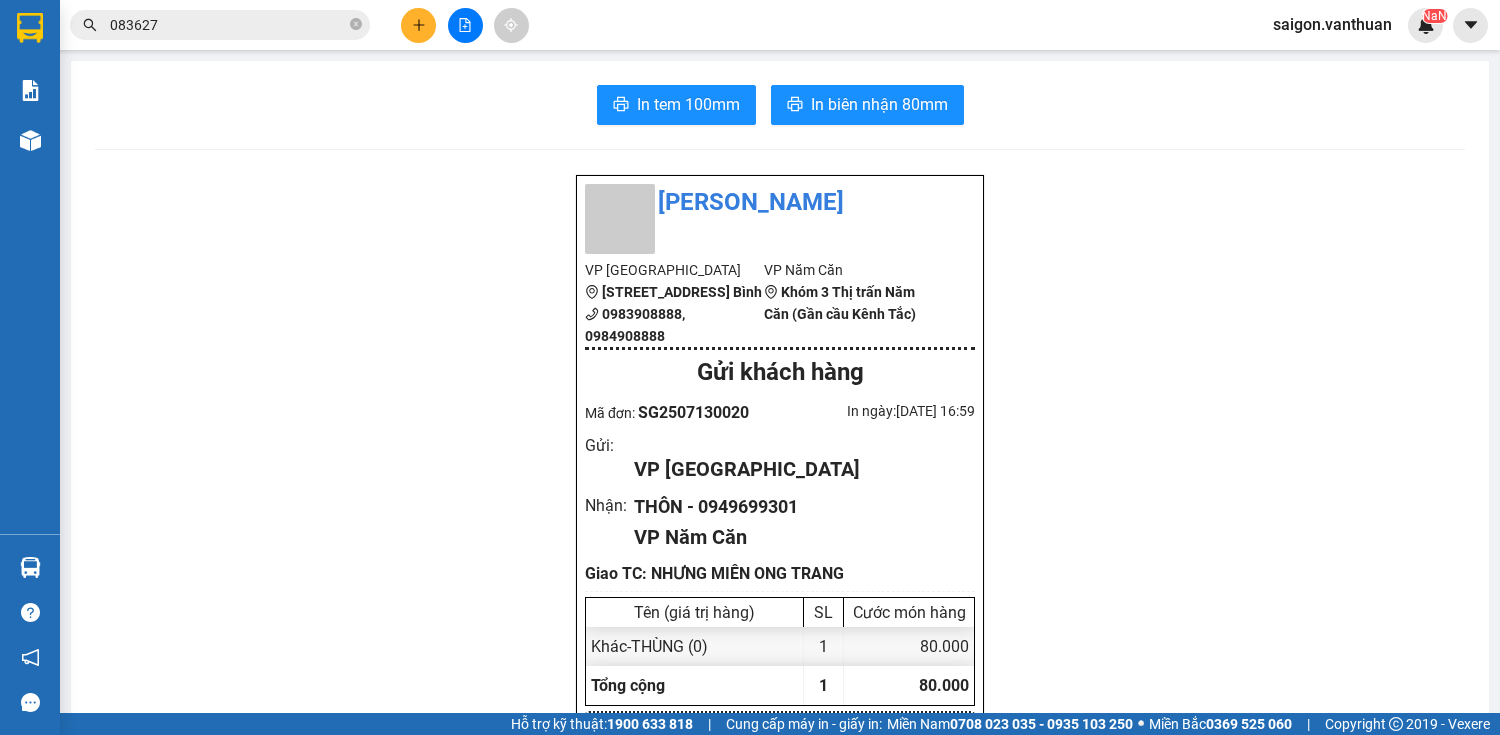 click on "In tem 100mm
In biên nhận 80mm [GEOGRAPHIC_DATA] VP [GEOGRAPHIC_DATA]   [STREET_ADDRESS] Bình    0983908888, 0984908888 VP Năm Căn   Khóm 3 Thị trấn Năm Căn (Gần cầu Kênh Tắc) Gửi khách hàng Mã đơn:   SG2507130020 In ngày:  [DATE]   16:59 Gửi :      VP [GEOGRAPHIC_DATA] Nhận :   THÔN - 0949699301 VP Năm Căn Giao TC: NHƯNG MIÊN ONG TRANG Tên (giá trị hàng) SL Cước món hàng Khác - THÙNG   (0) 1 80.000 Tổng cộng 1 80.000 Loading... Cước rồi : 80.000 VND Tổng phải thu : 0 VND Người gửi hàng xác nhận NV nhận hàng (Kí và ghi rõ họ tên) hang hoa NV nhận hàng (Kí và ghi rõ họ tên) Quy định nhận/gửi hàng : Không chở hàng quốc cấm Số ngày giữ tối đa tại VP nhận: 07 ngày, với thực phẩm không quá 24h Hàng dễ vỡ, hư bể không đền Hàng gửi không kiểm, quý khách tự niêm phong [DOMAIN_NAME] Copyright   2019 - Vexere Gửi:    [GEOGRAPHIC_DATA] Nhận:    Năm Căn THÔN TC:" at bounding box center (780, 960) 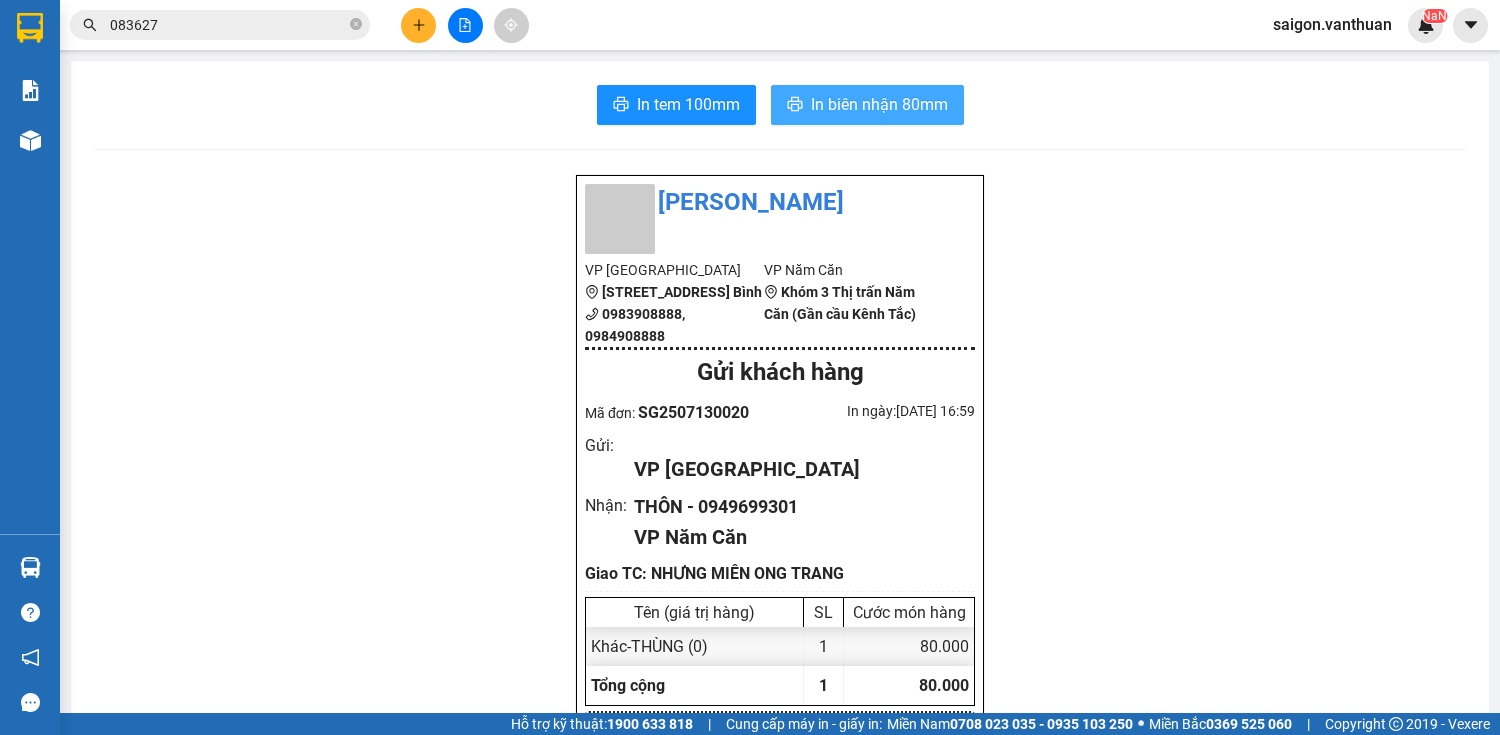 click on "In biên nhận 80mm" at bounding box center [879, 104] 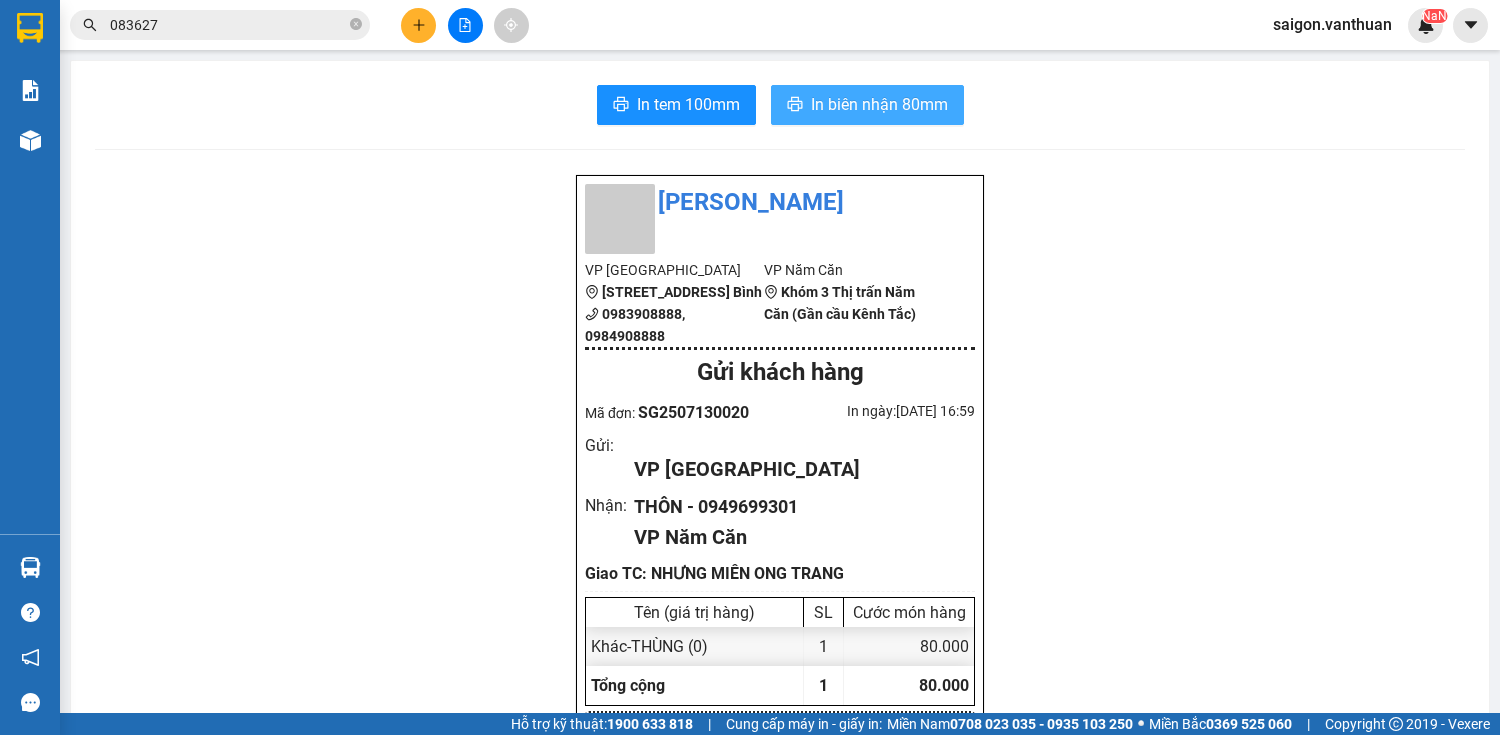 scroll, scrollTop: 0, scrollLeft: 0, axis: both 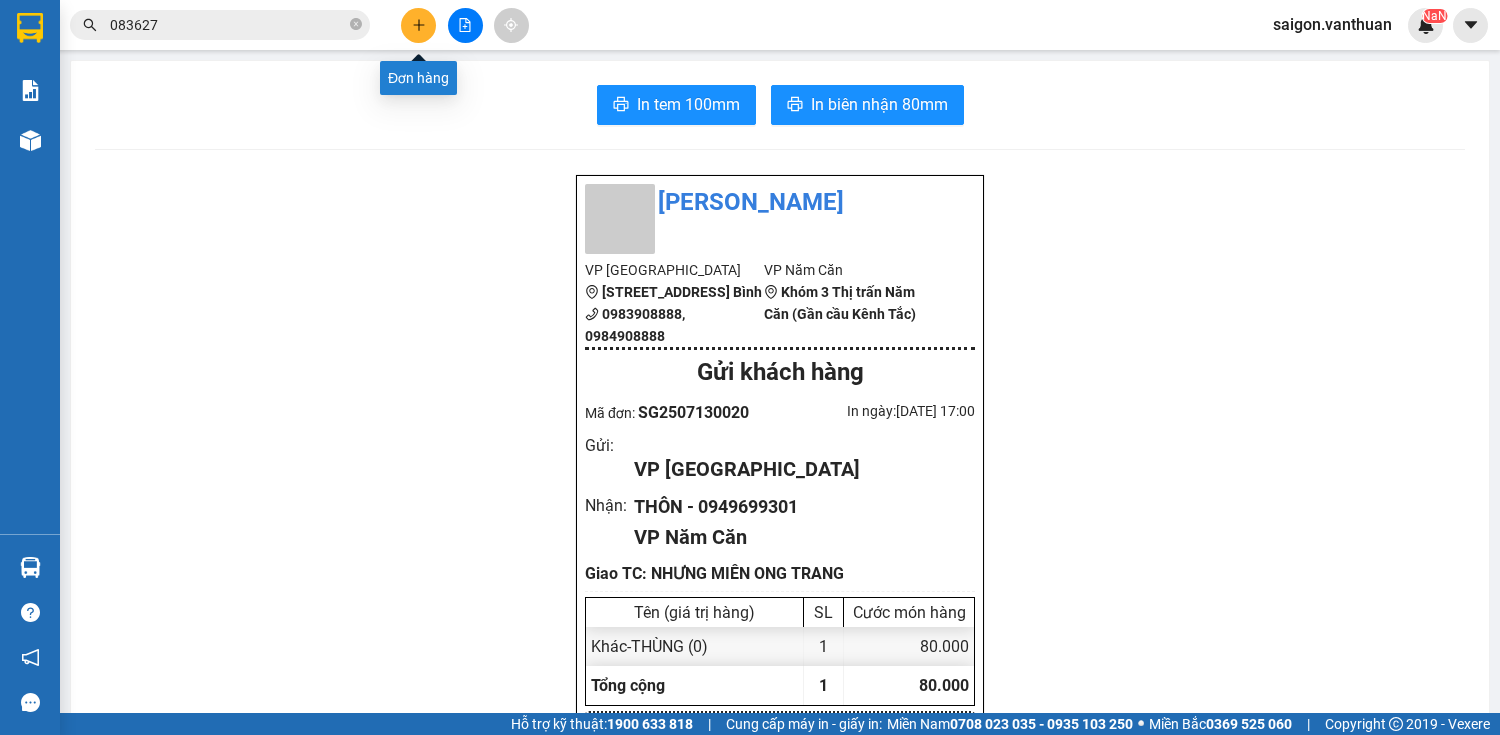 click at bounding box center [465, 25] 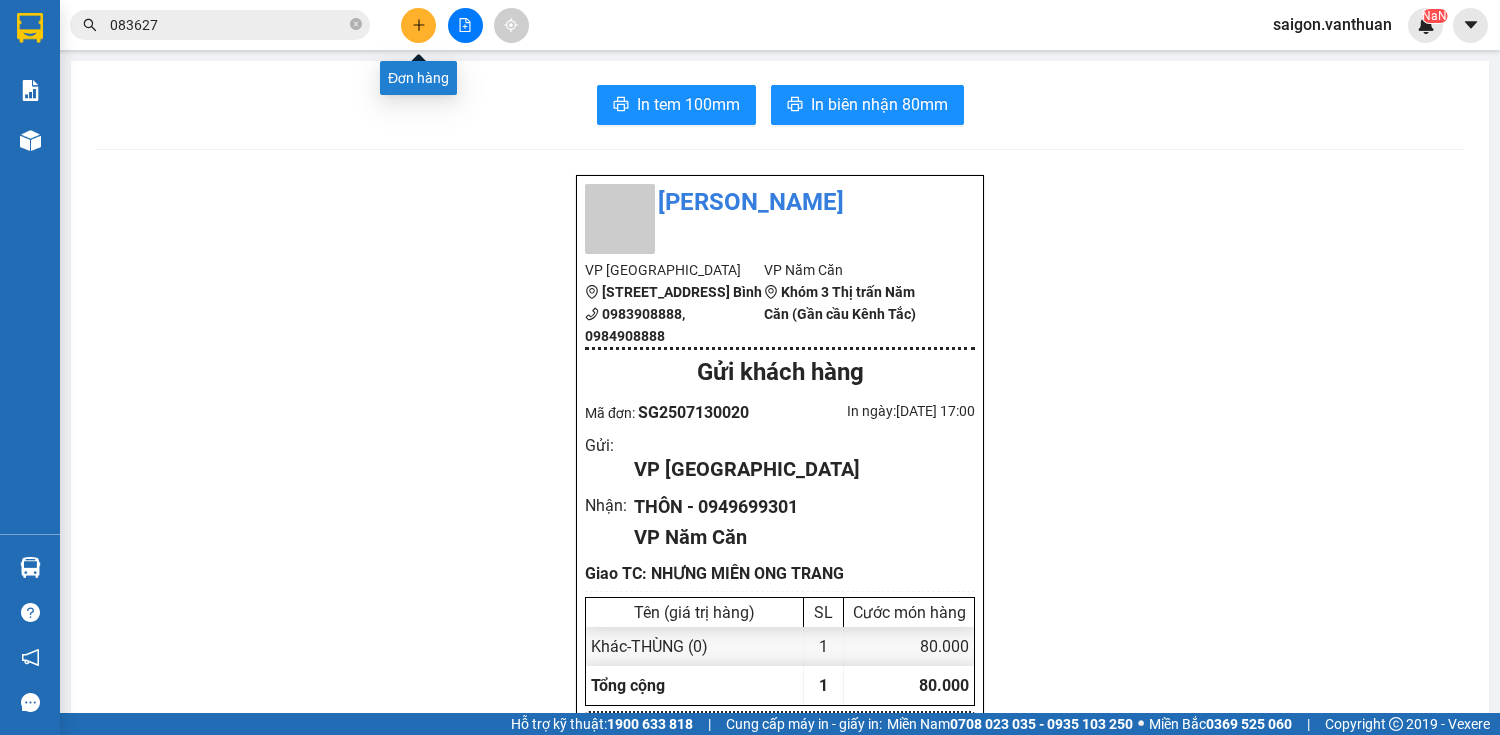 click at bounding box center (418, 25) 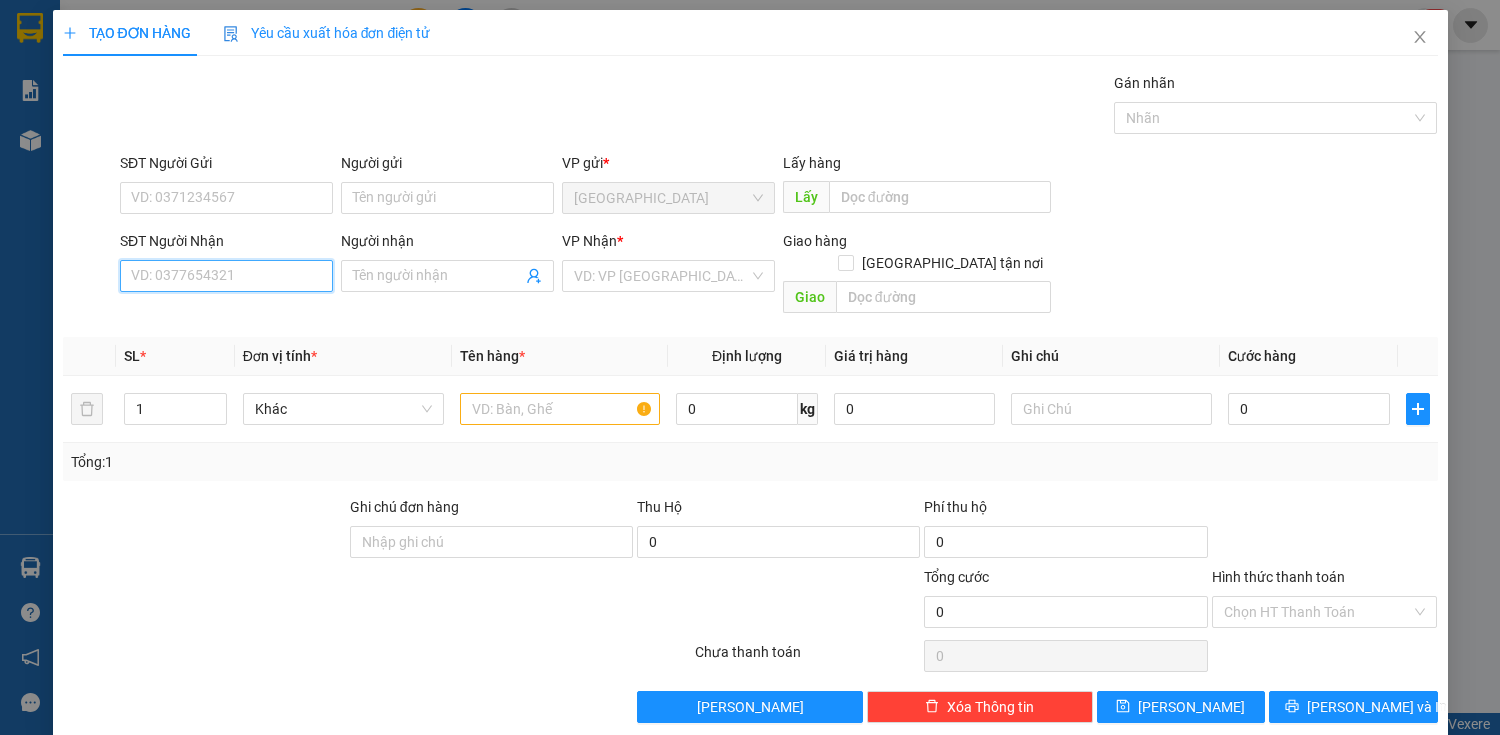 click on "SĐT Người Nhận" at bounding box center (226, 276) 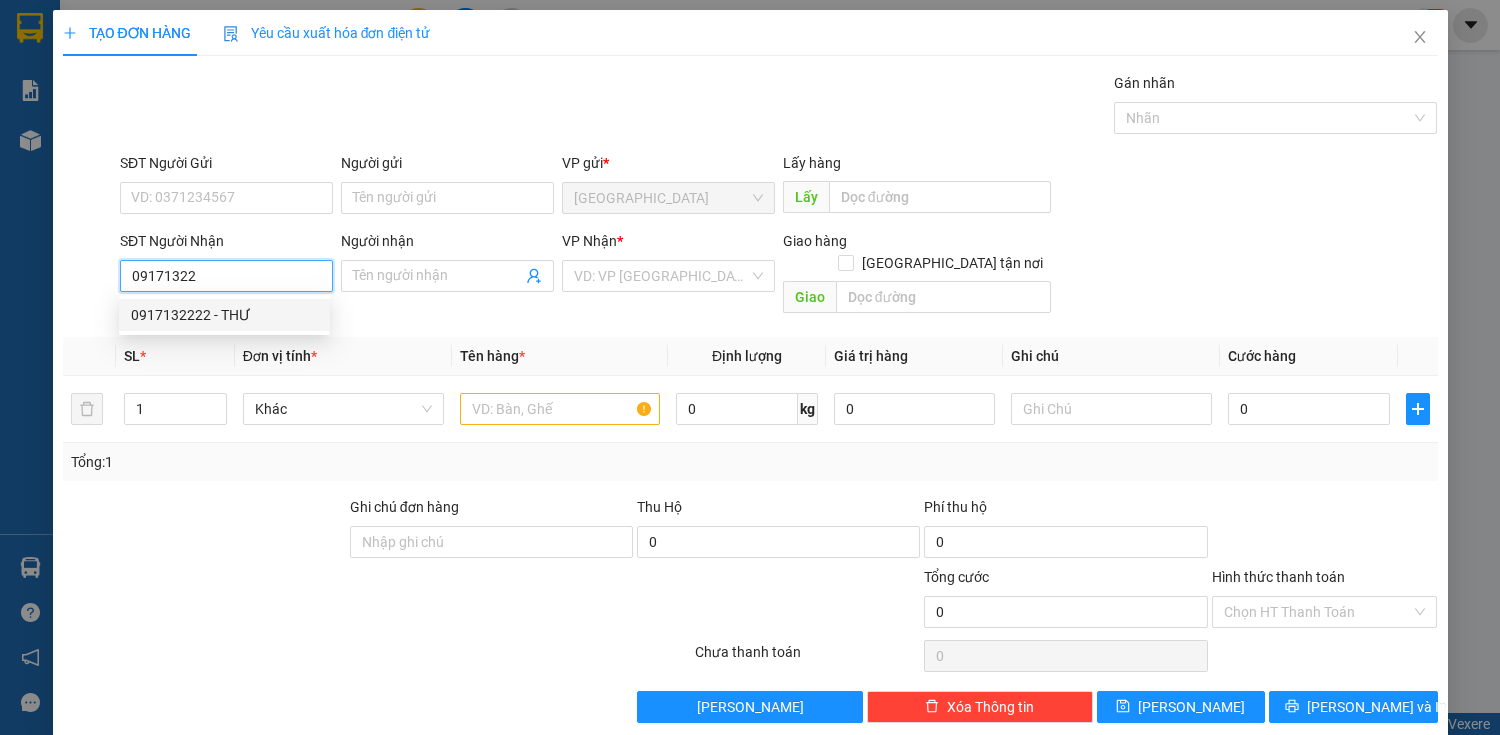 click on "0917132222 - THƯ" at bounding box center [224, 315] 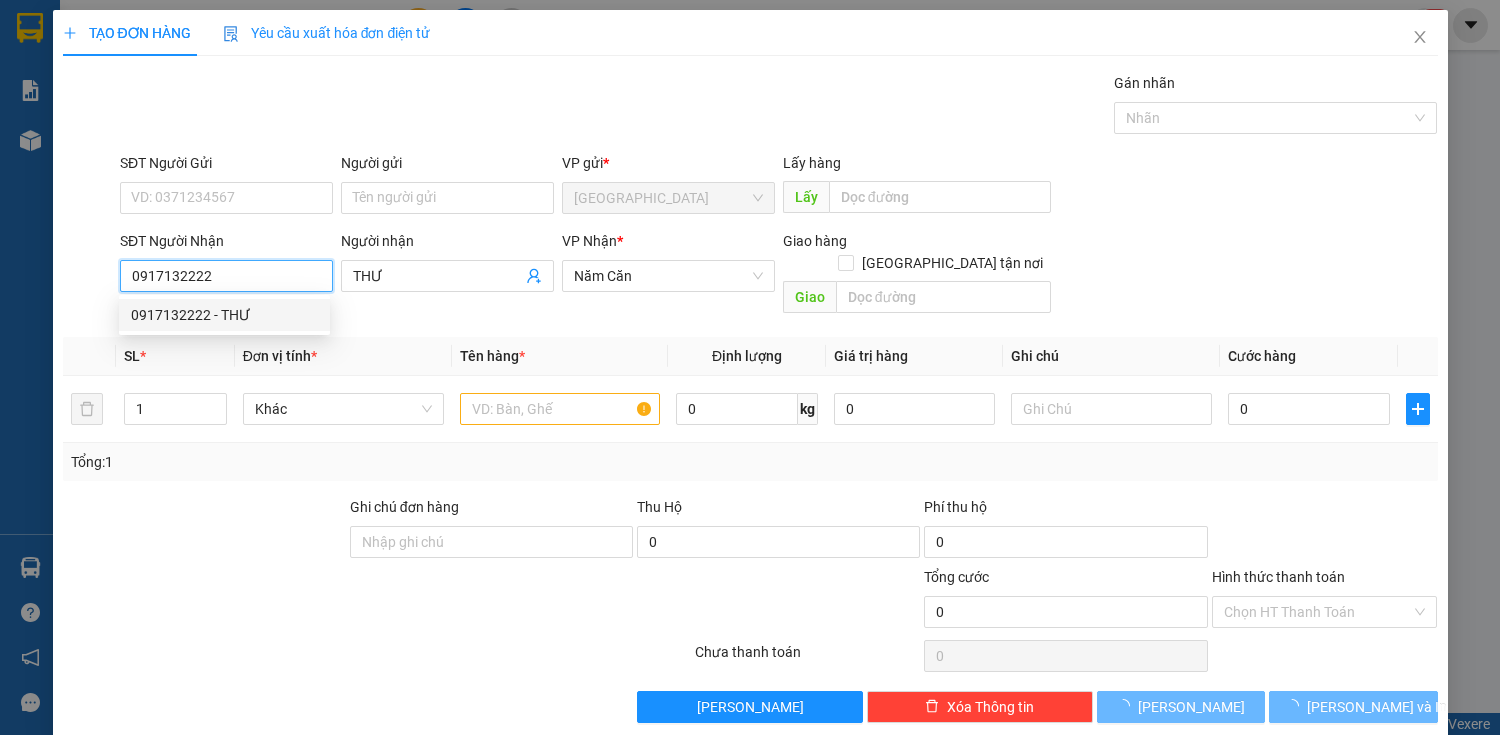 type on "70.000" 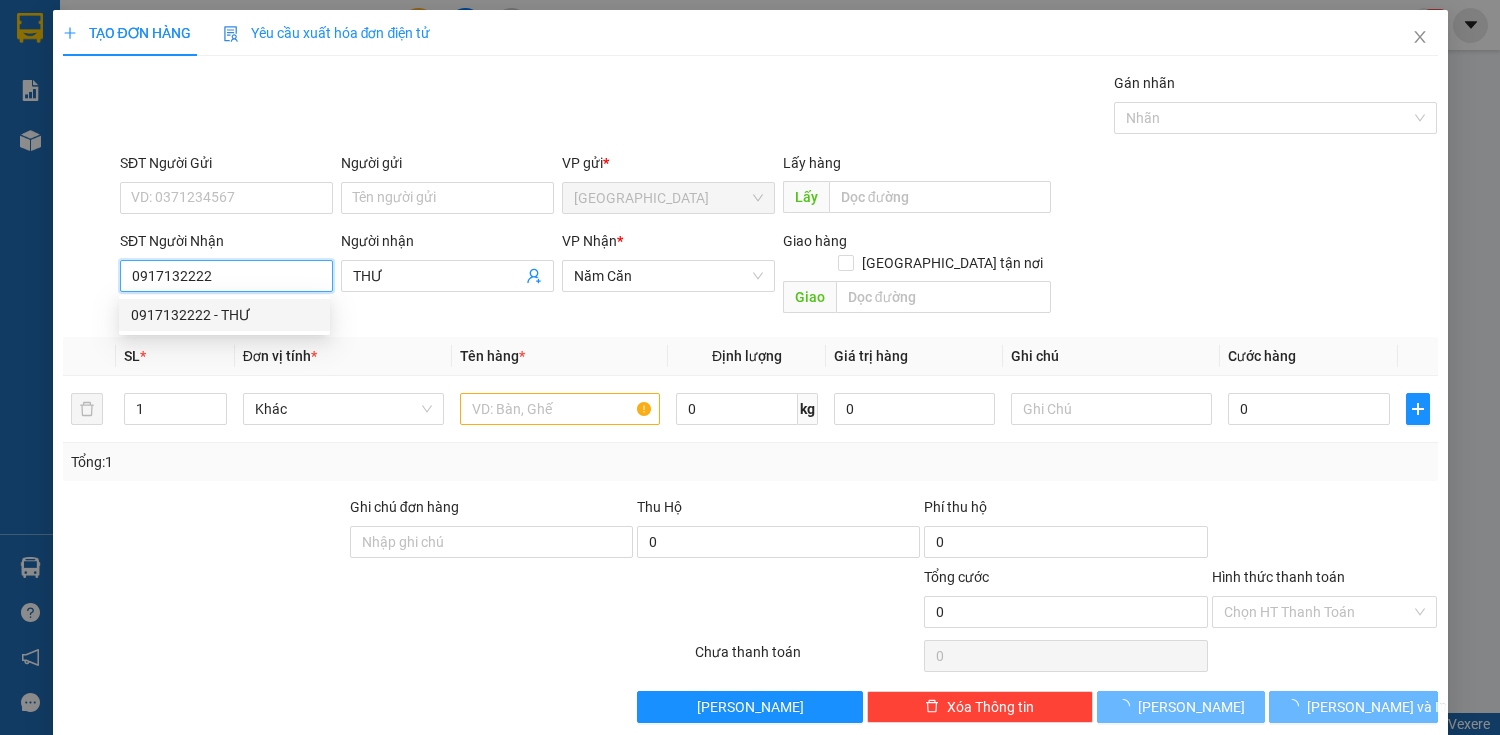 type on "70.000" 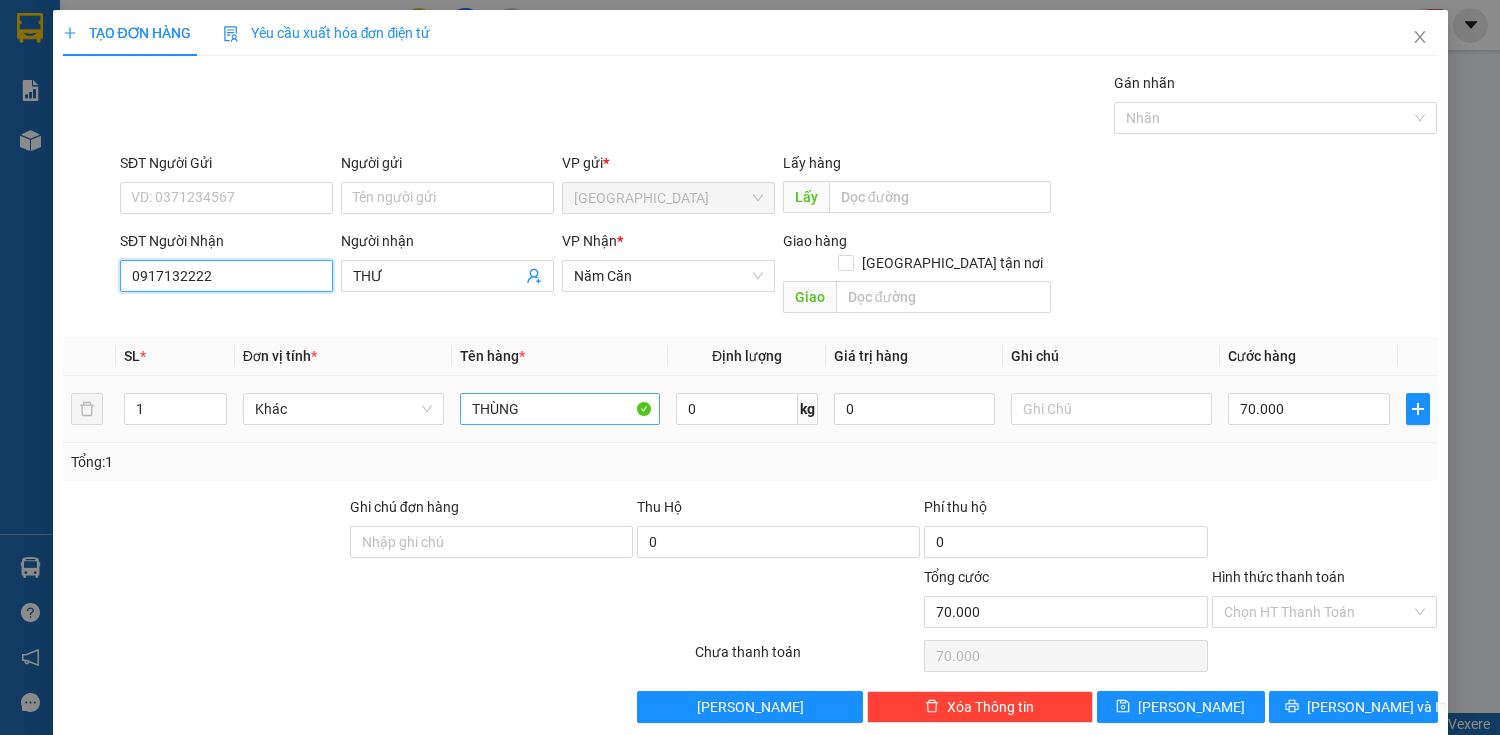 type on "0917132222" 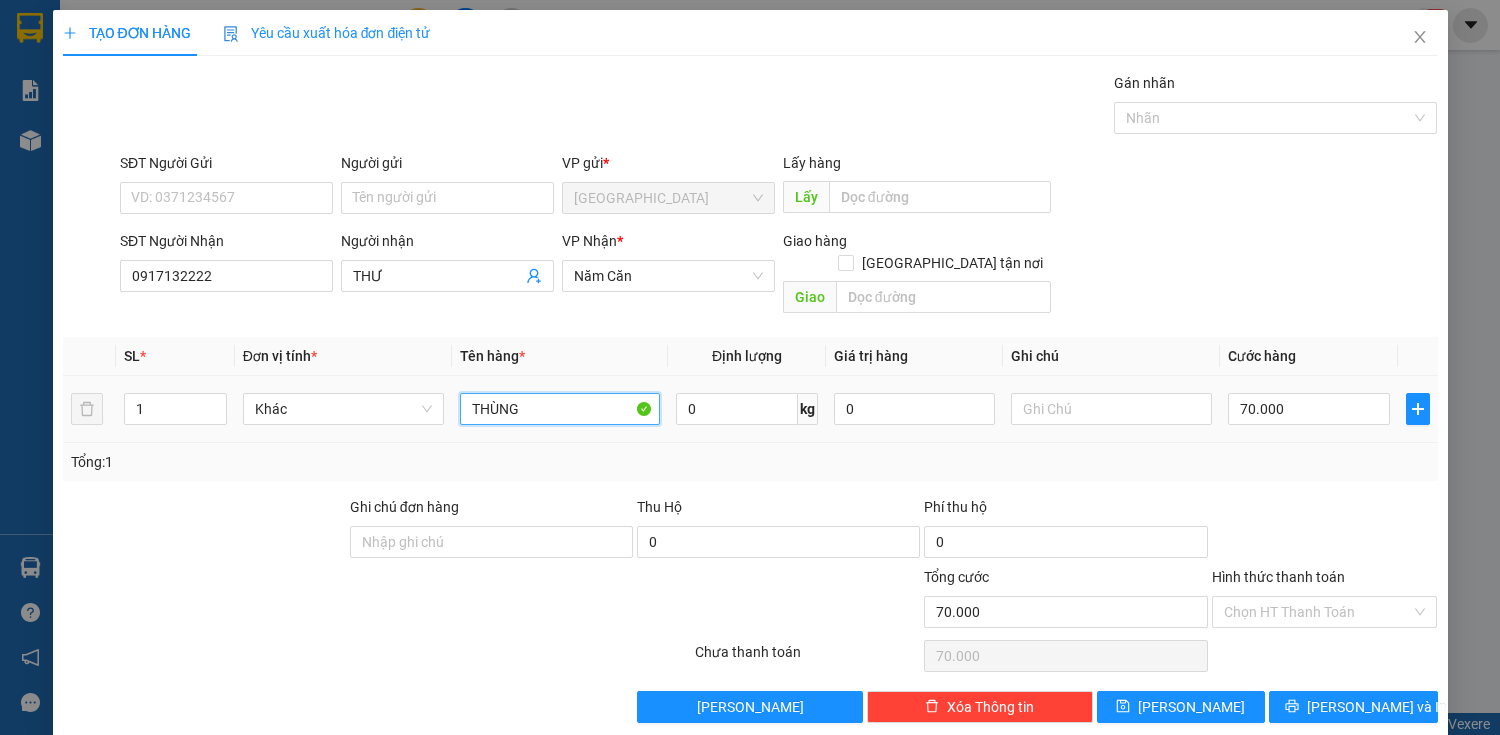 click on "THÙNG" at bounding box center (560, 409) 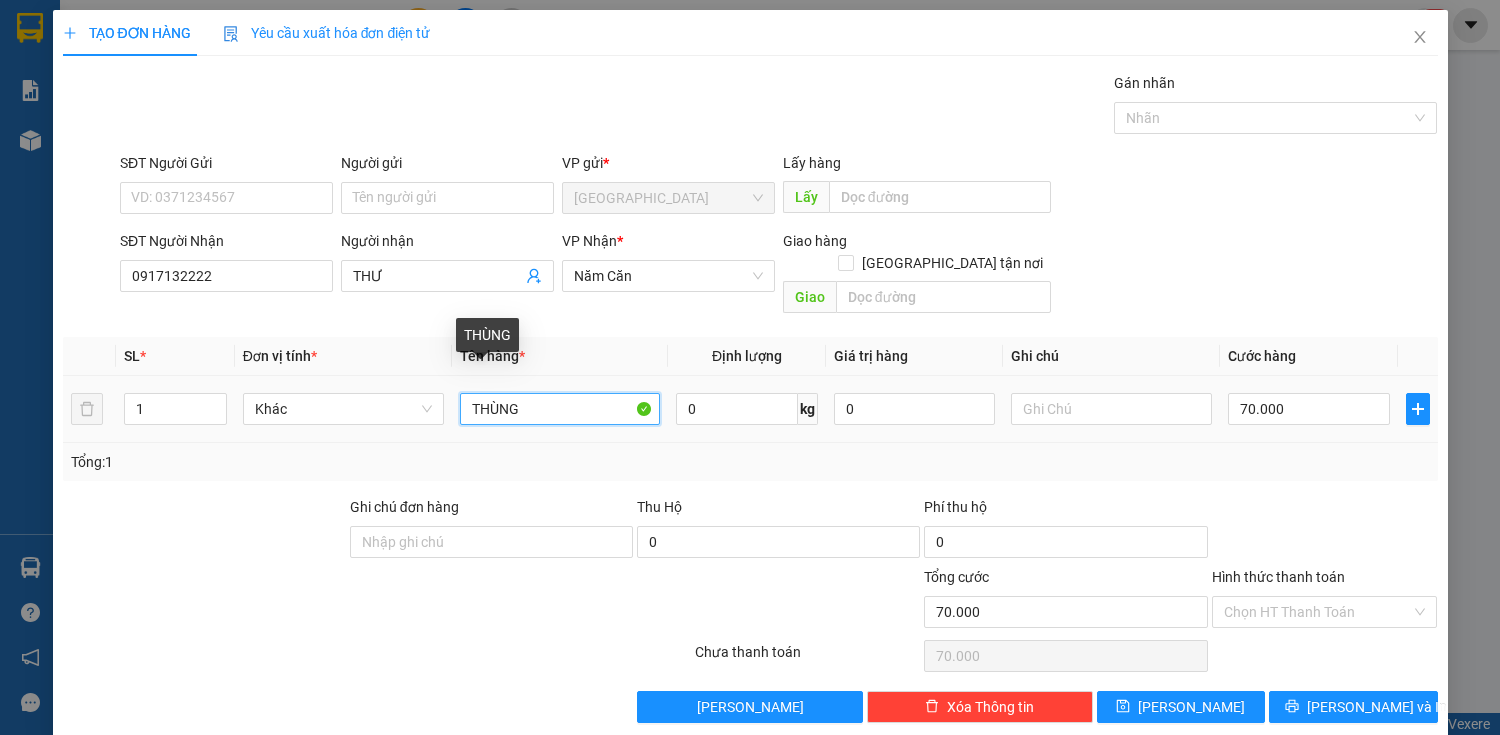 click on "THÙNG" at bounding box center [560, 409] 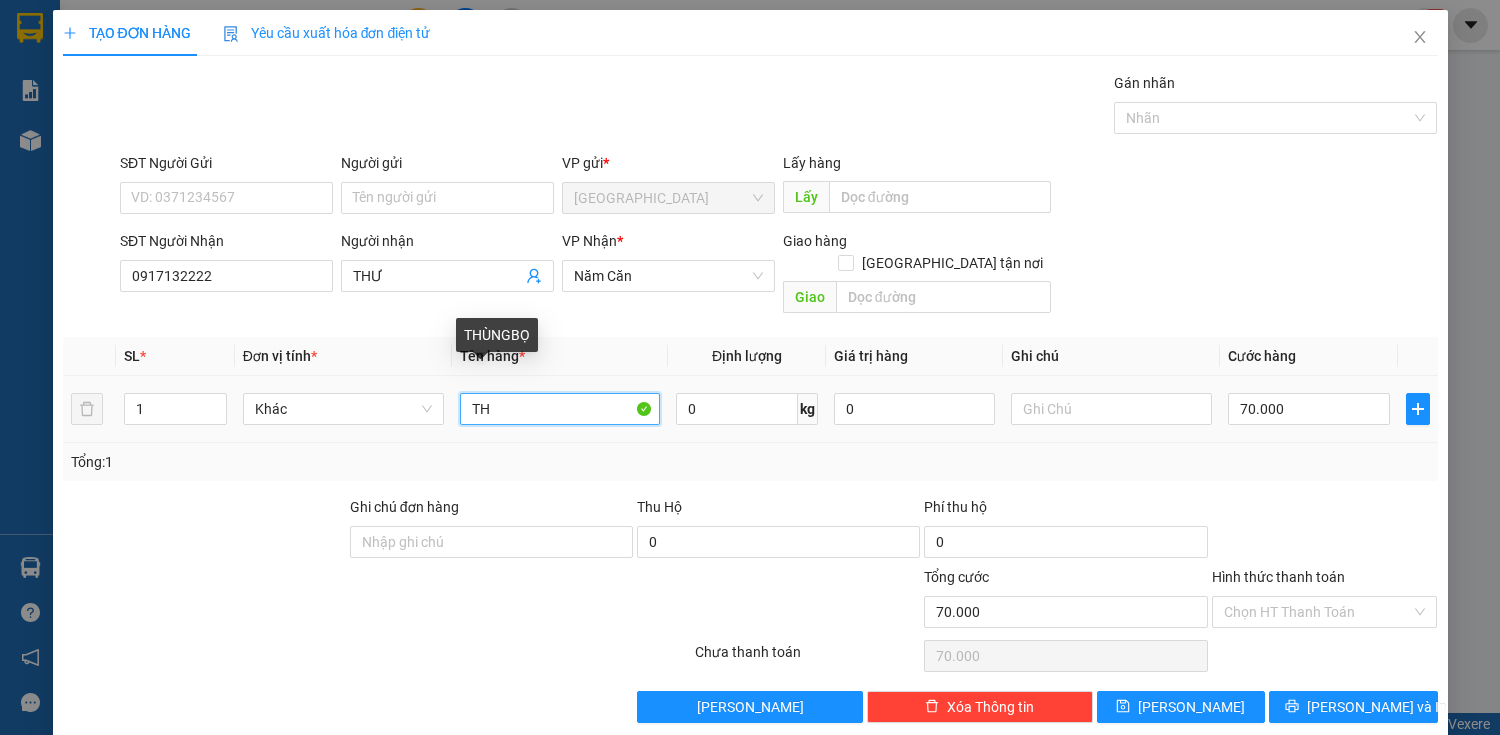 type on "T" 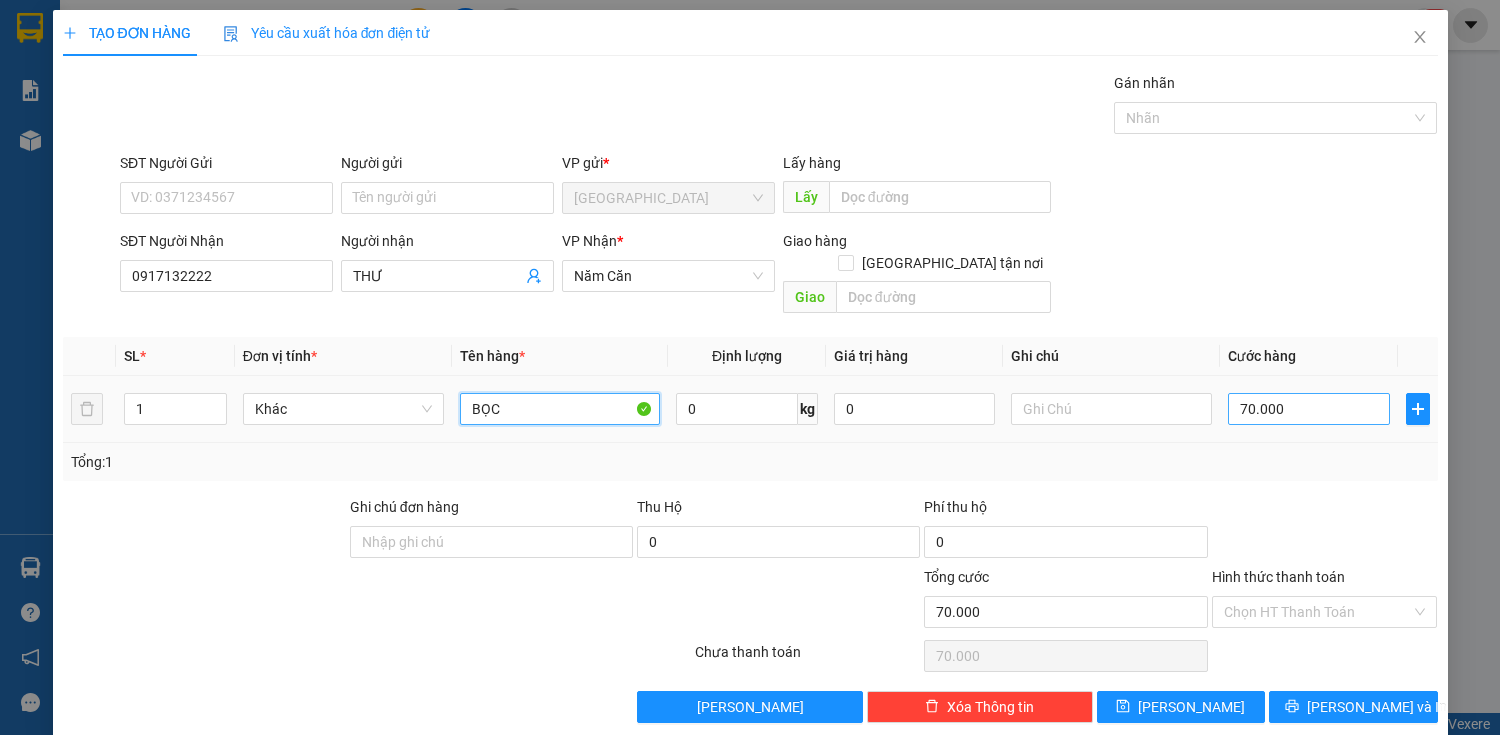 type on "BỌC" 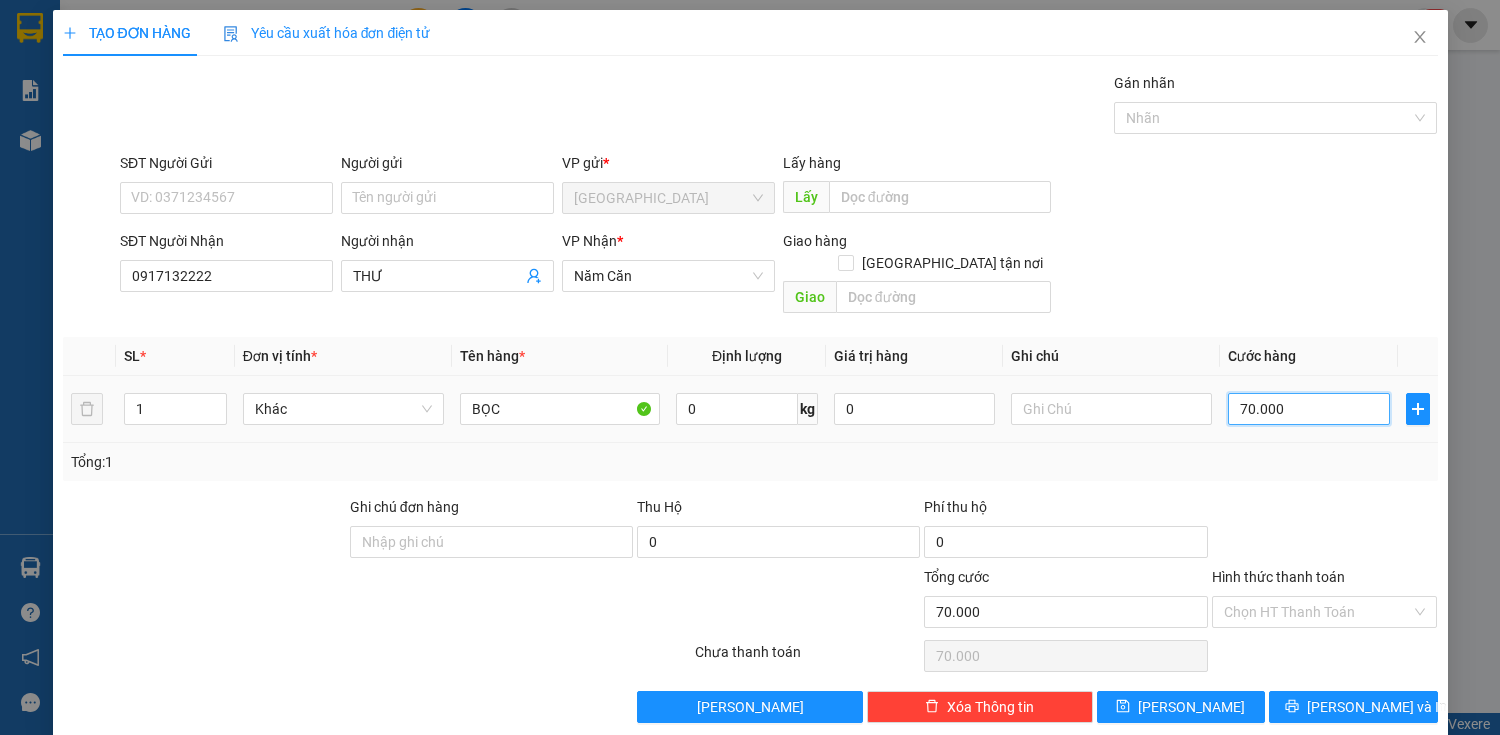 click on "70.000" at bounding box center (1308, 409) 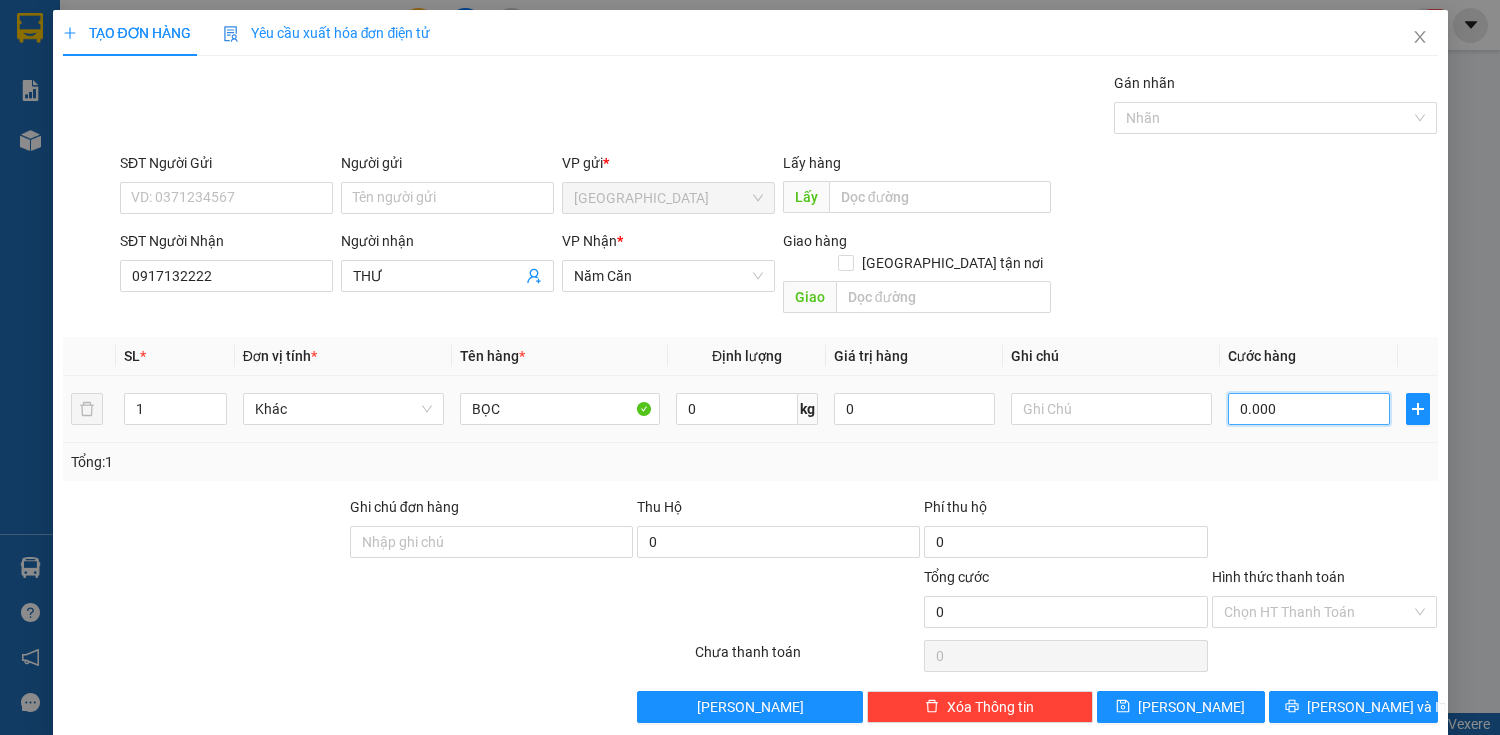 type on "50.000" 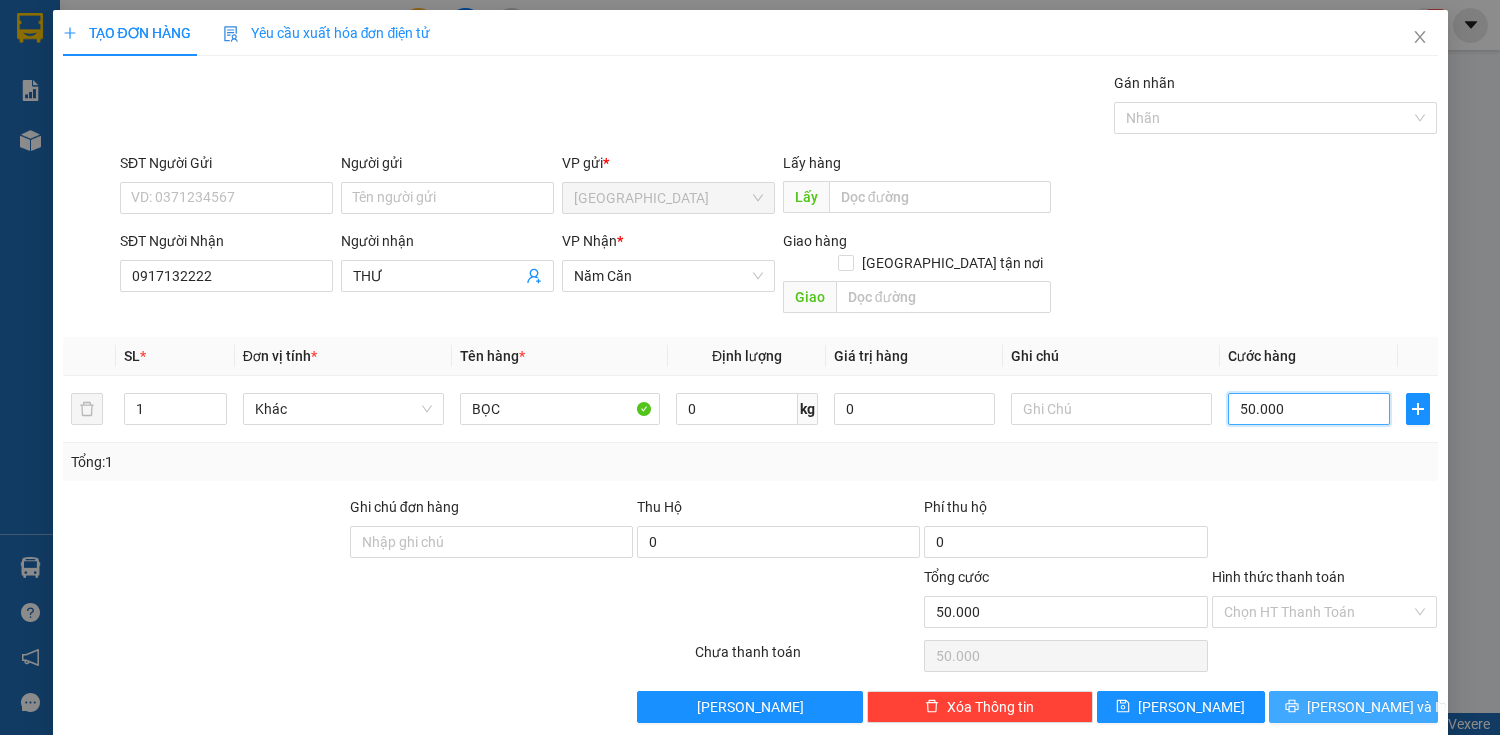 type on "50.000" 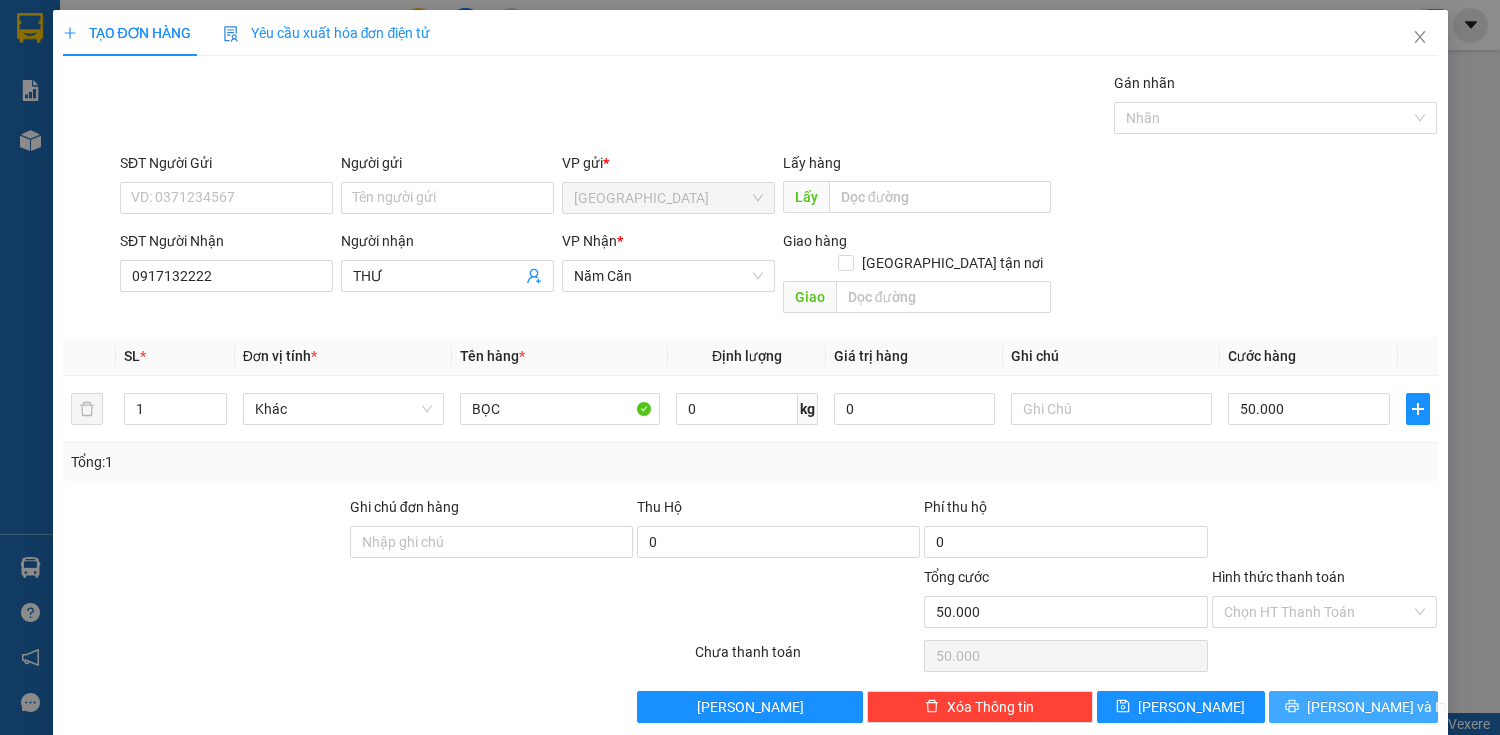 click at bounding box center [1292, 707] 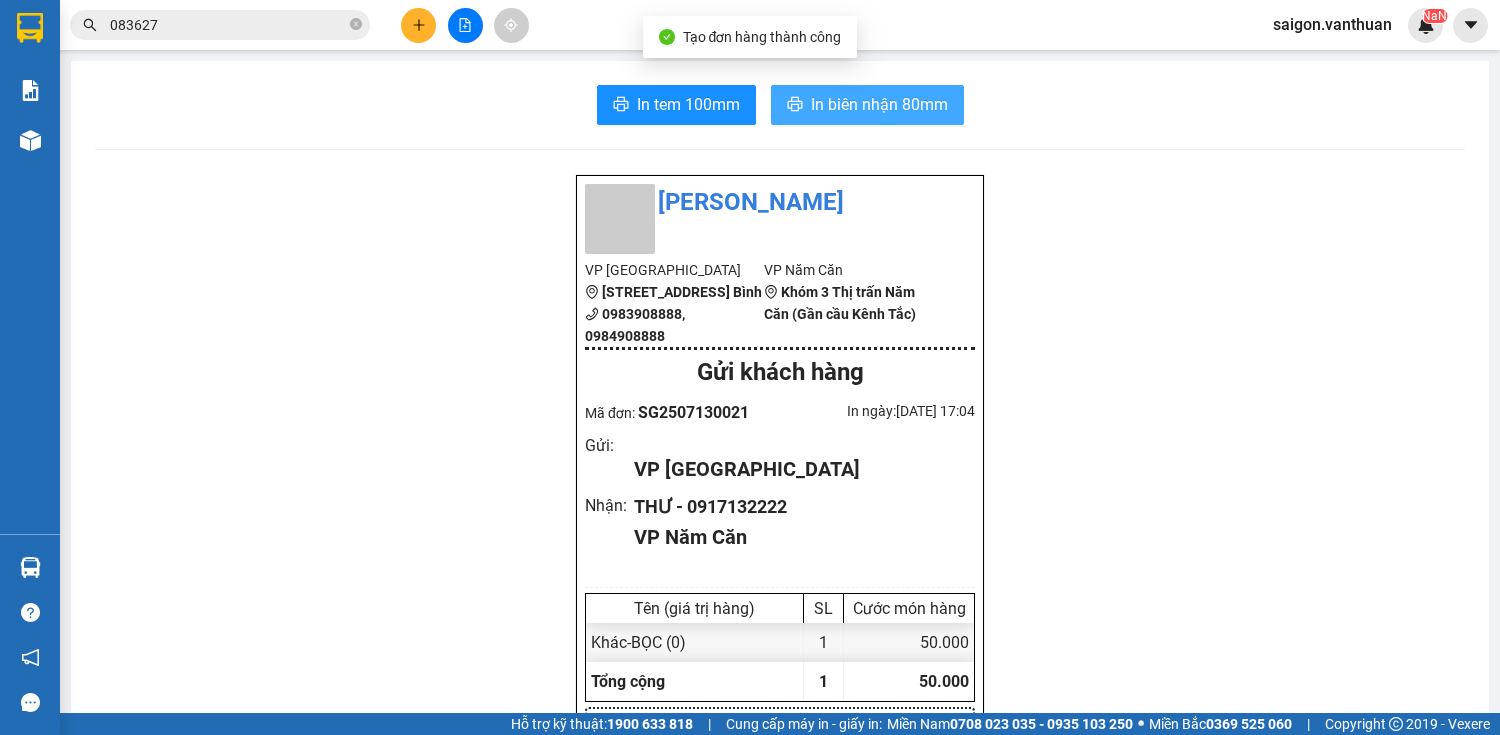 click on "In biên nhận 80mm" at bounding box center (879, 104) 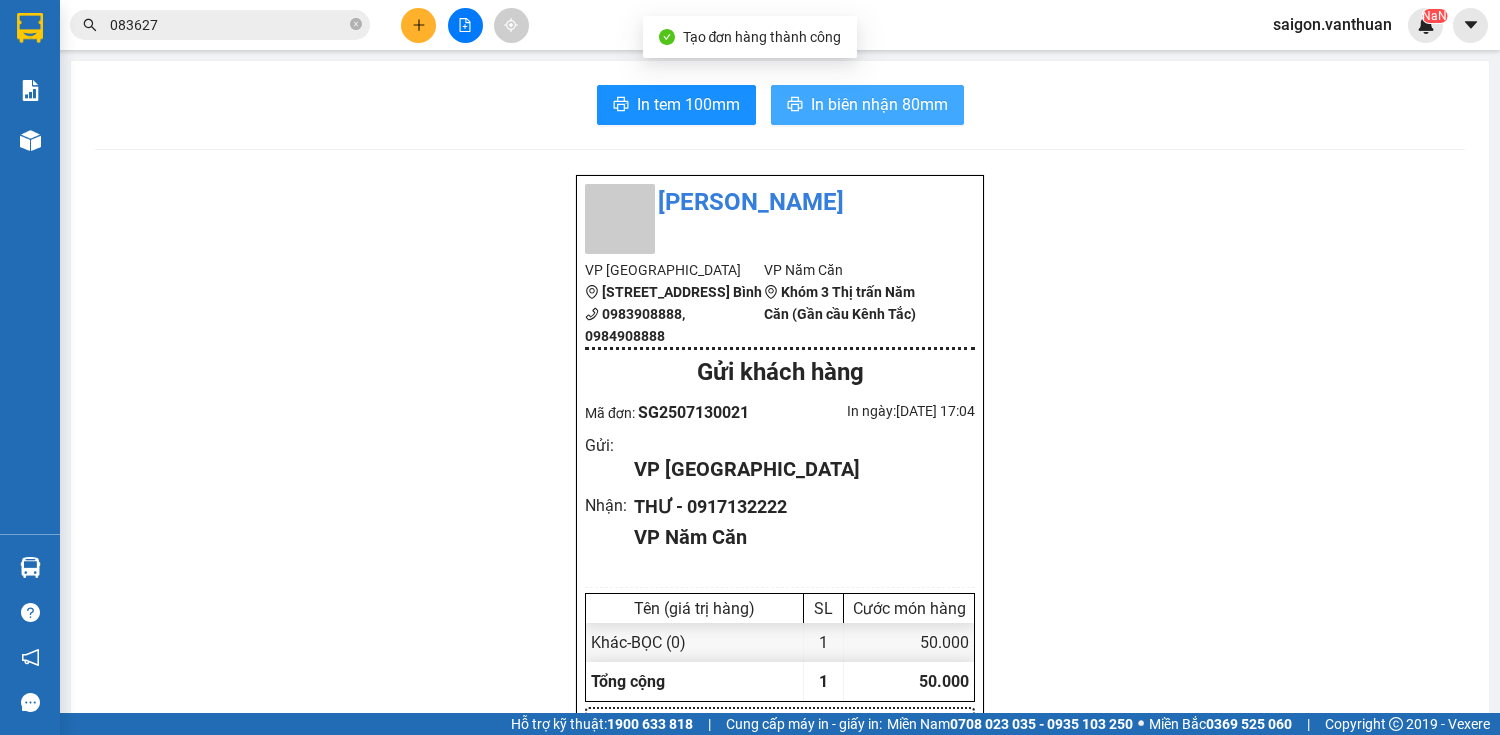 scroll, scrollTop: 0, scrollLeft: 0, axis: both 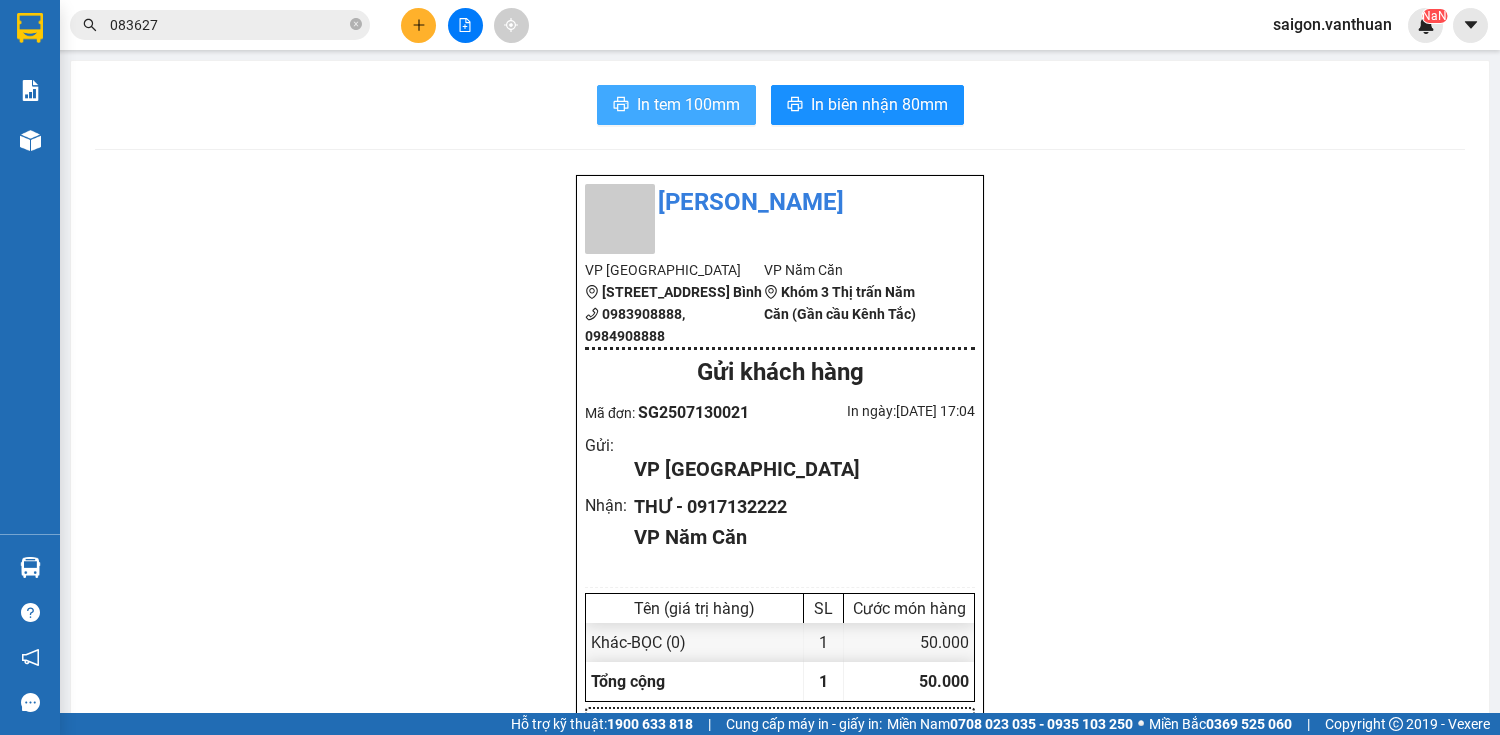 click on "In tem 100mm" at bounding box center [688, 104] 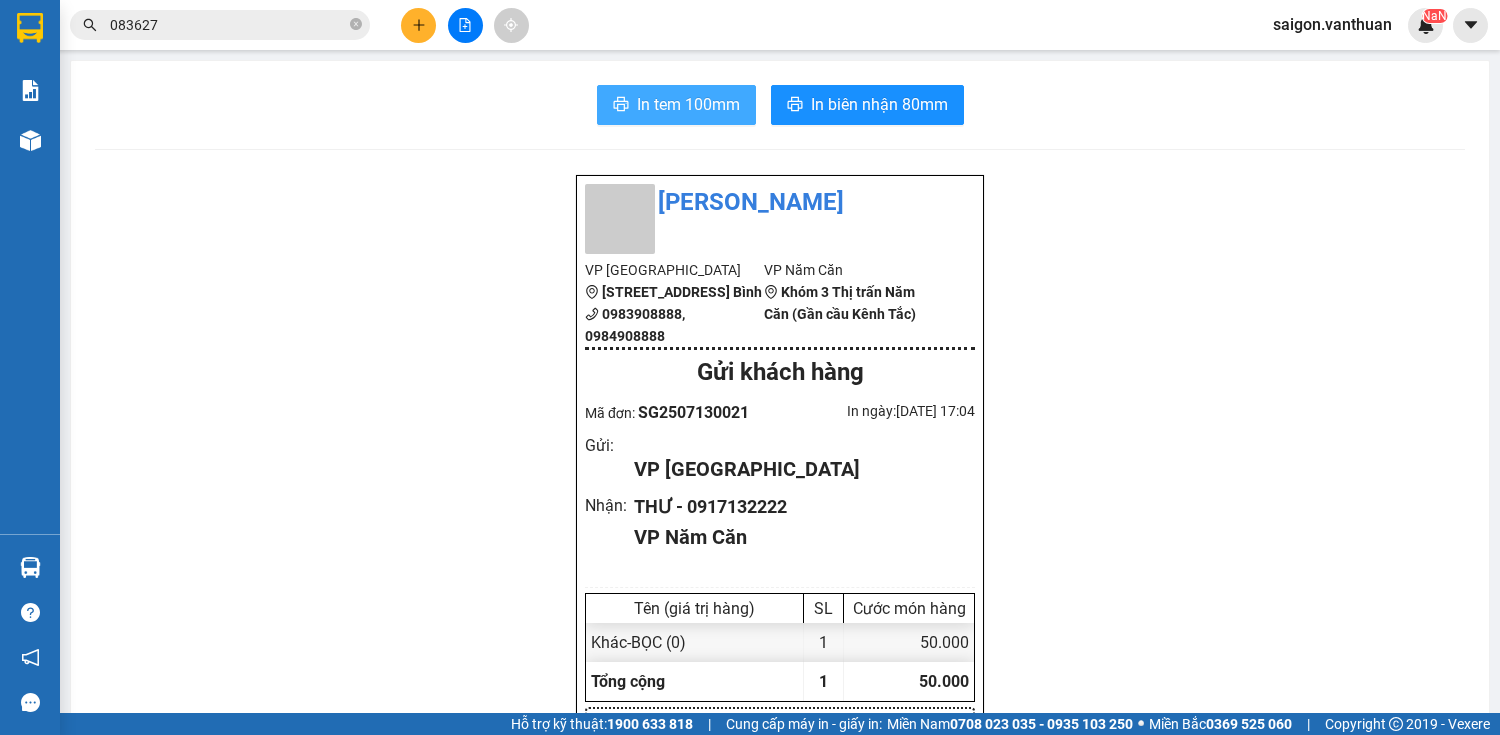 scroll, scrollTop: 0, scrollLeft: 0, axis: both 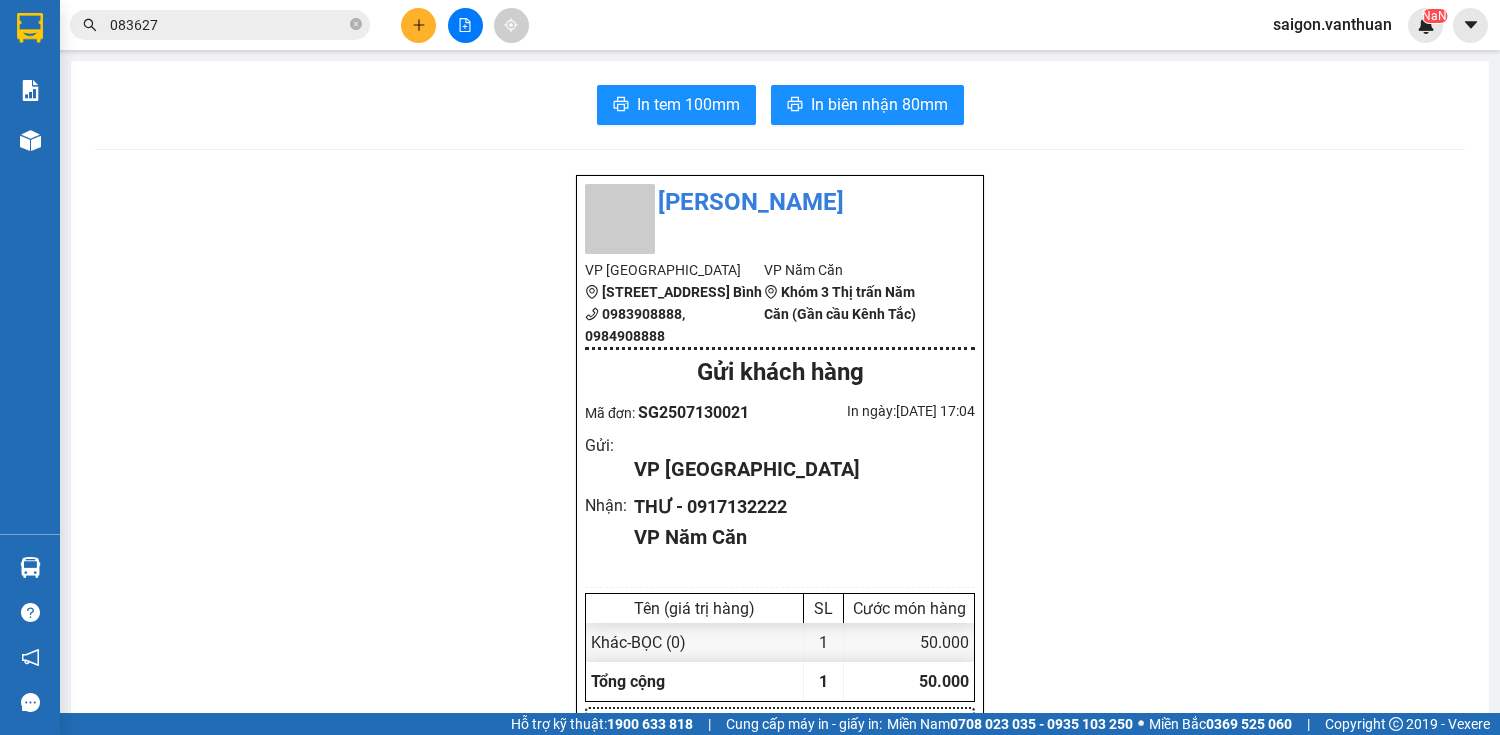 click 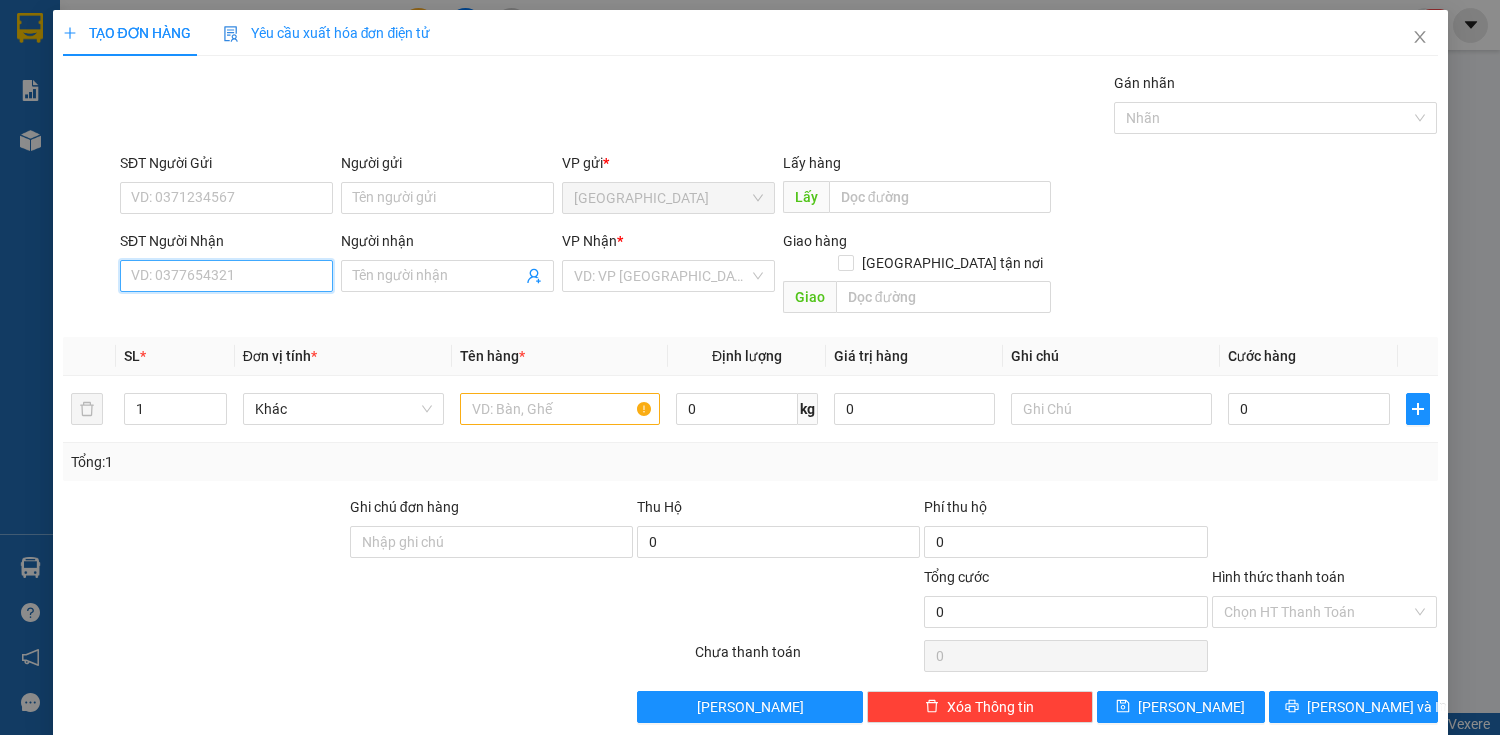 click on "SĐT Người Nhận" at bounding box center [226, 276] 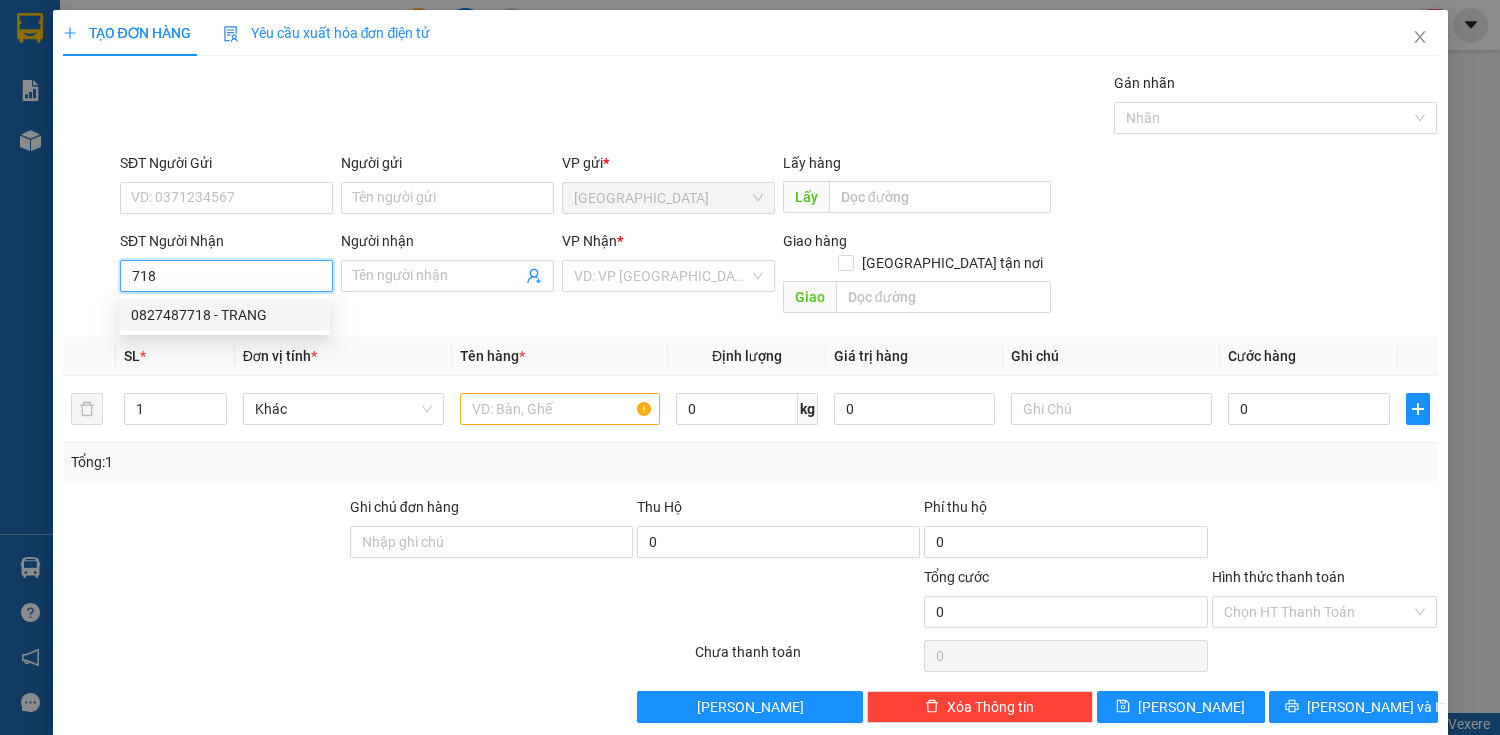click on "0827487718 - TRANG" at bounding box center (224, 315) 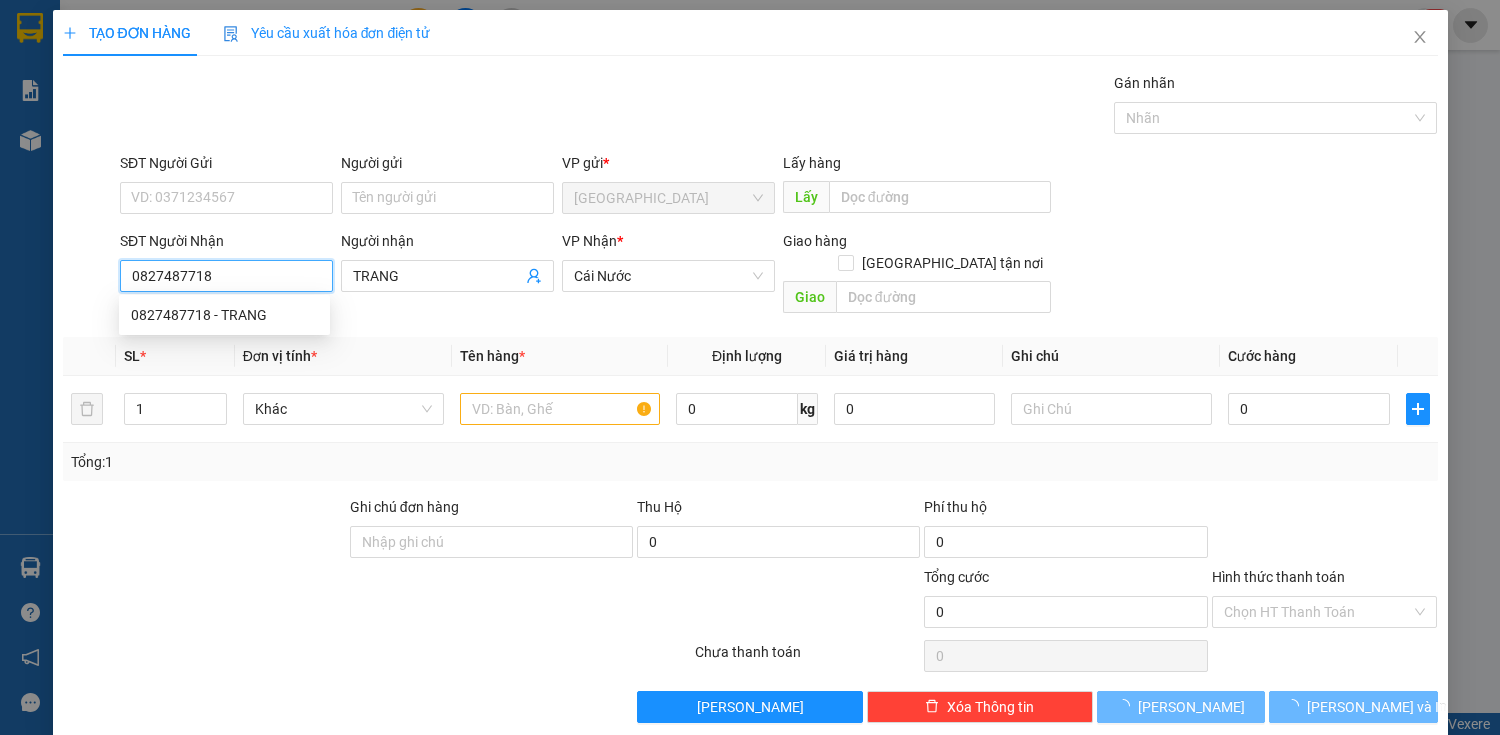 type on "80.000" 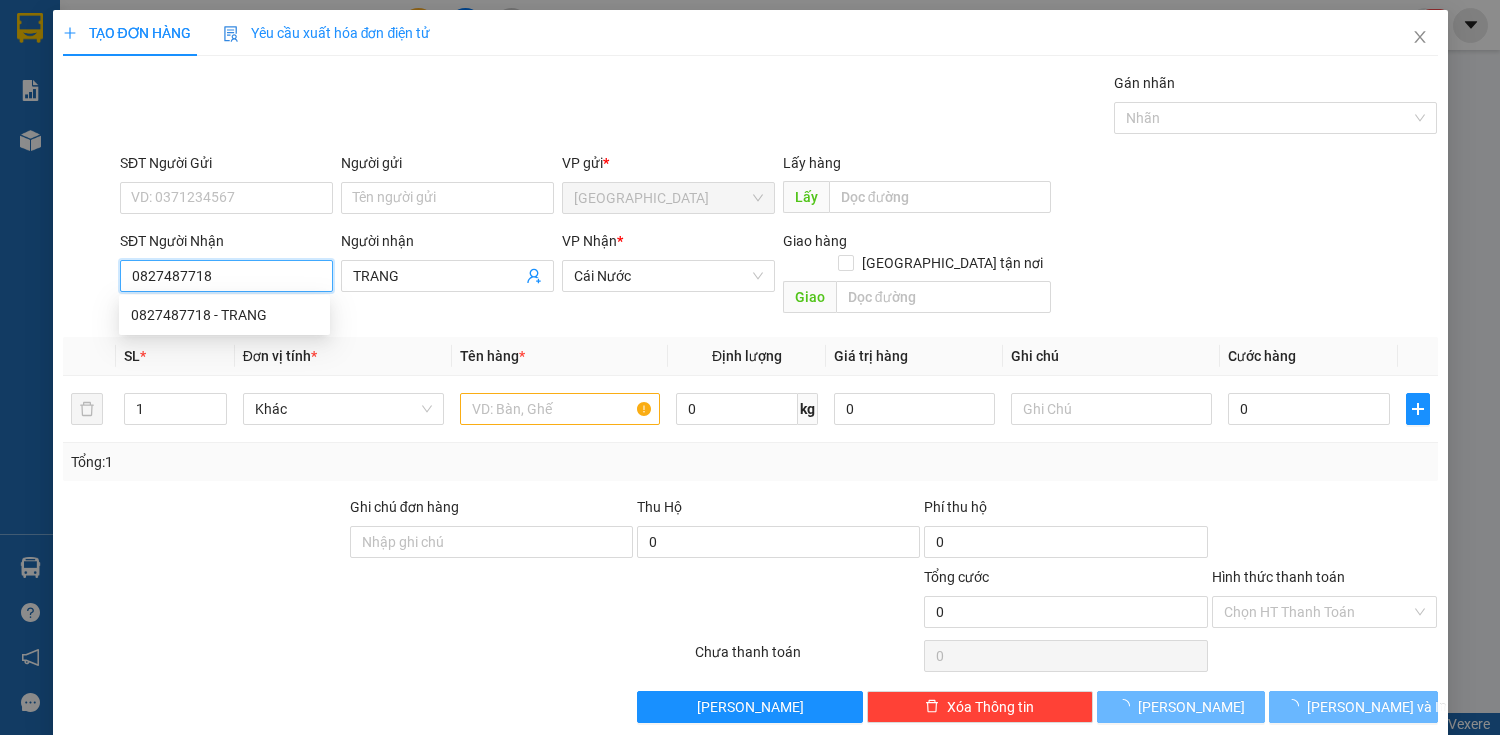 type on "80.000" 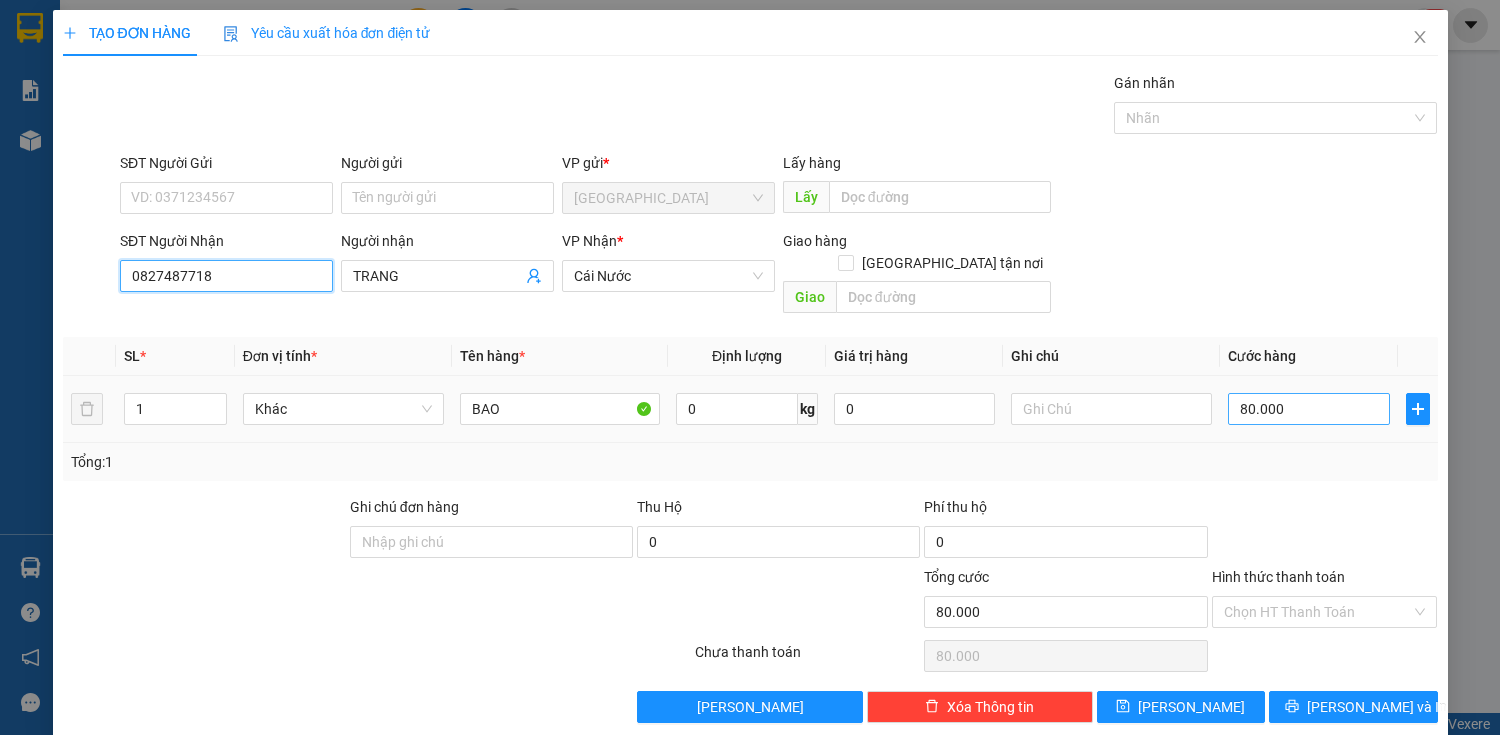 type on "0827487718" 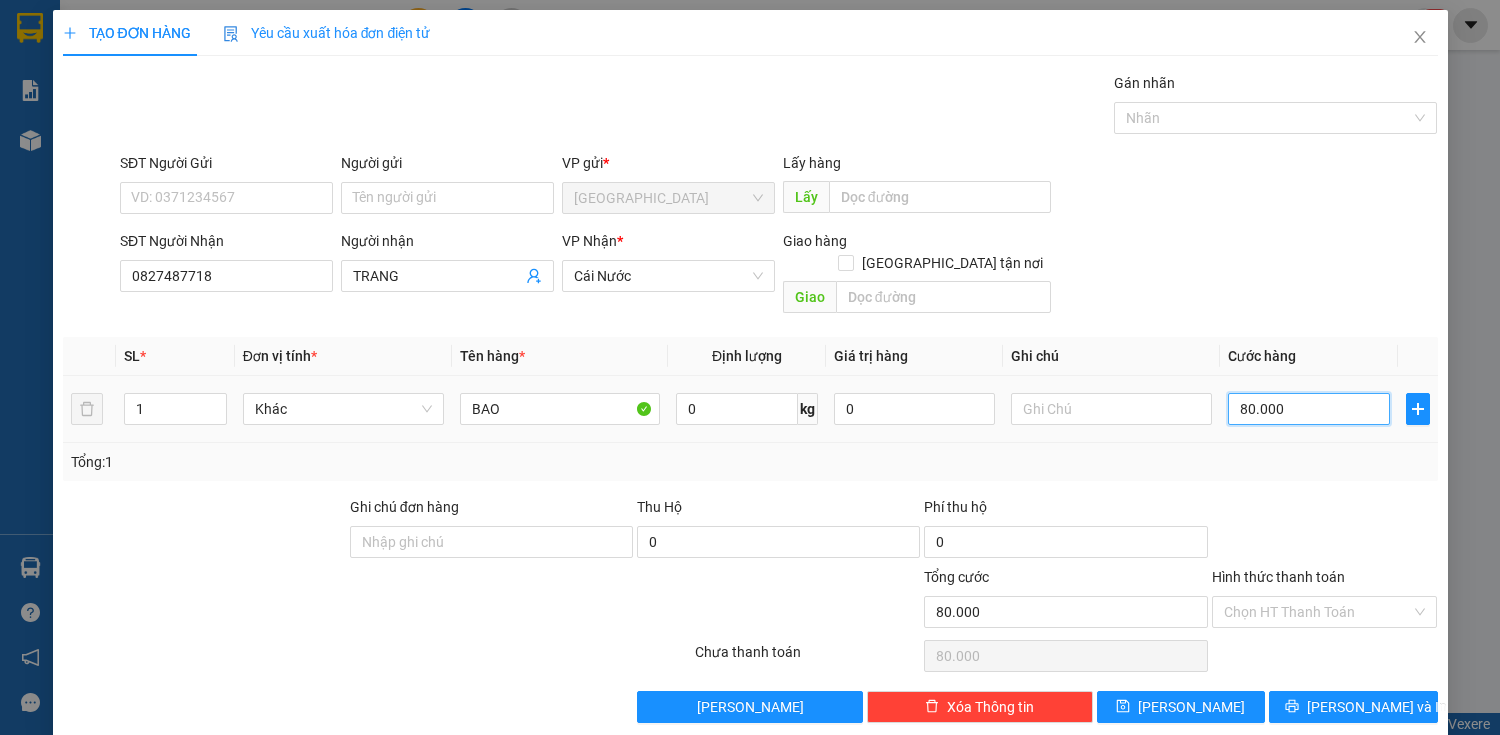 click on "80.000" at bounding box center (1308, 409) 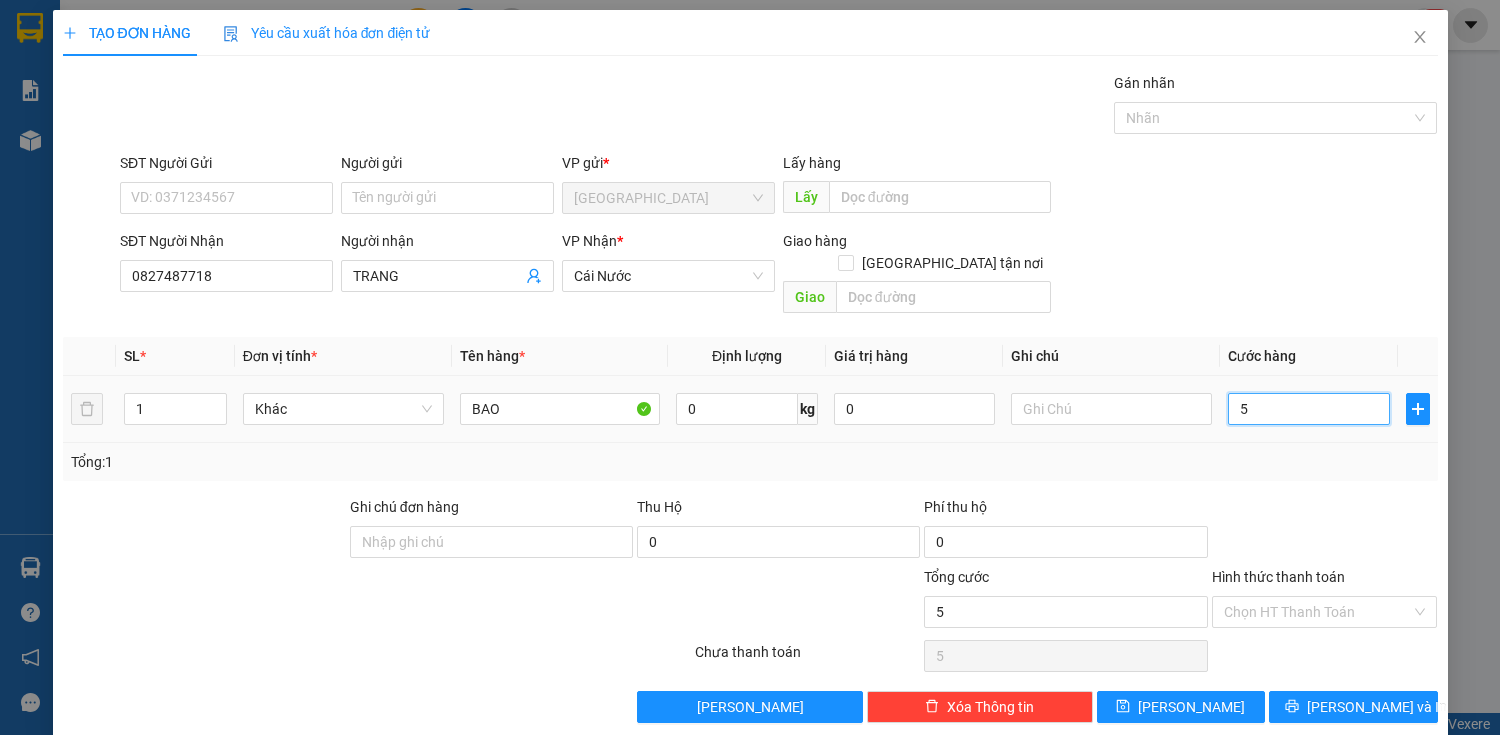 type on "50" 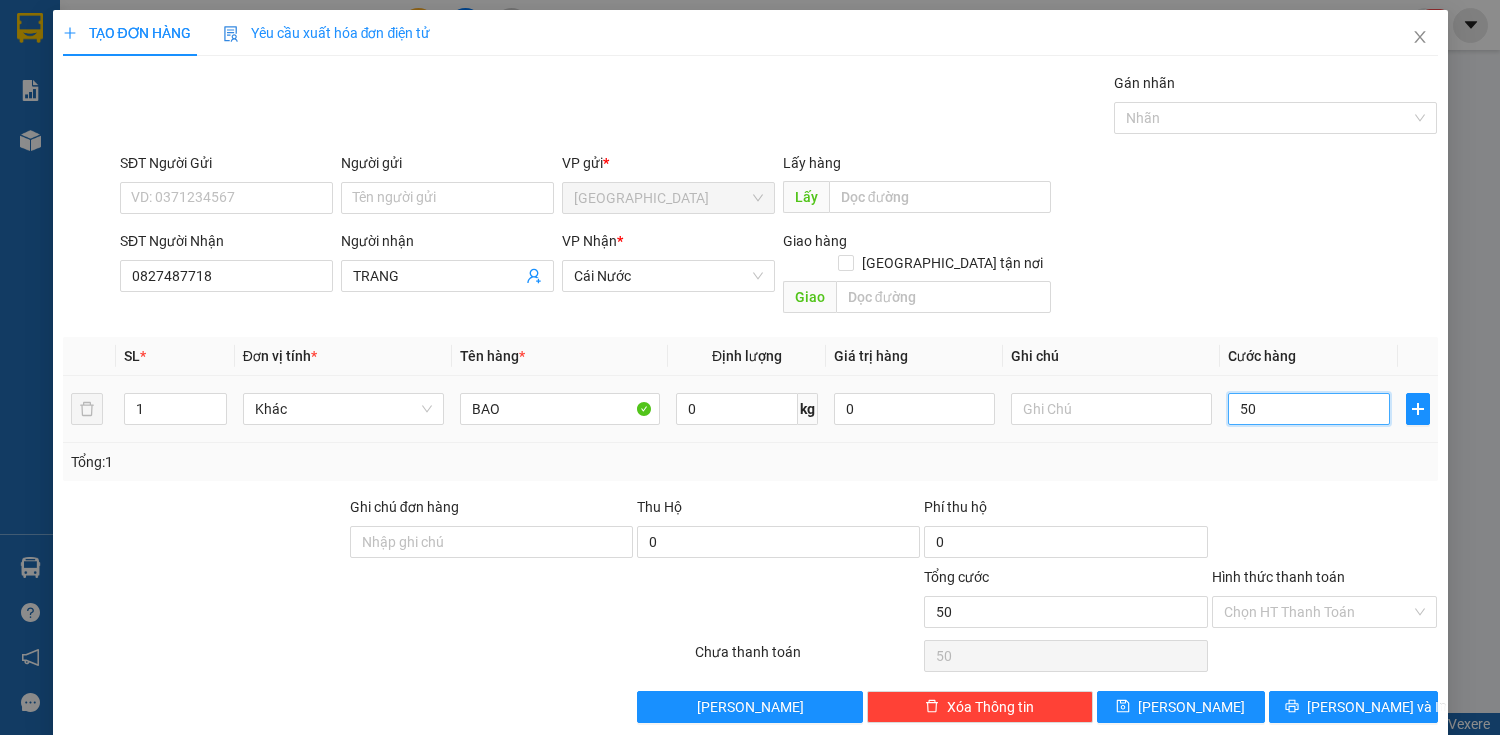 type on "500" 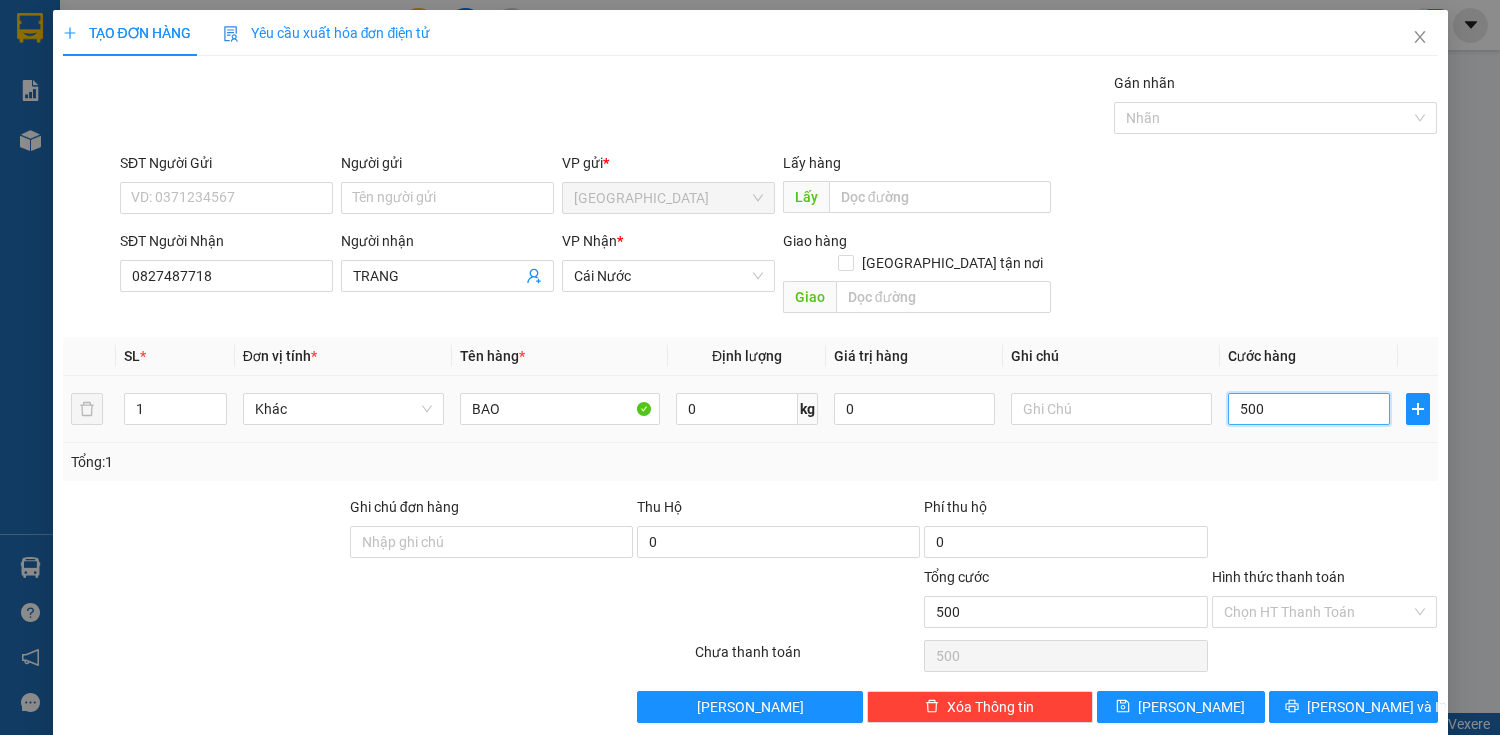 type on "5.000" 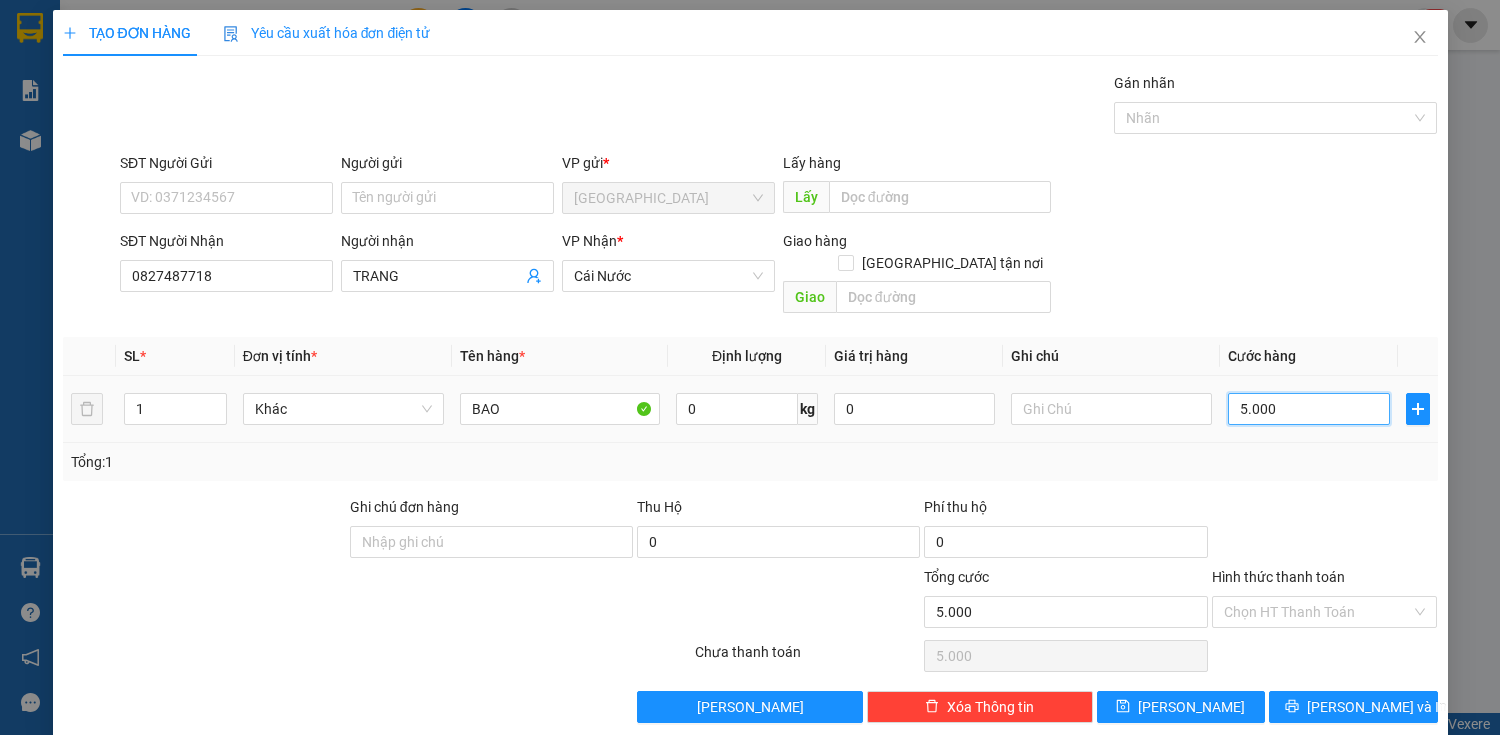 type on "50.000" 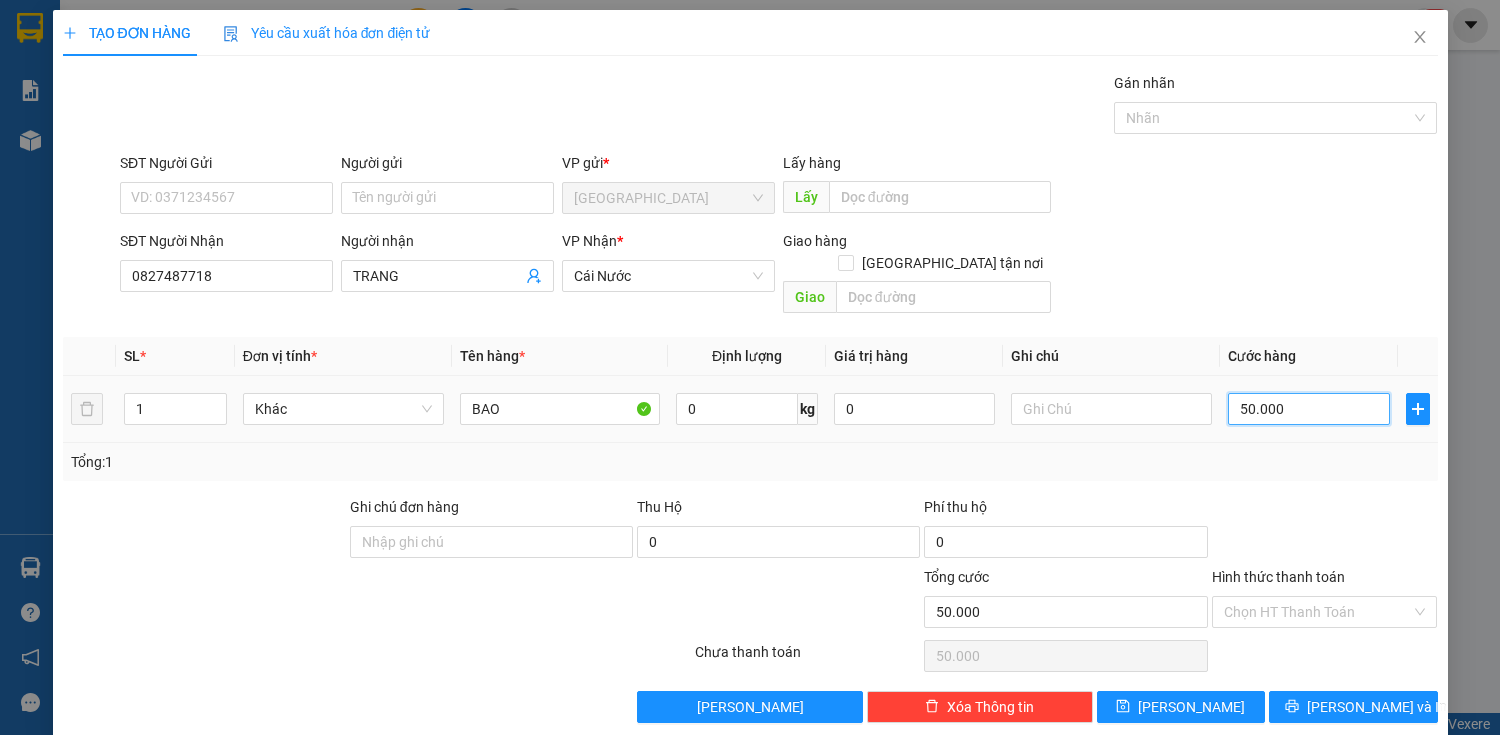 type on "50.000" 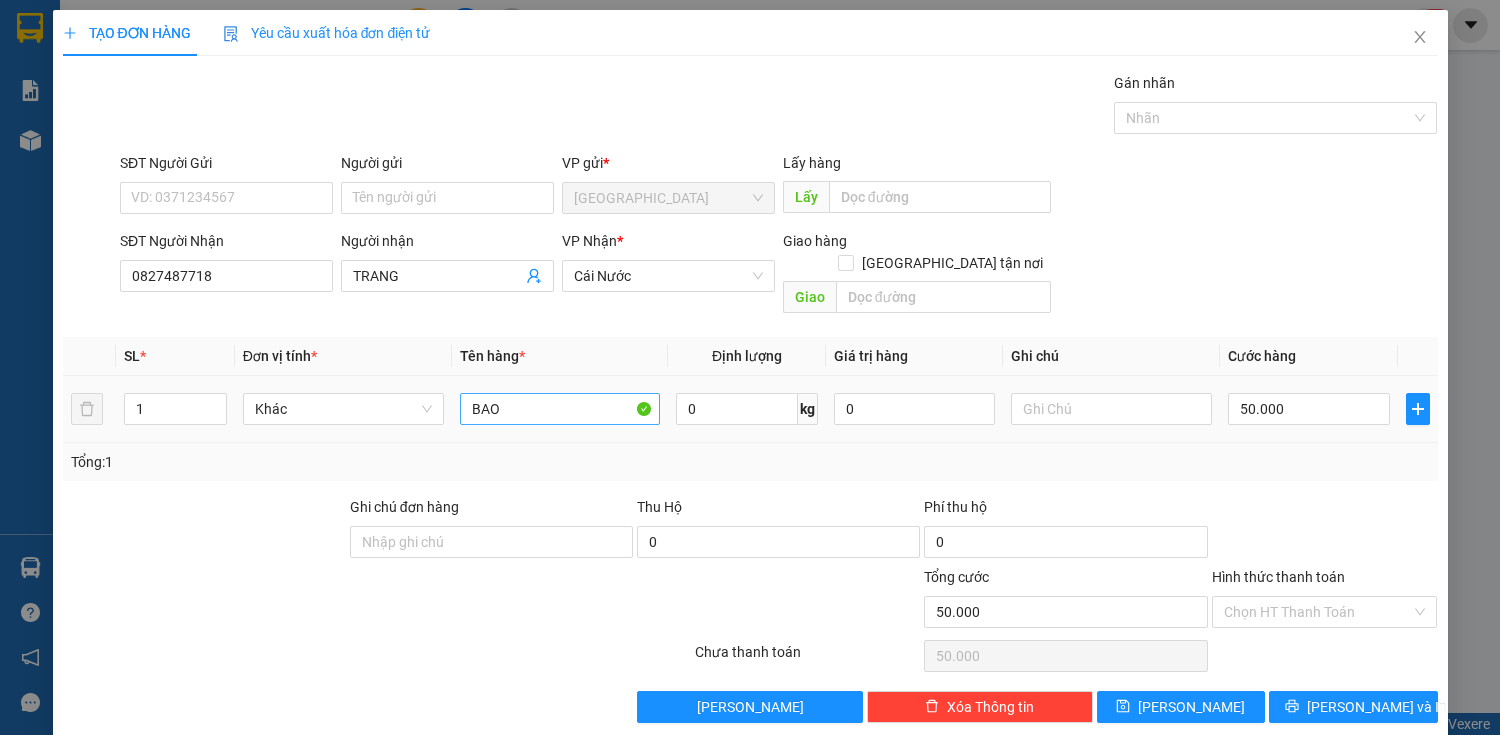 drag, startPoint x: 535, startPoint y: 354, endPoint x: 546, endPoint y: 382, distance: 30.083218 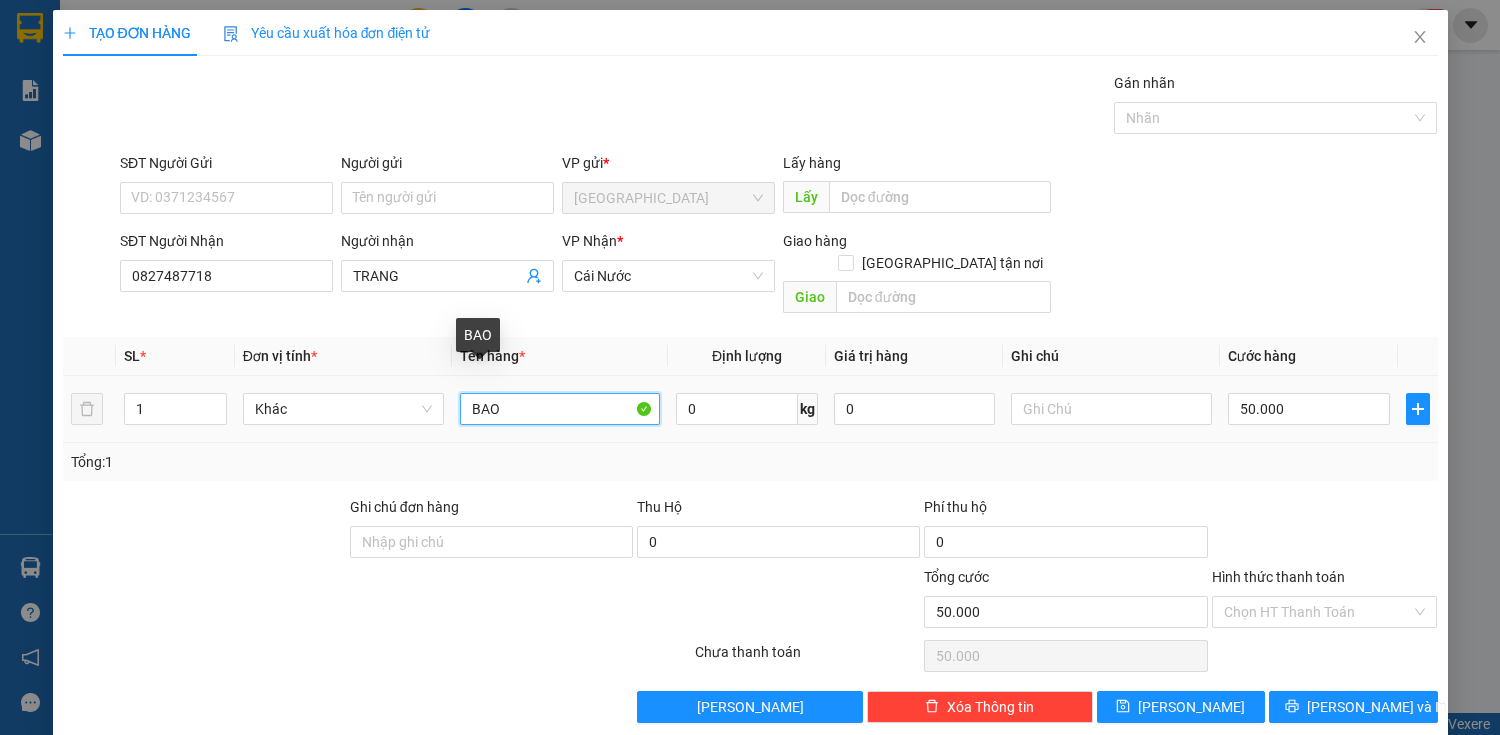 click on "BAO" at bounding box center [560, 409] 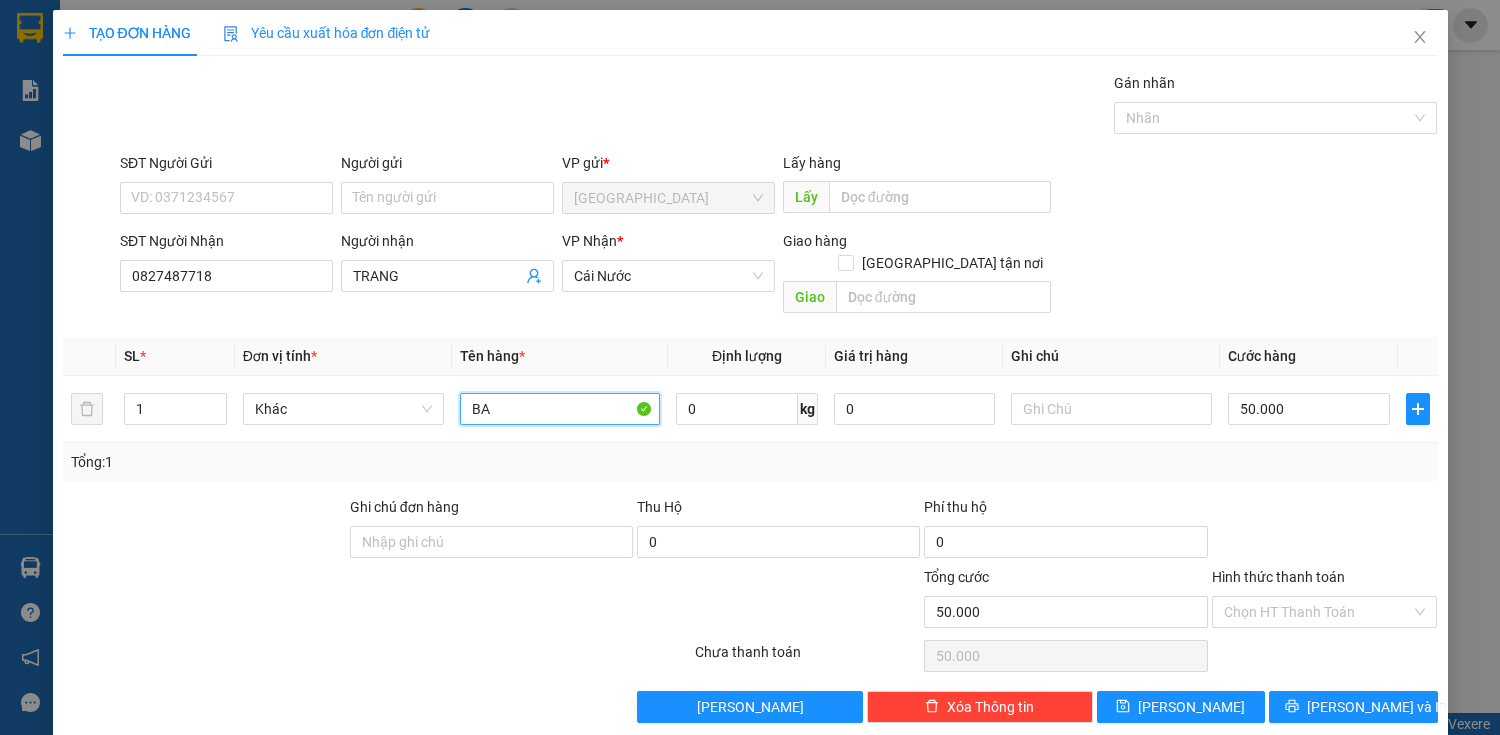 type on "B" 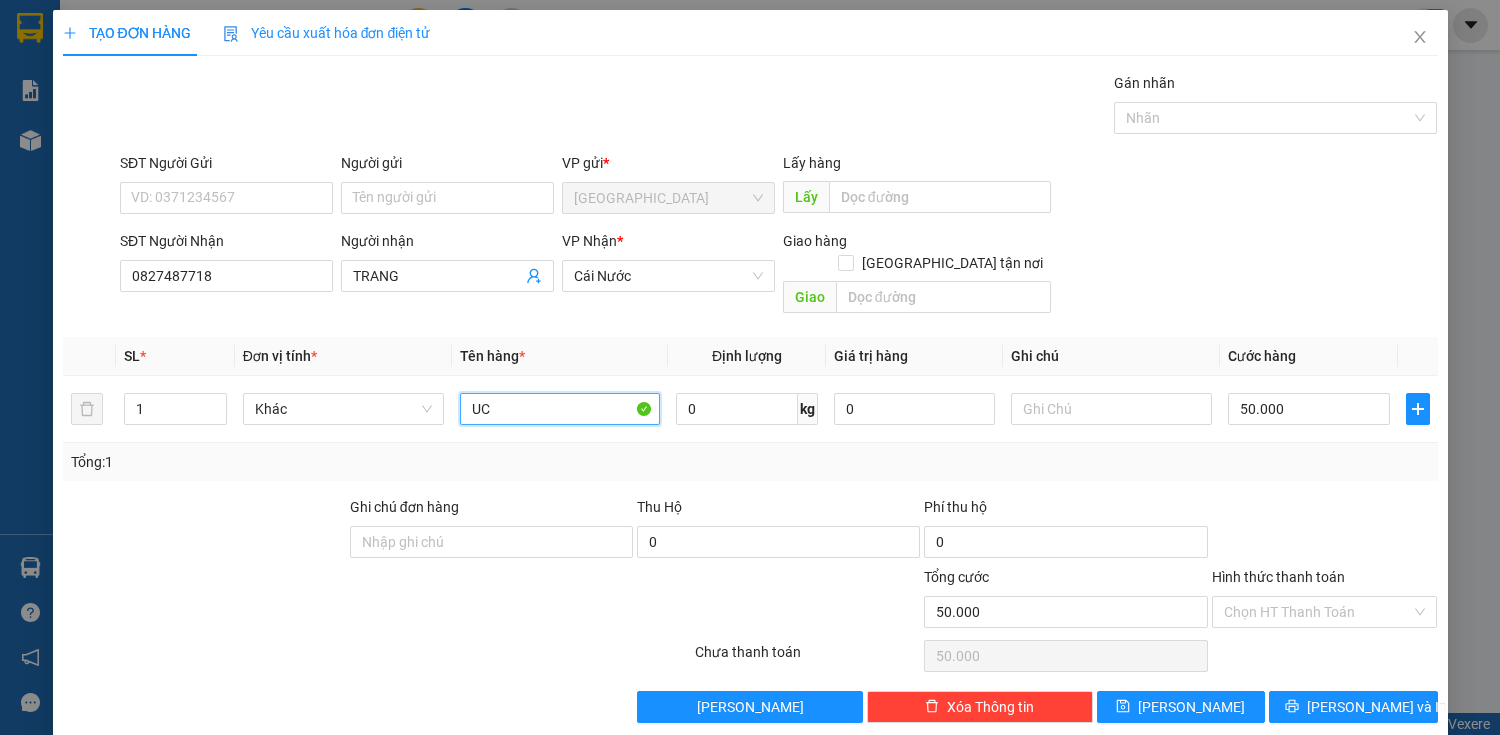 type on "U" 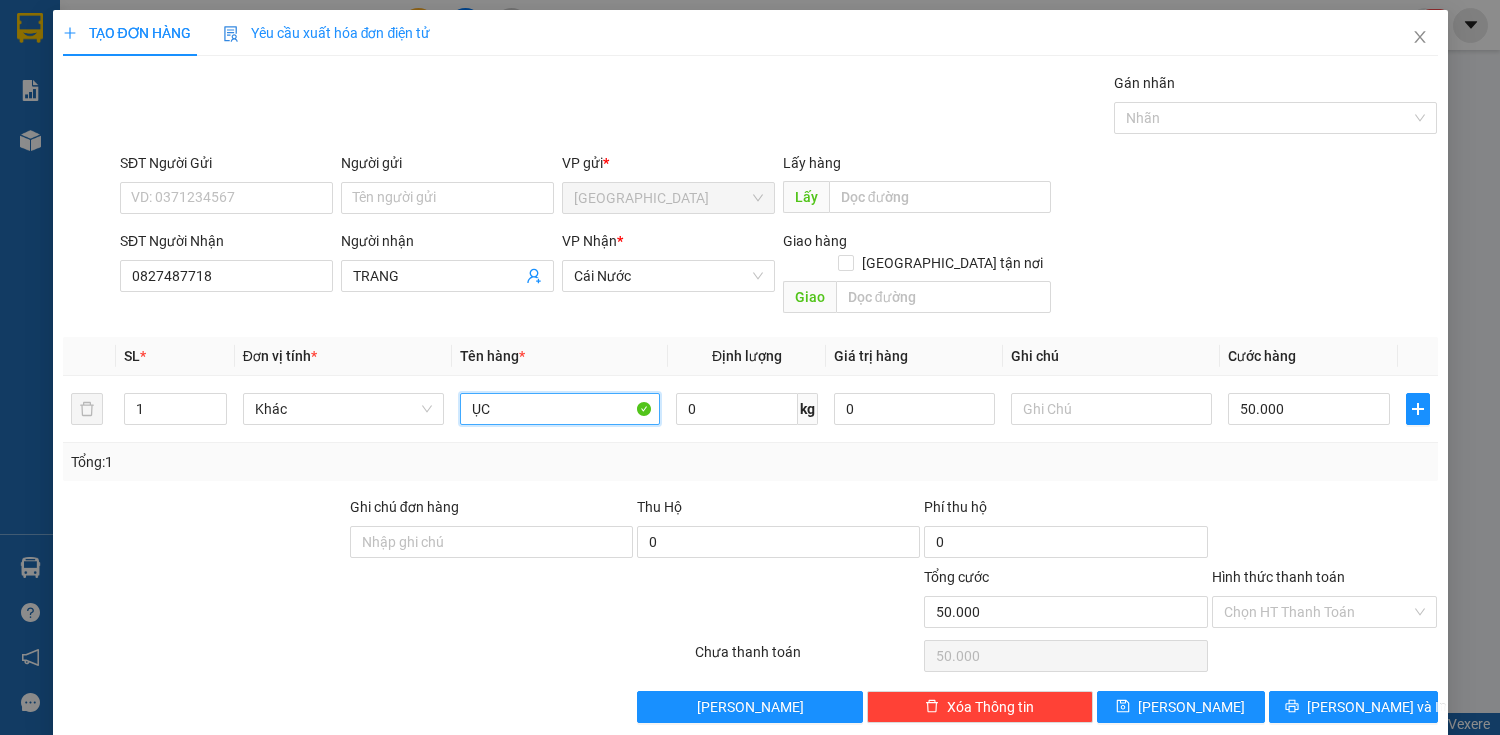 type on "Ụ" 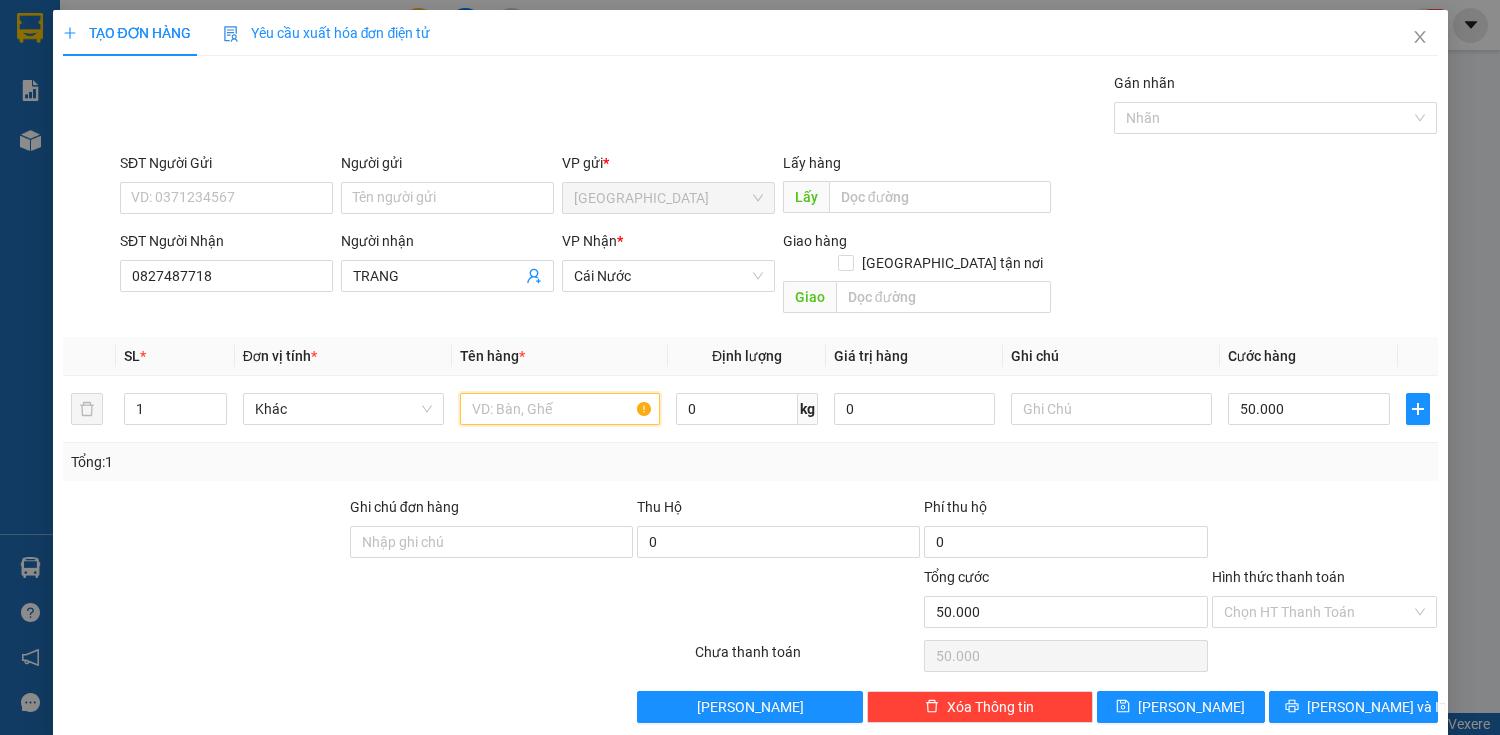 type on "V" 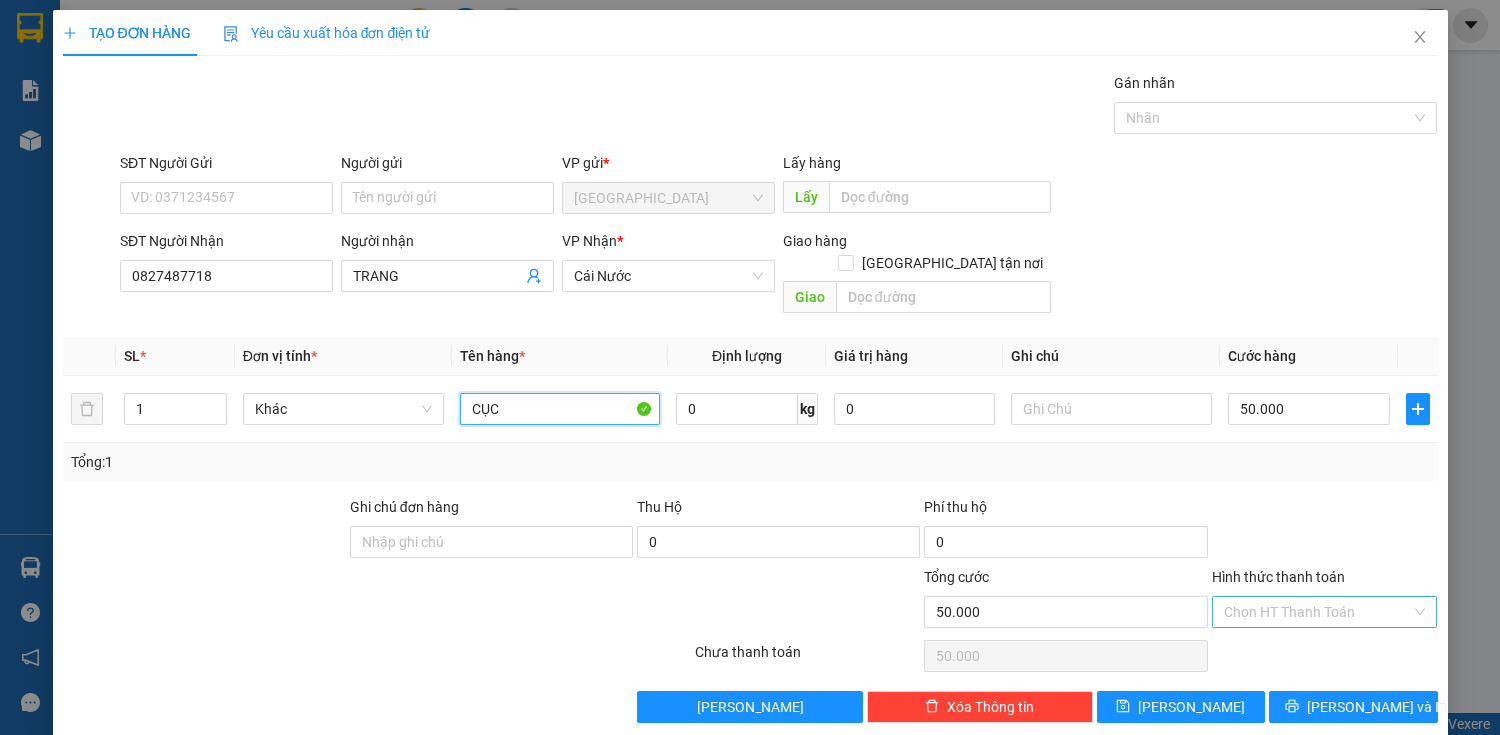 type on "CỤC" 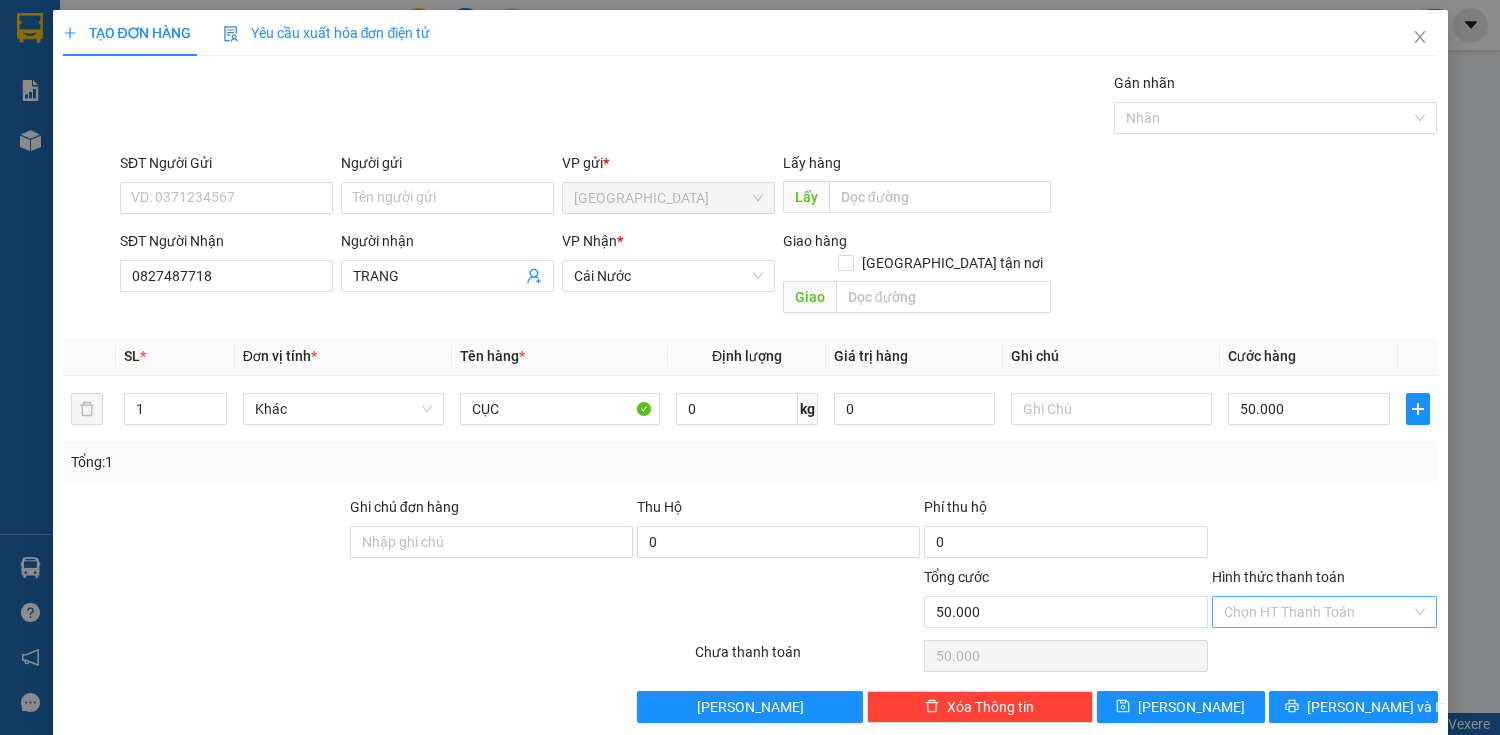 click on "Hình thức thanh toán" at bounding box center (1318, 612) 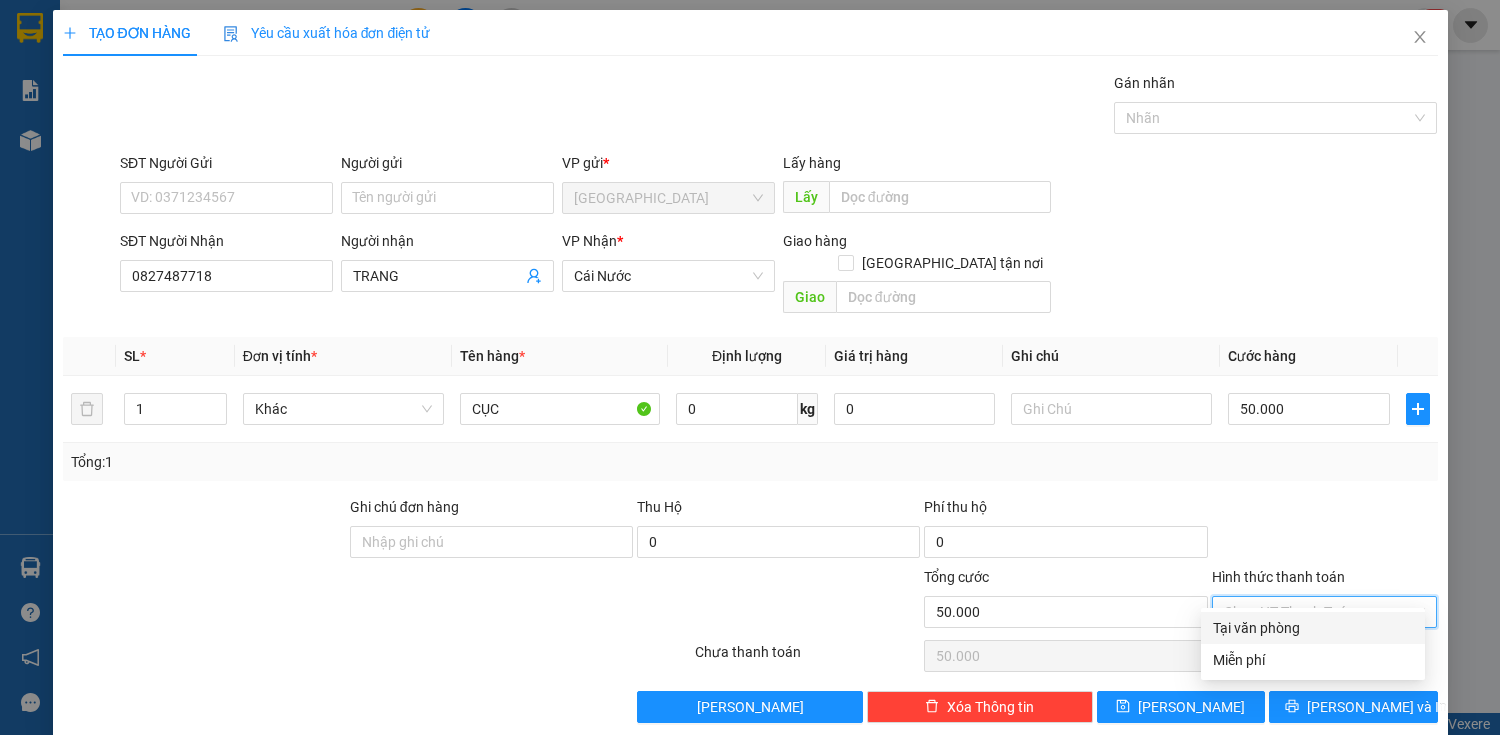 click on "Tại văn phòng" at bounding box center (1313, 628) 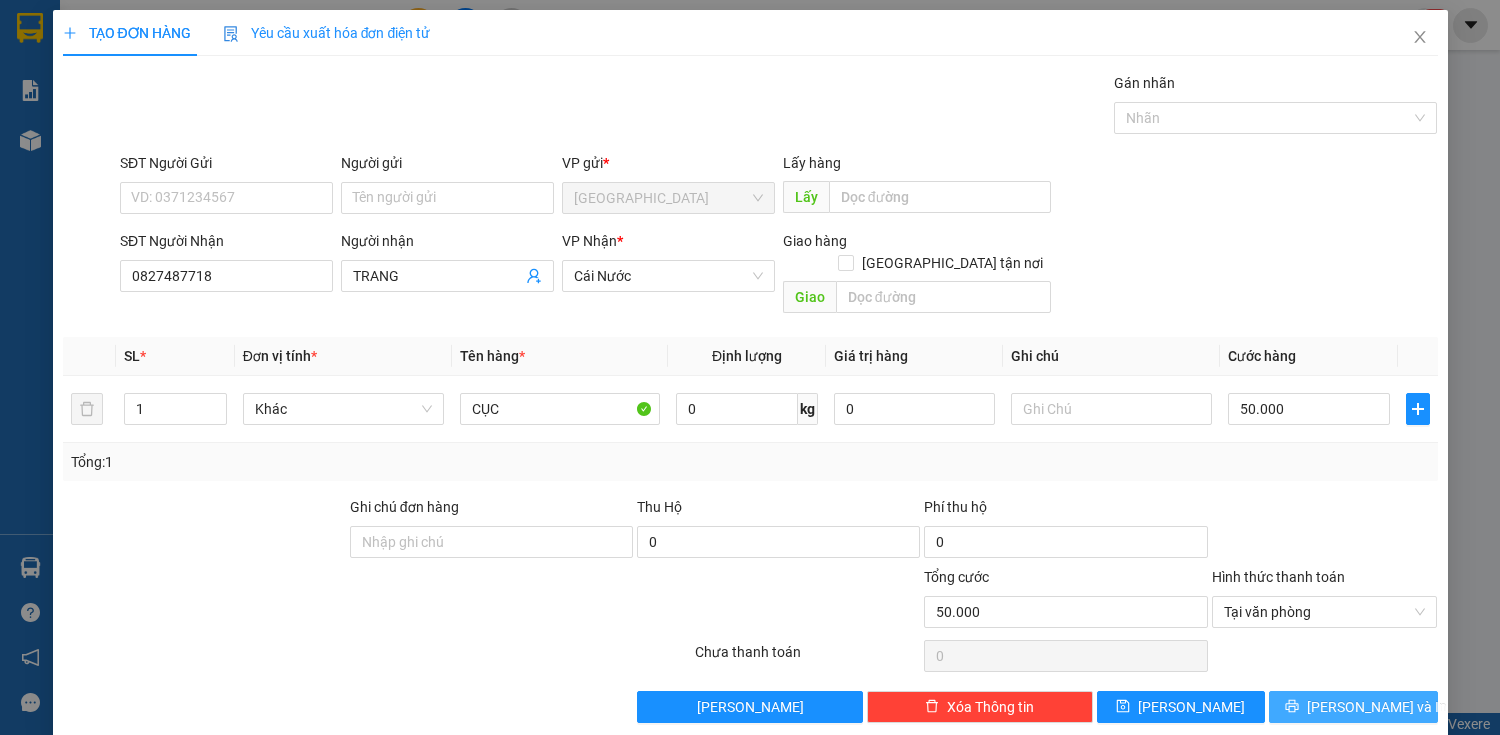 click on "[PERSON_NAME] và In" at bounding box center (1353, 707) 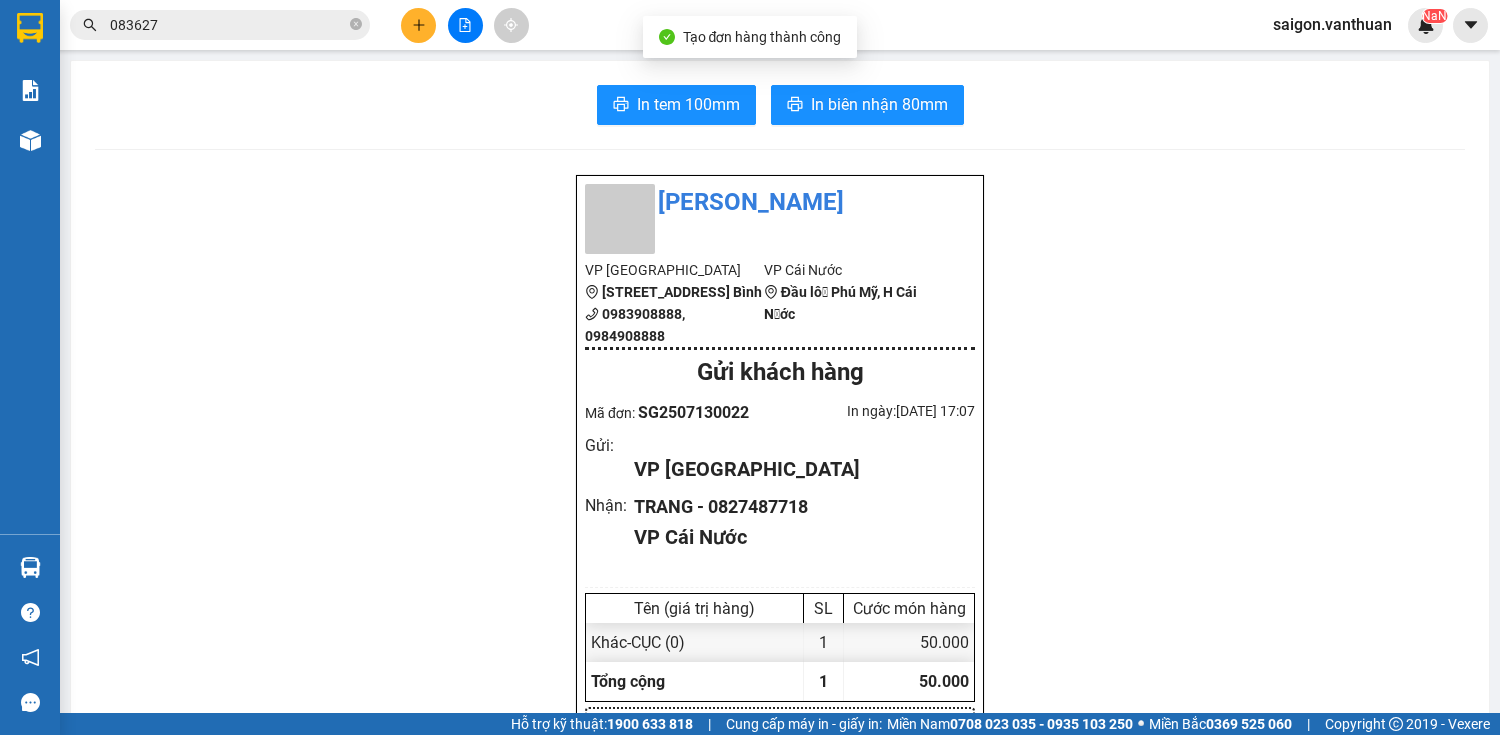 drag, startPoint x: 624, startPoint y: 172, endPoint x: 691, endPoint y: -80, distance: 260.75467 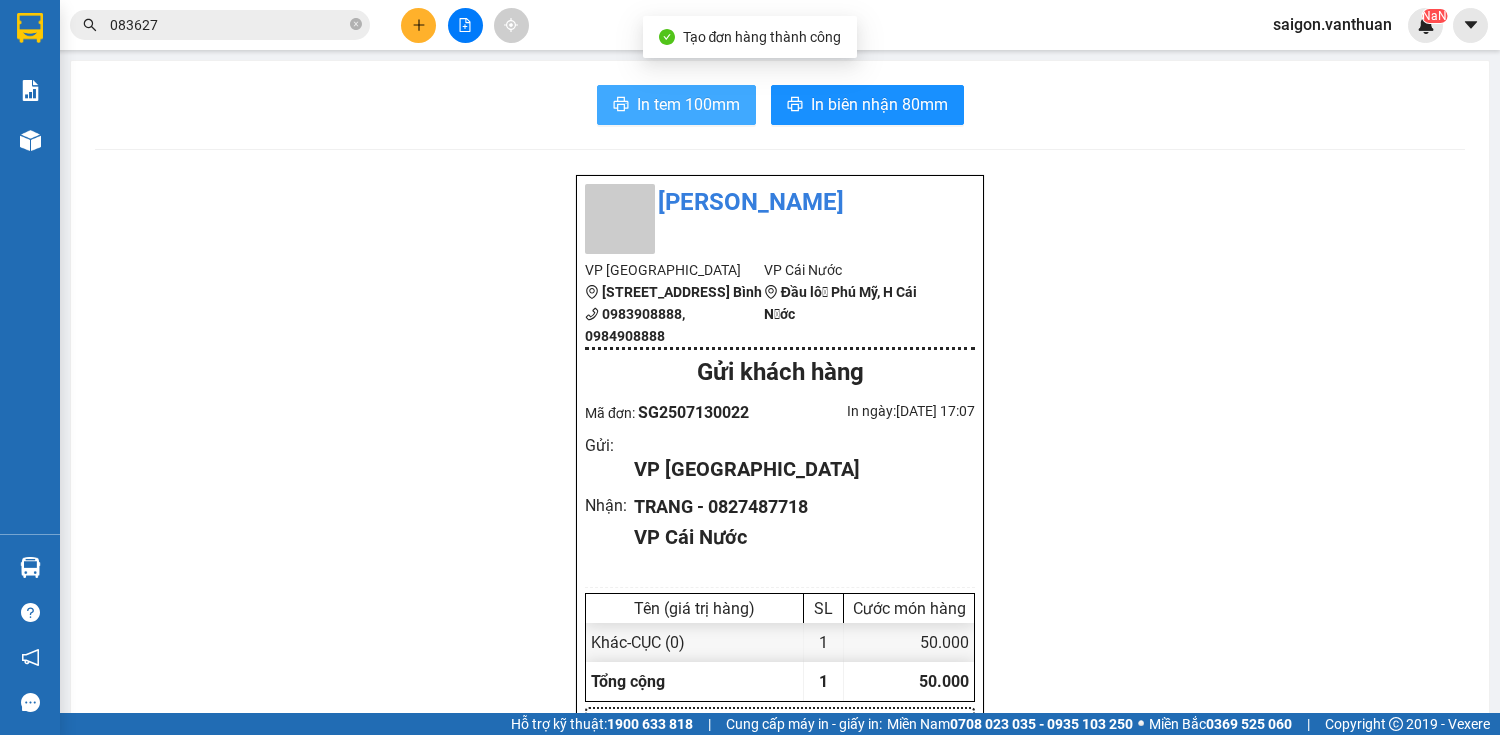 click on "In tem 100mm" at bounding box center (688, 104) 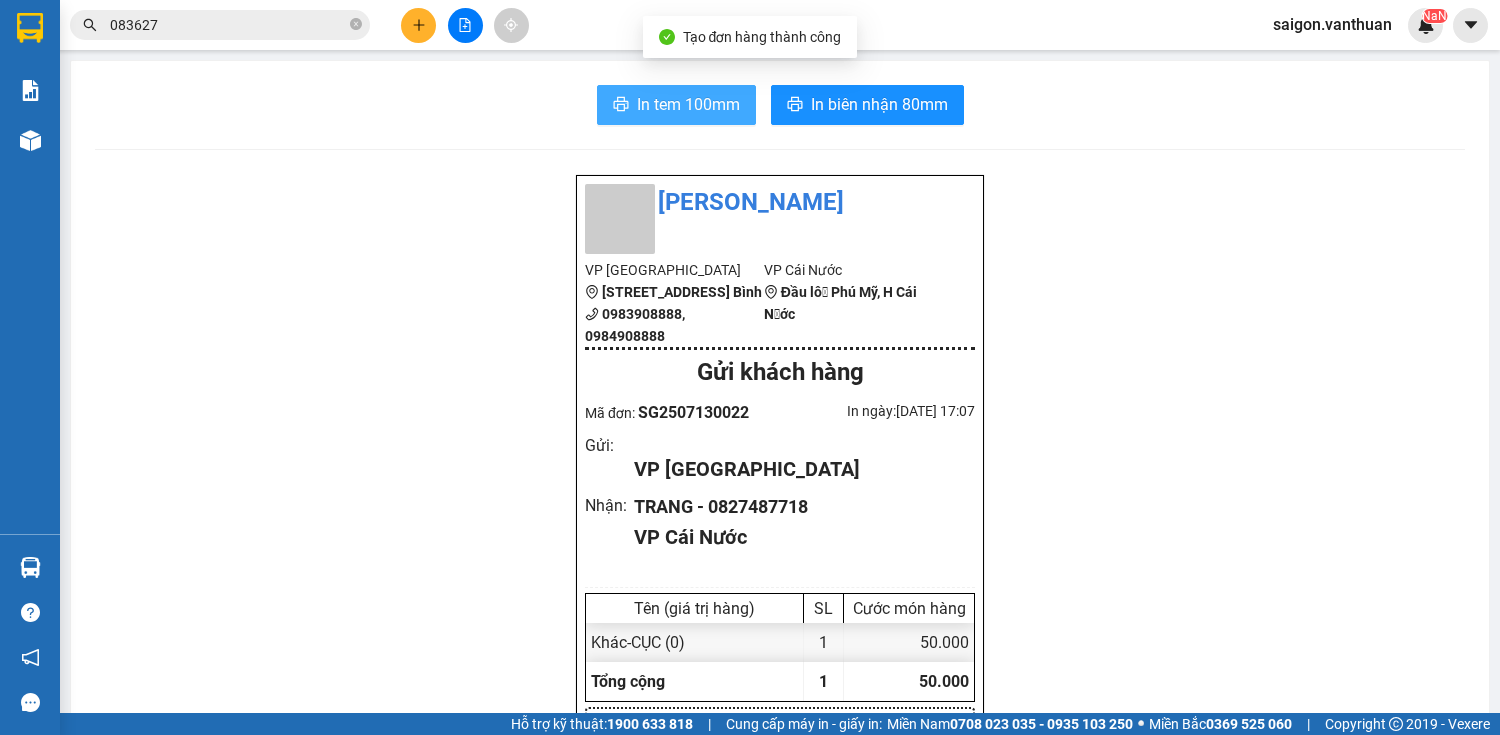 scroll, scrollTop: 0, scrollLeft: 0, axis: both 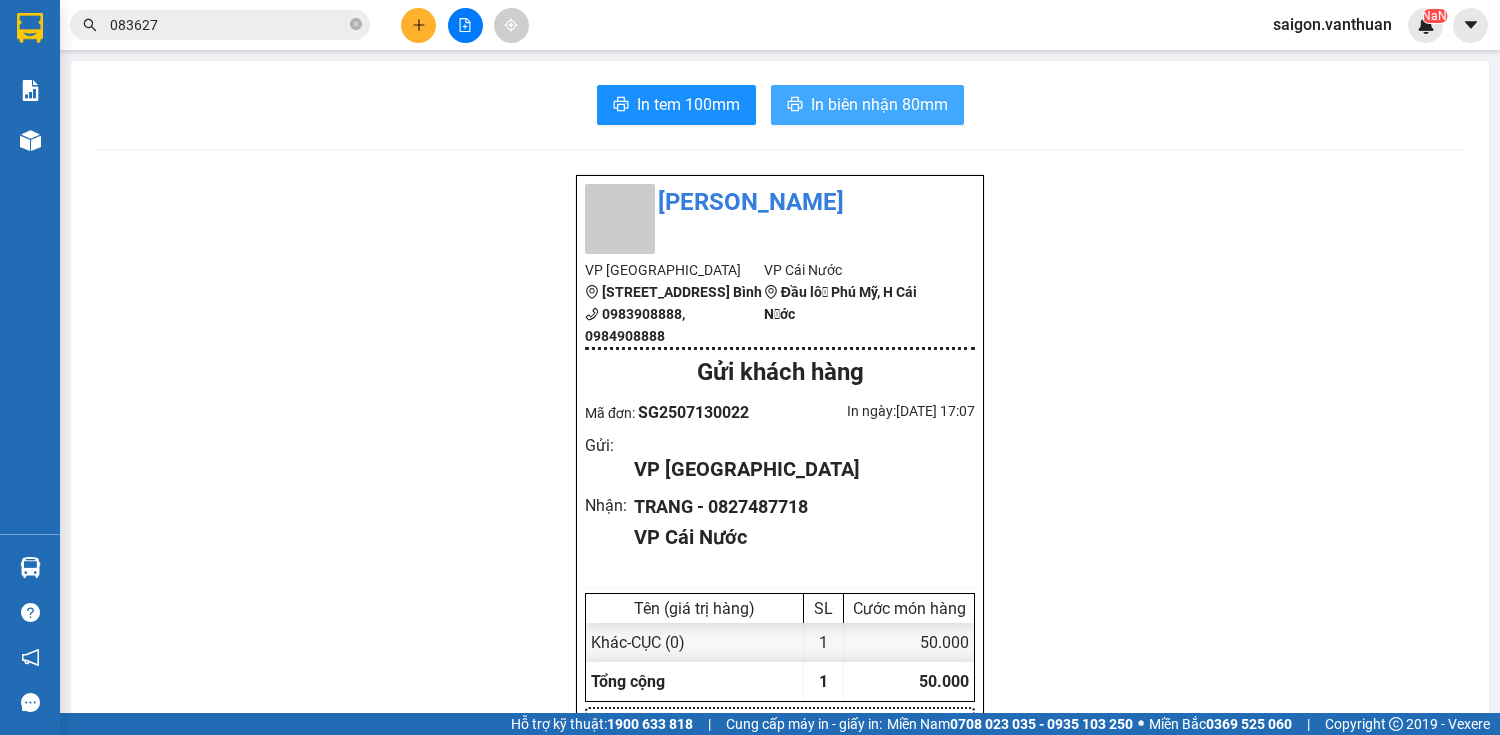 click on "In biên nhận 80mm" at bounding box center [879, 104] 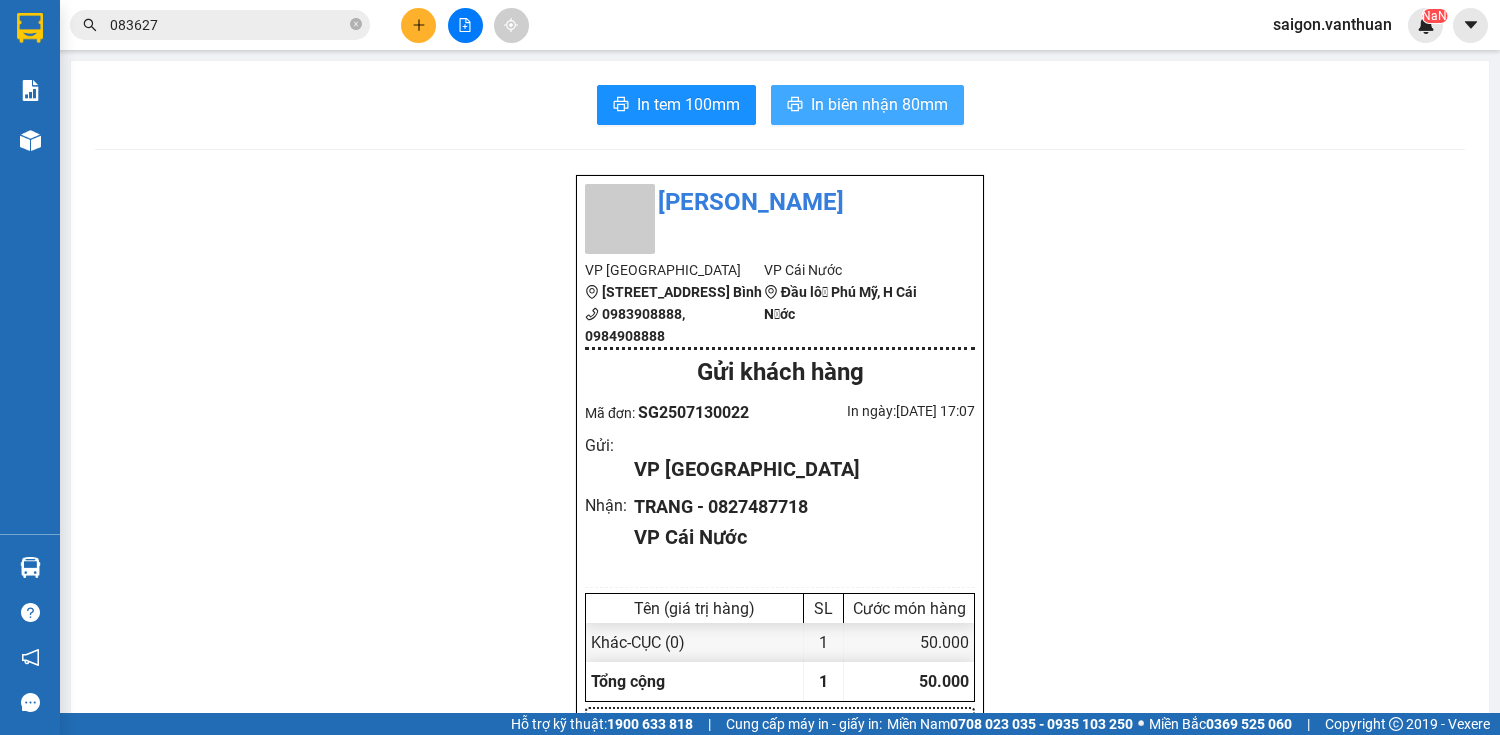 scroll, scrollTop: 0, scrollLeft: 0, axis: both 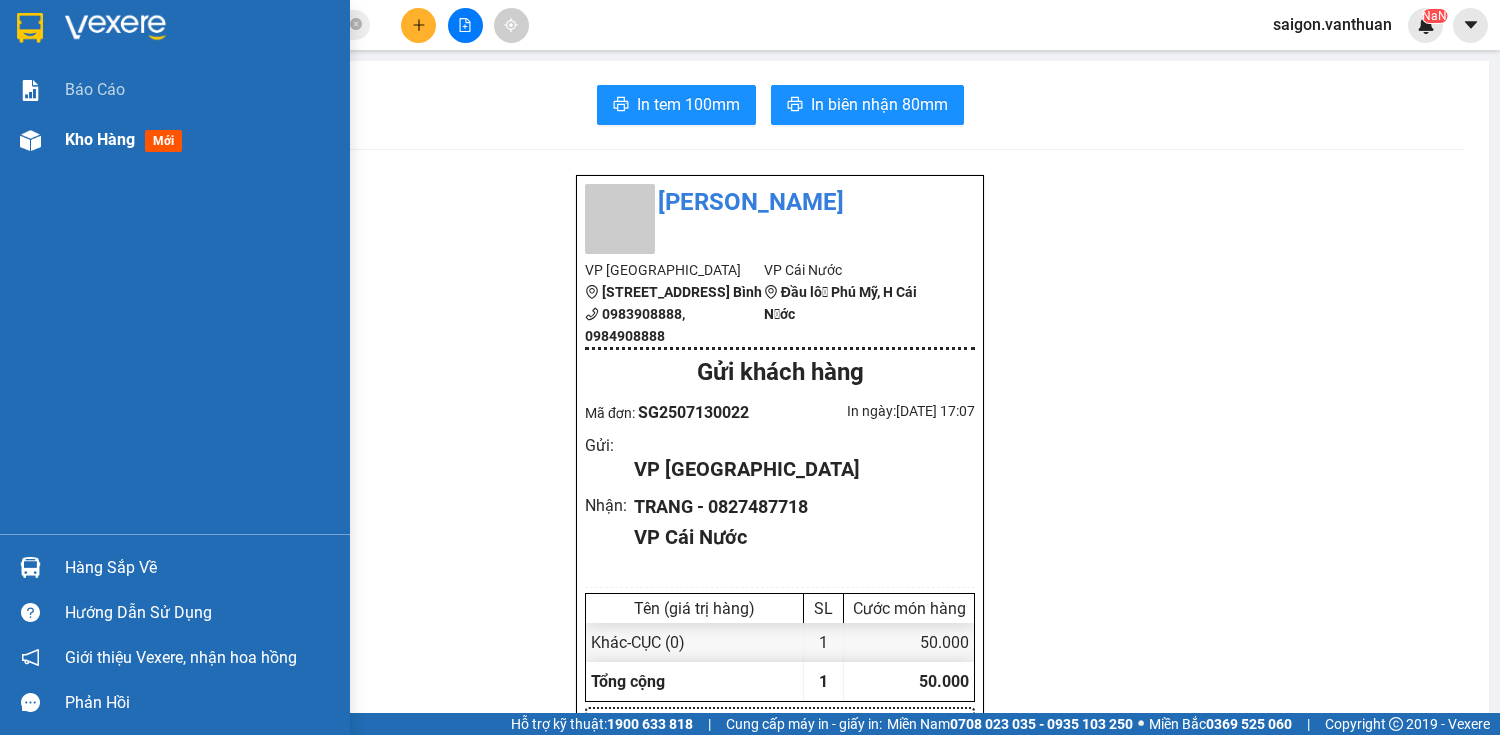 click at bounding box center (30, 140) 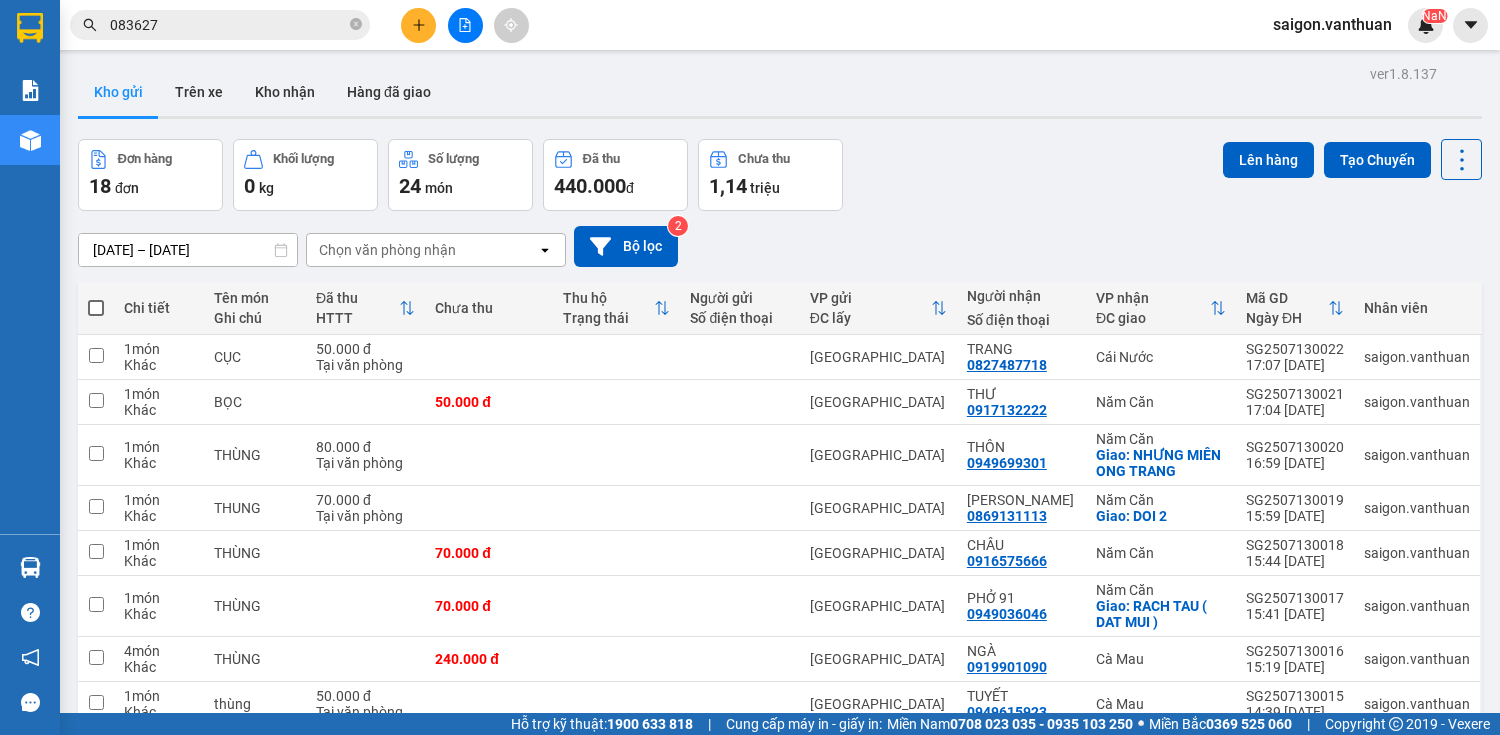 click at bounding box center [96, 308] 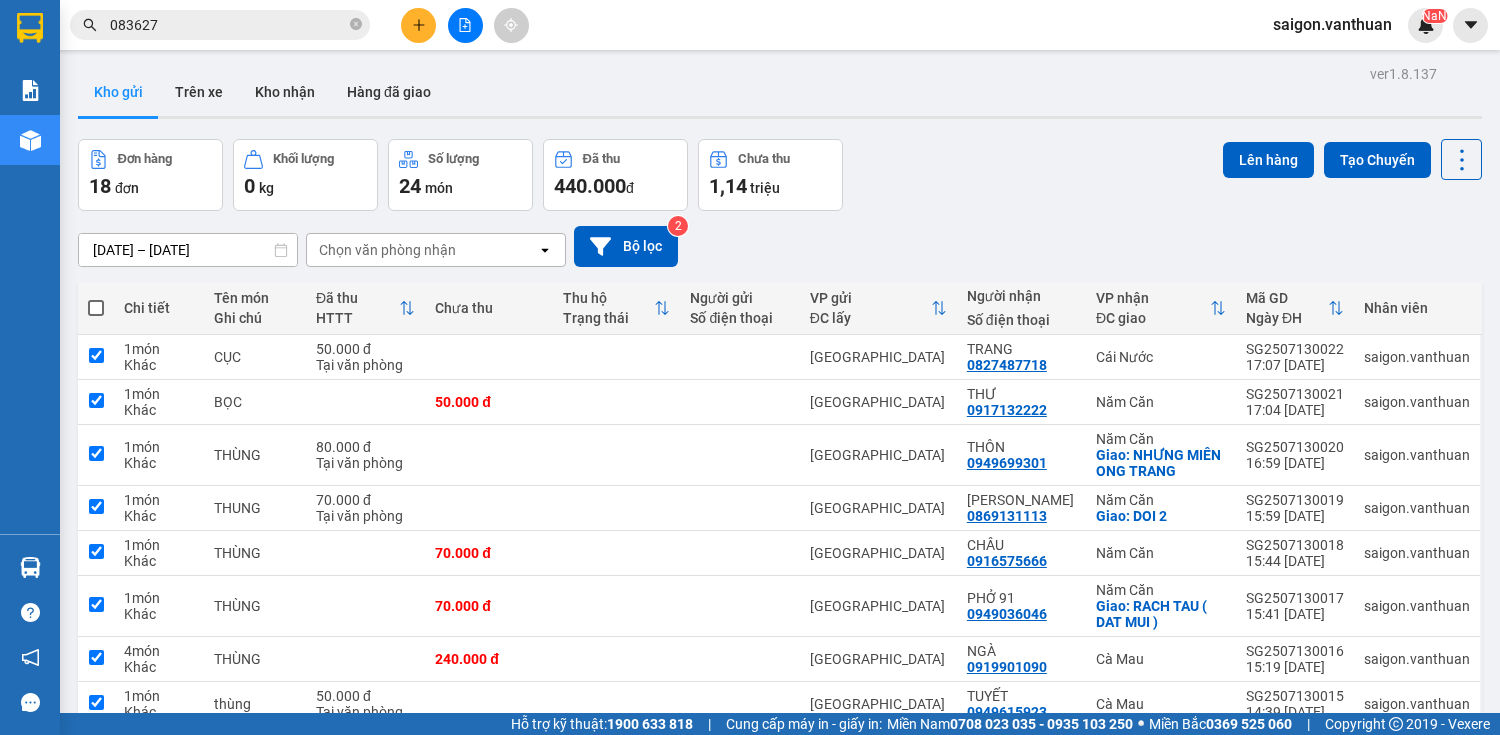 checkbox on "true" 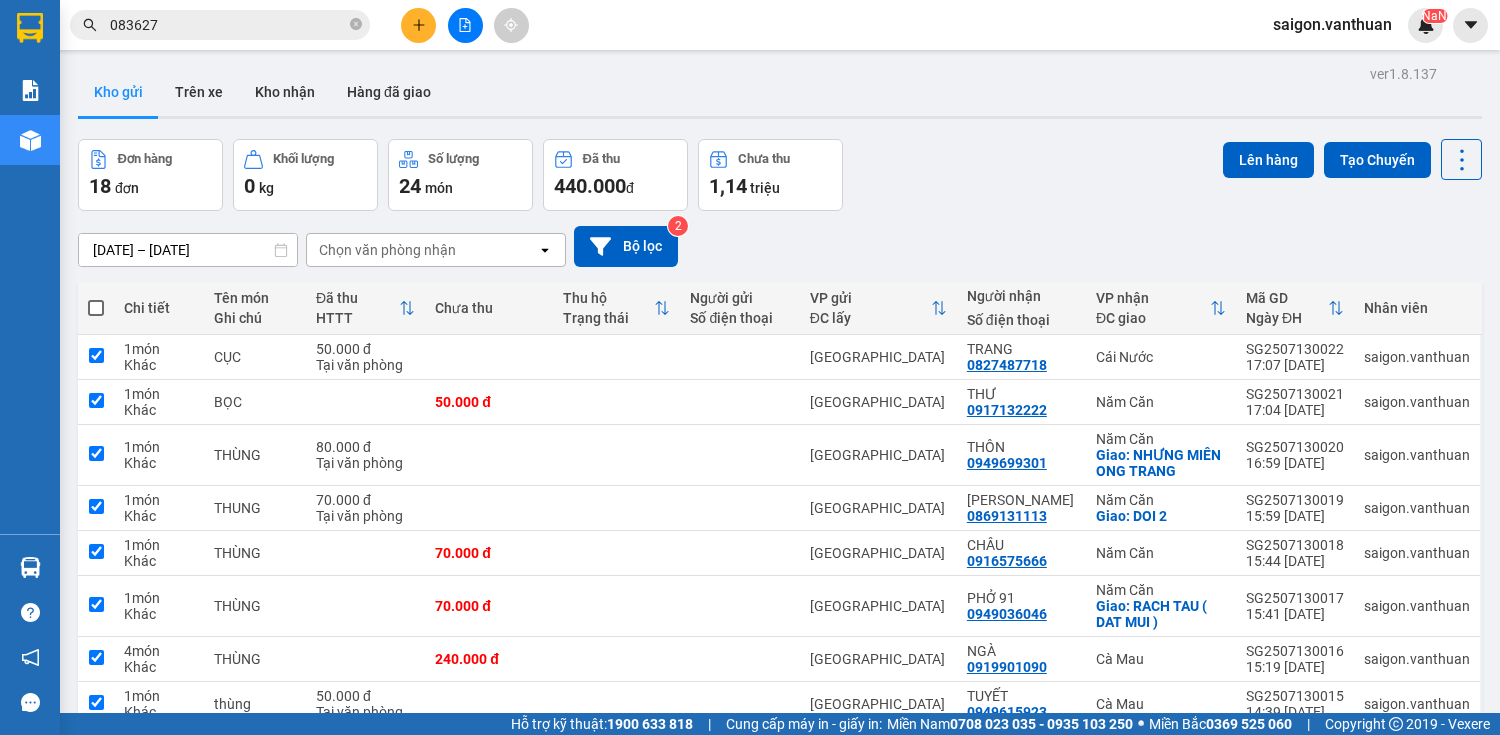checkbox on "true" 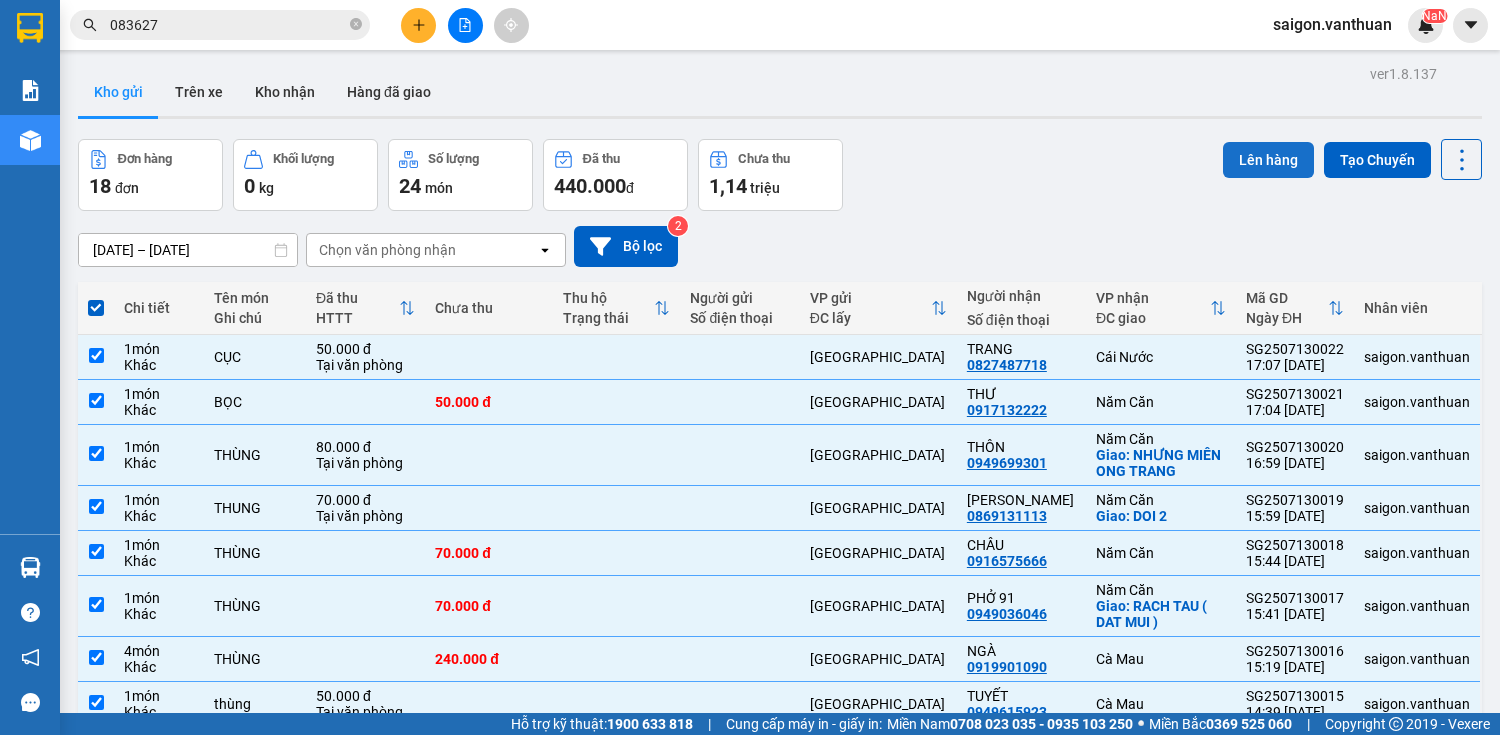 click on "Lên hàng" at bounding box center [1268, 160] 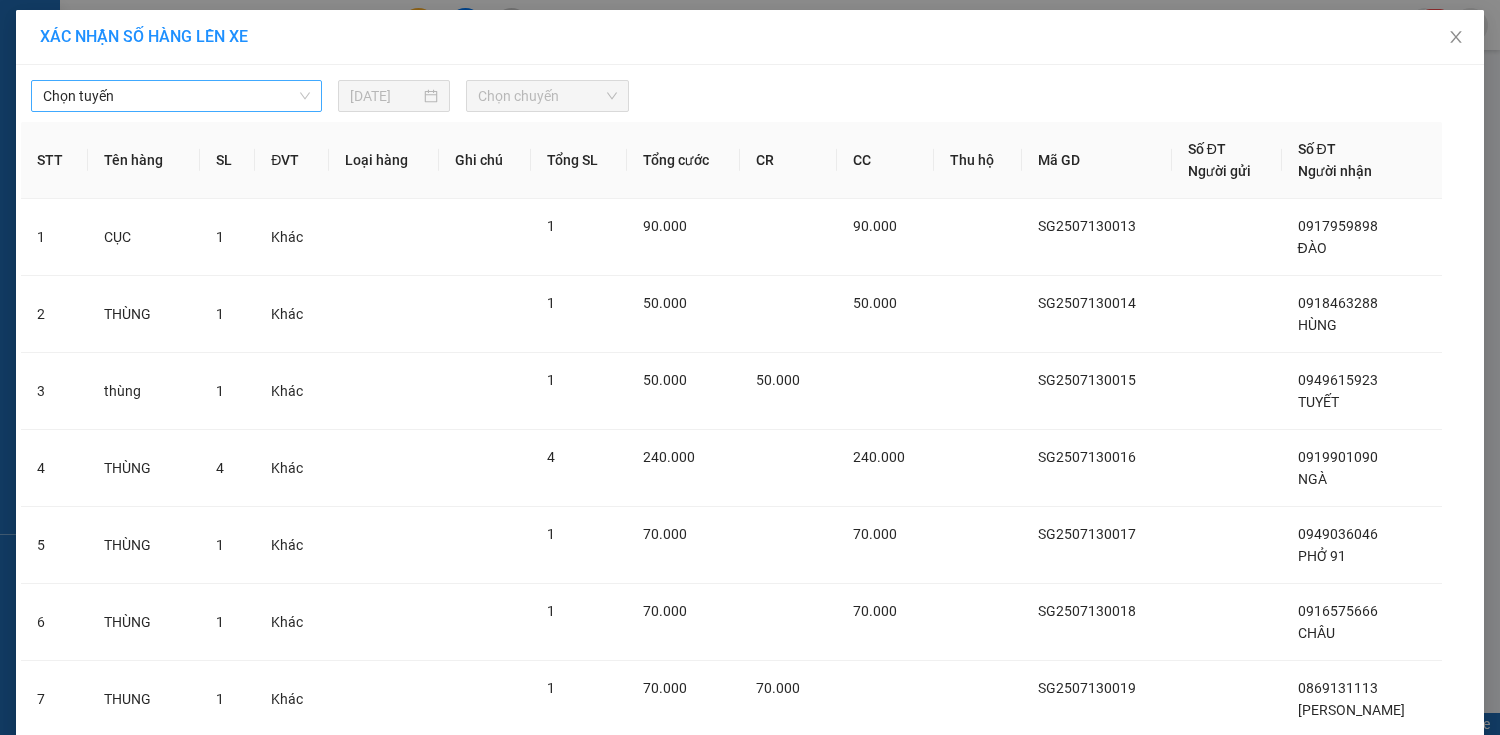 click on "Chọn tuyến" at bounding box center [176, 96] 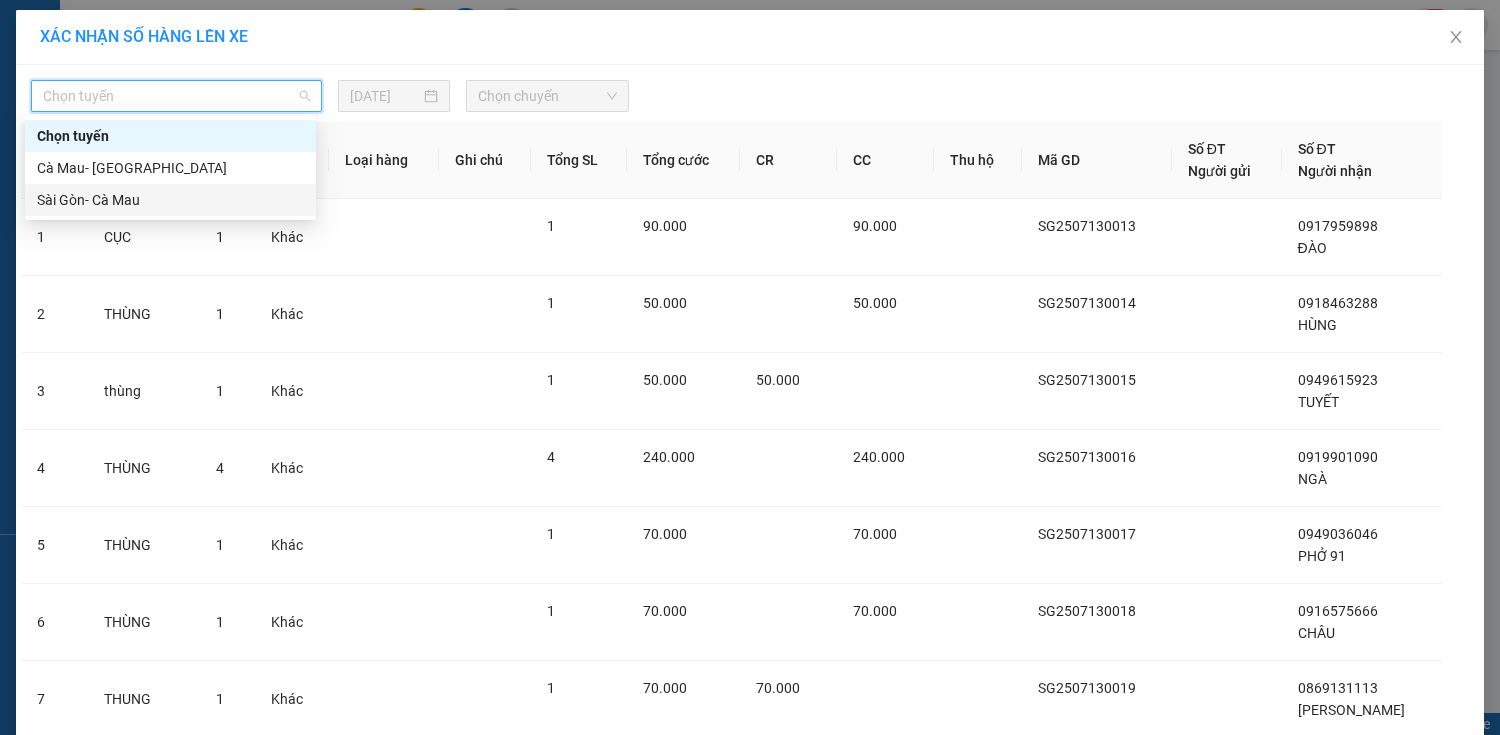 click on "Sài Gòn- Cà Mau" at bounding box center (170, 200) 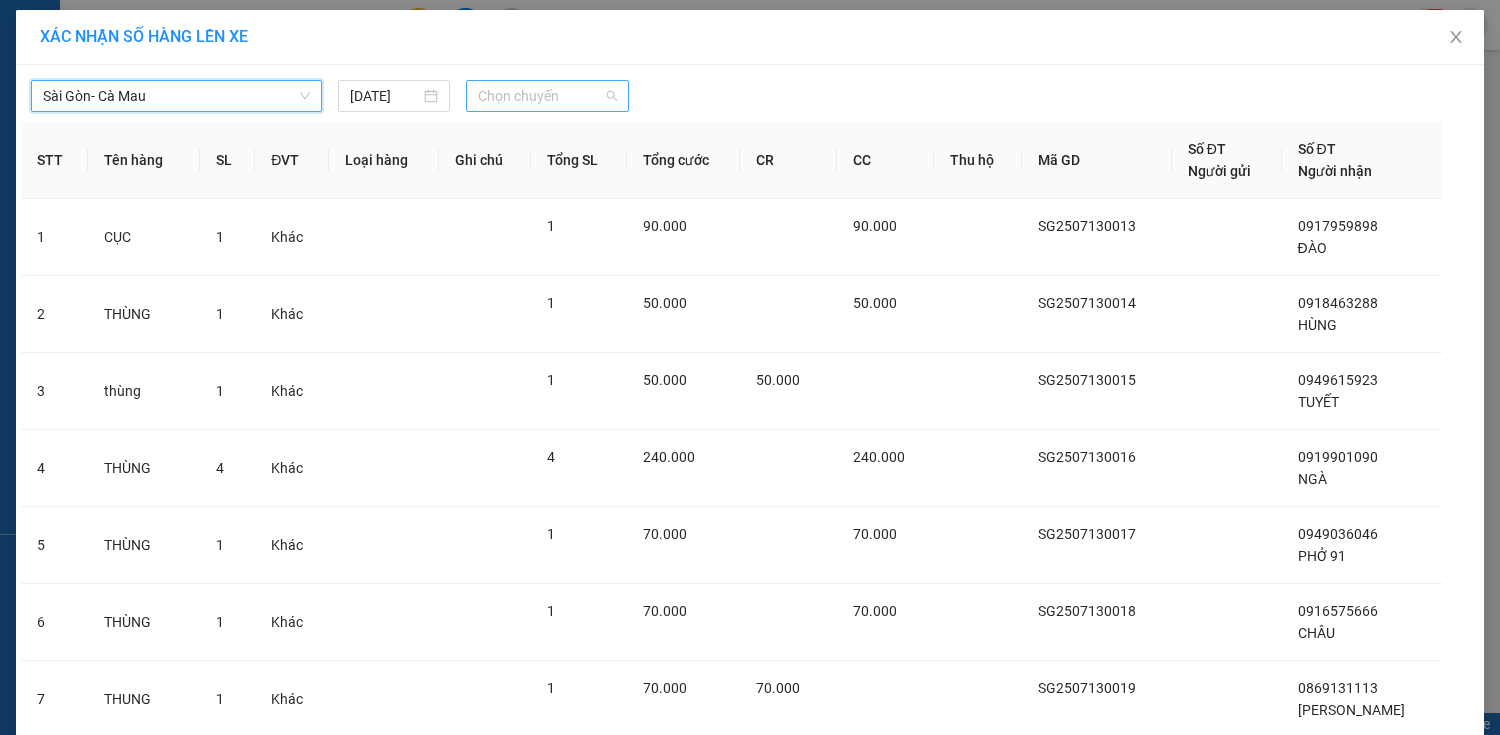 click on "Chọn chuyến" at bounding box center (547, 96) 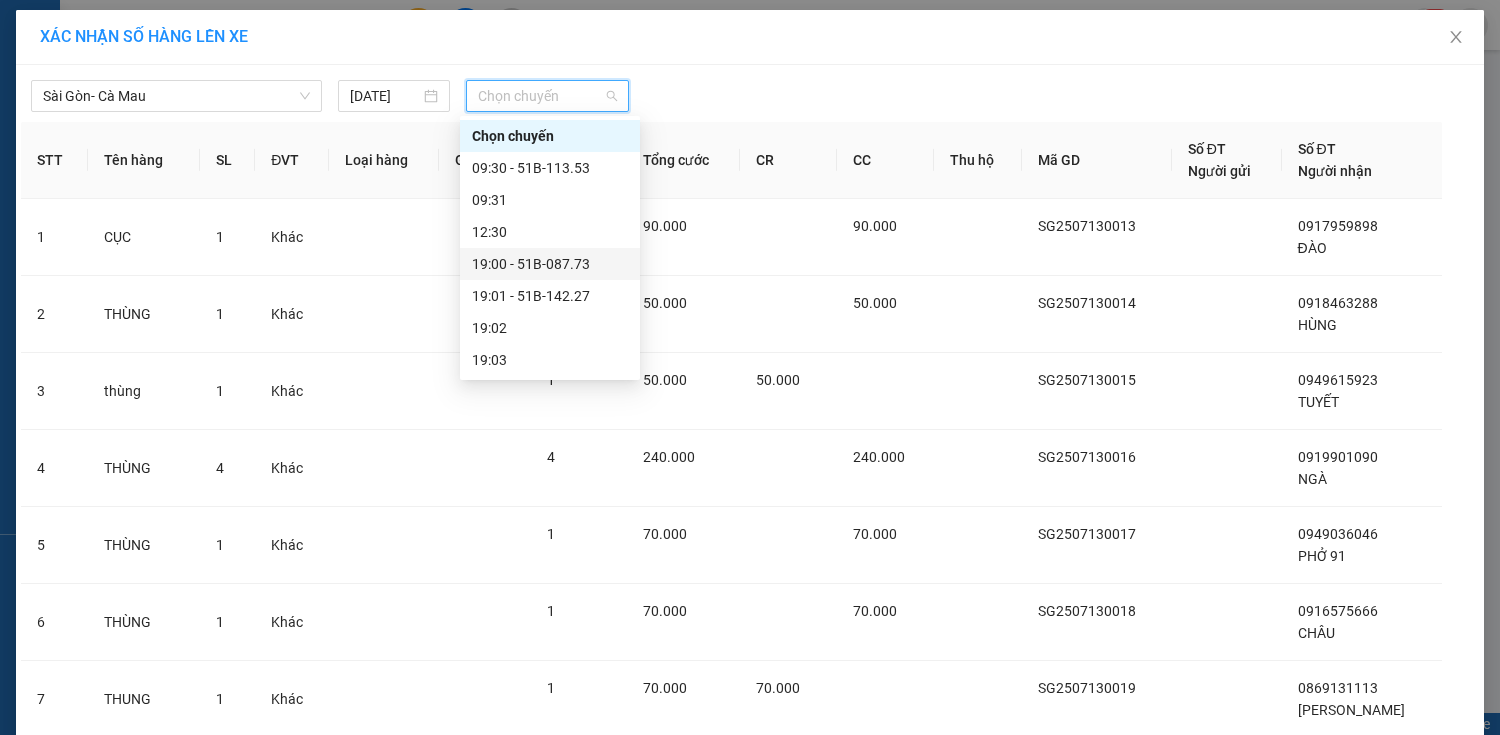 click on "19:00     - 51B-087.73" at bounding box center (550, 264) 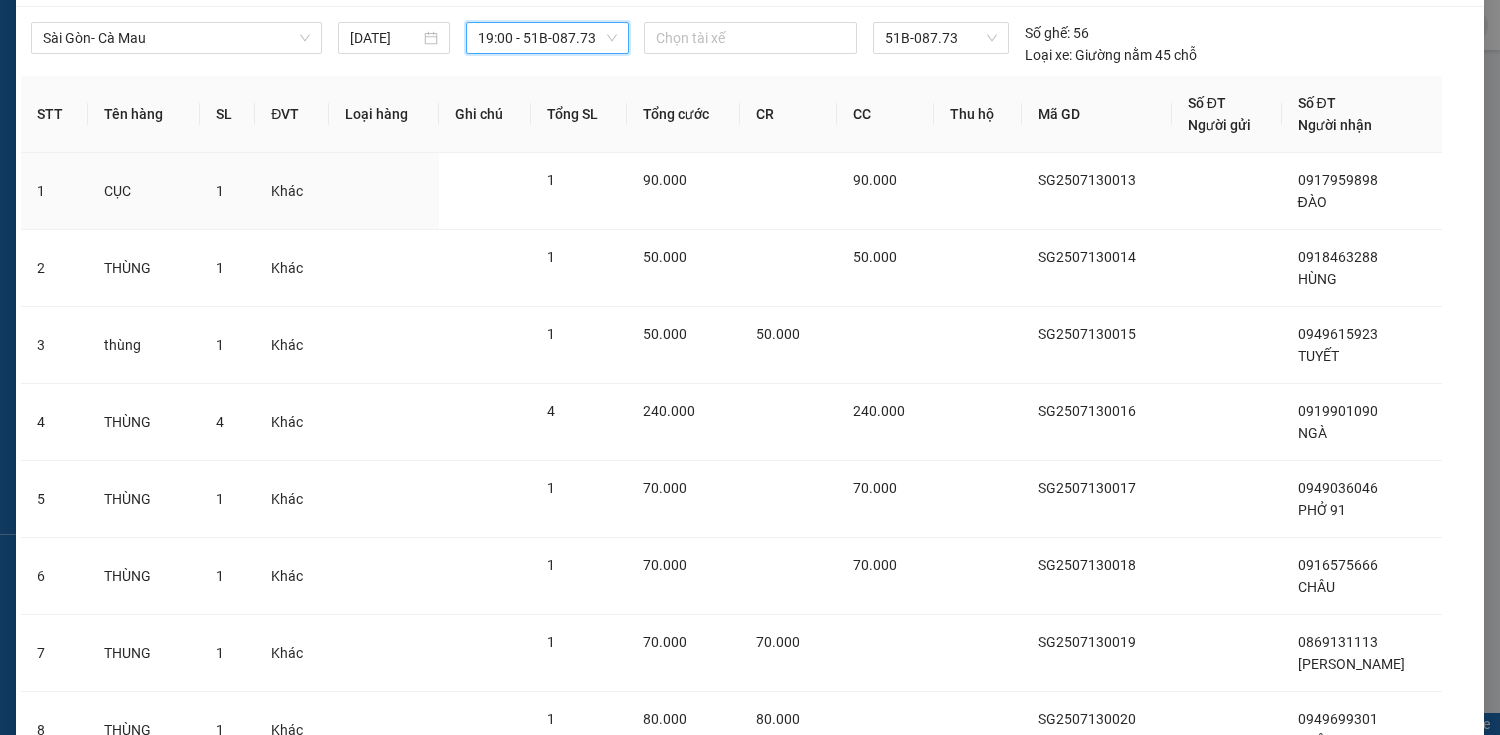scroll, scrollTop: 389, scrollLeft: 0, axis: vertical 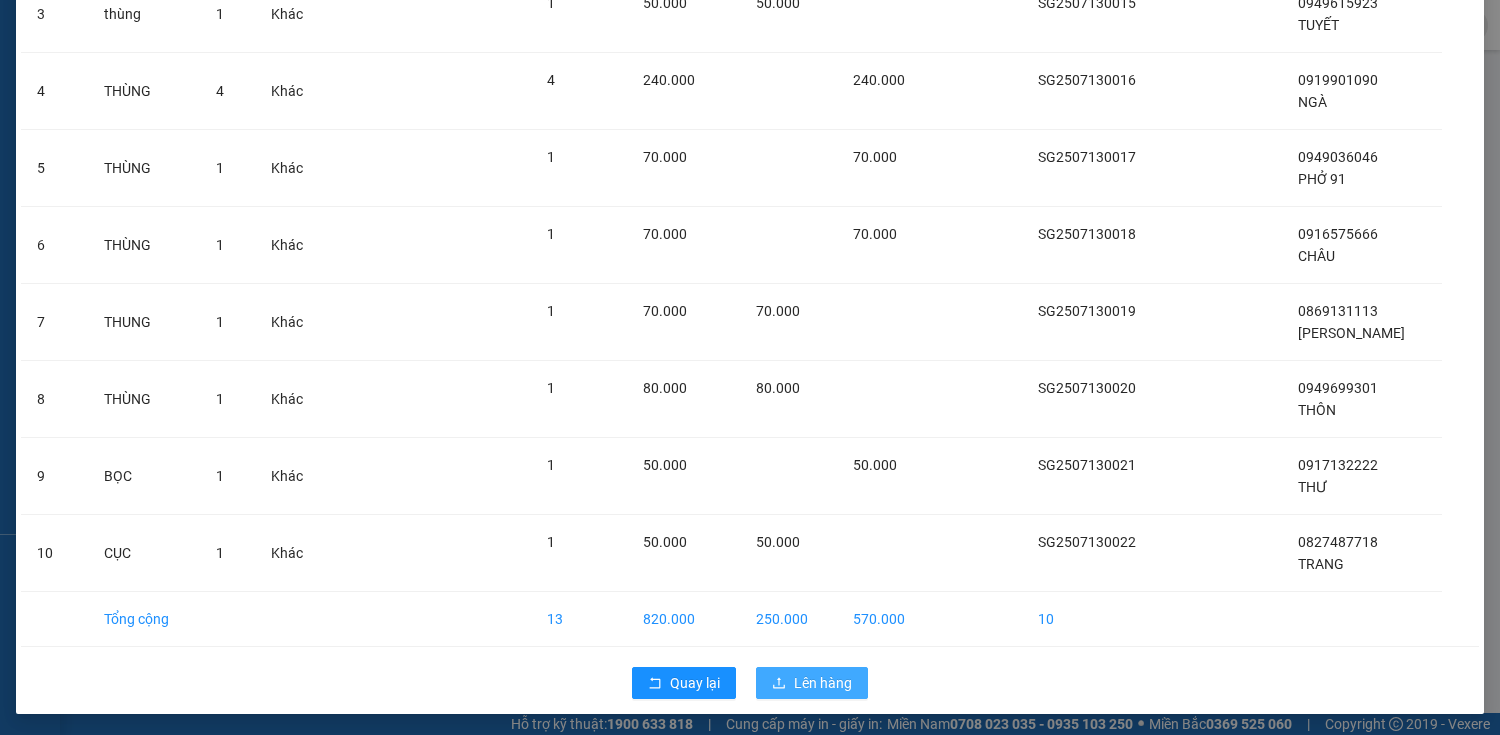 click on "Lên hàng" at bounding box center [823, 683] 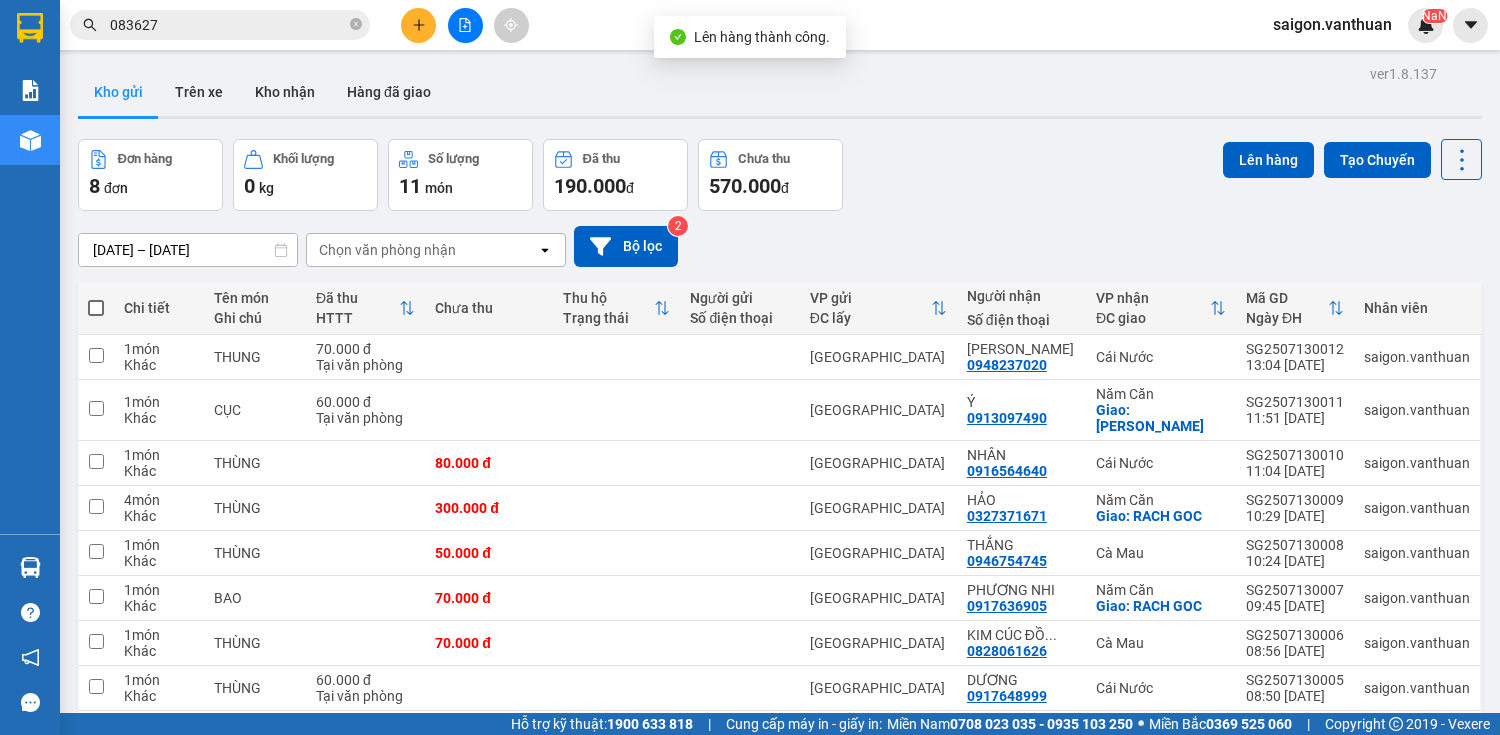click at bounding box center (96, 308) 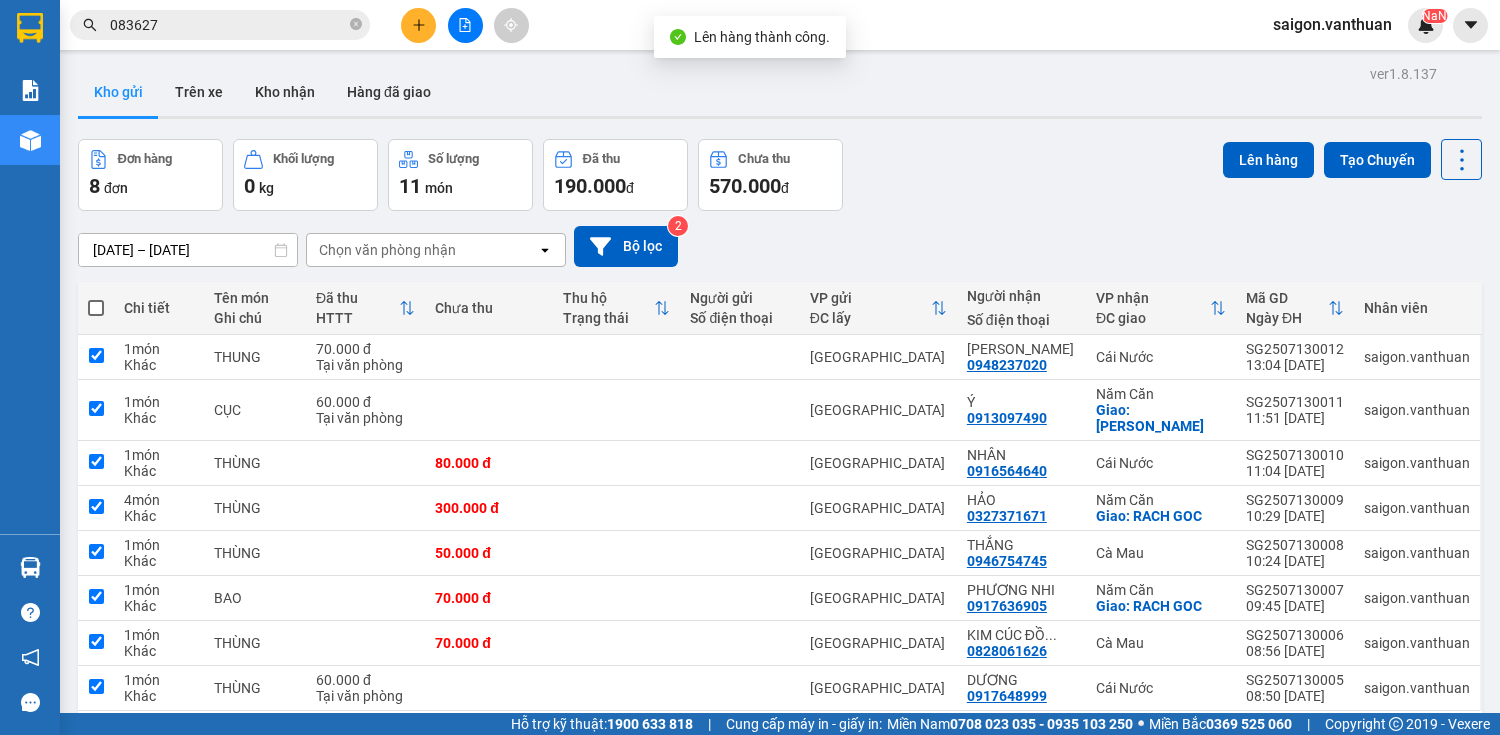 checkbox on "true" 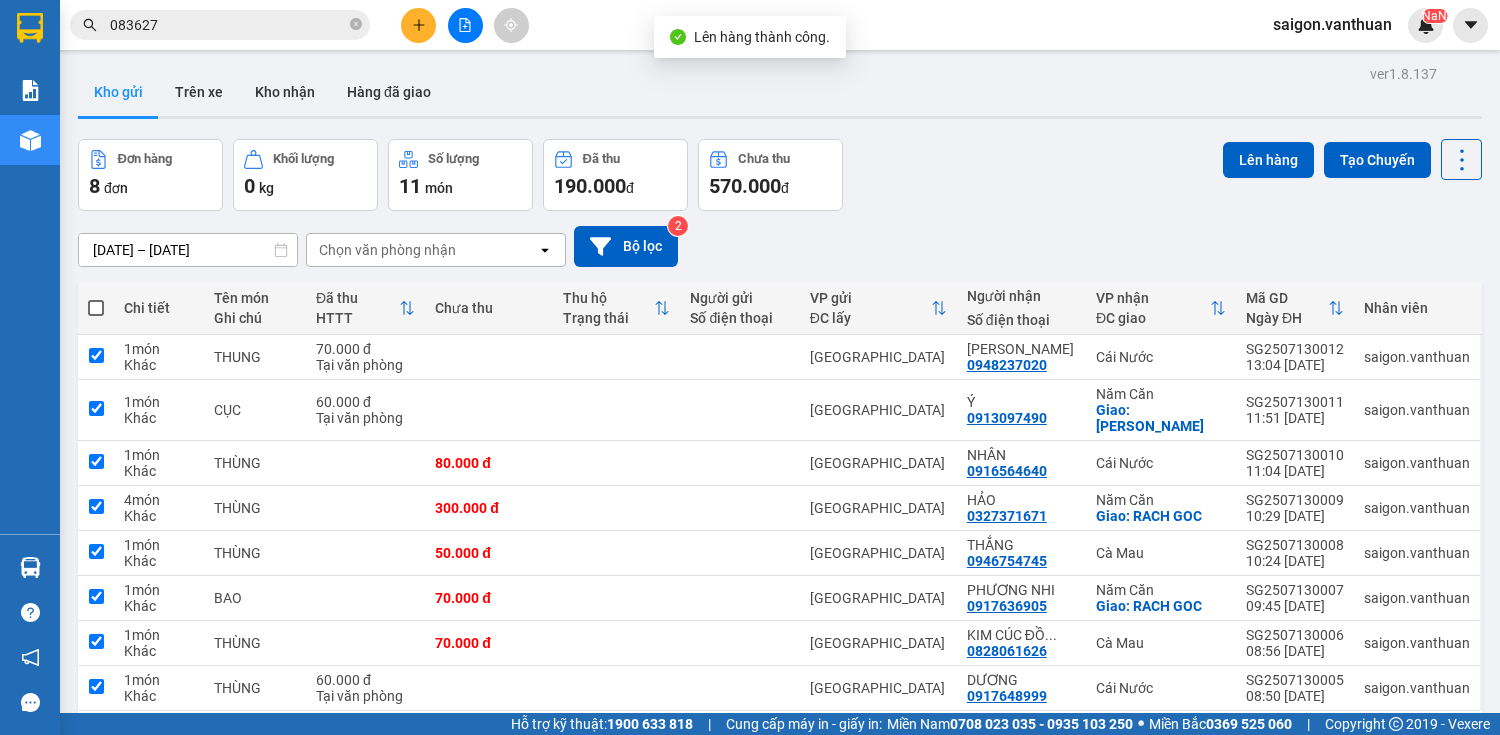 checkbox on "true" 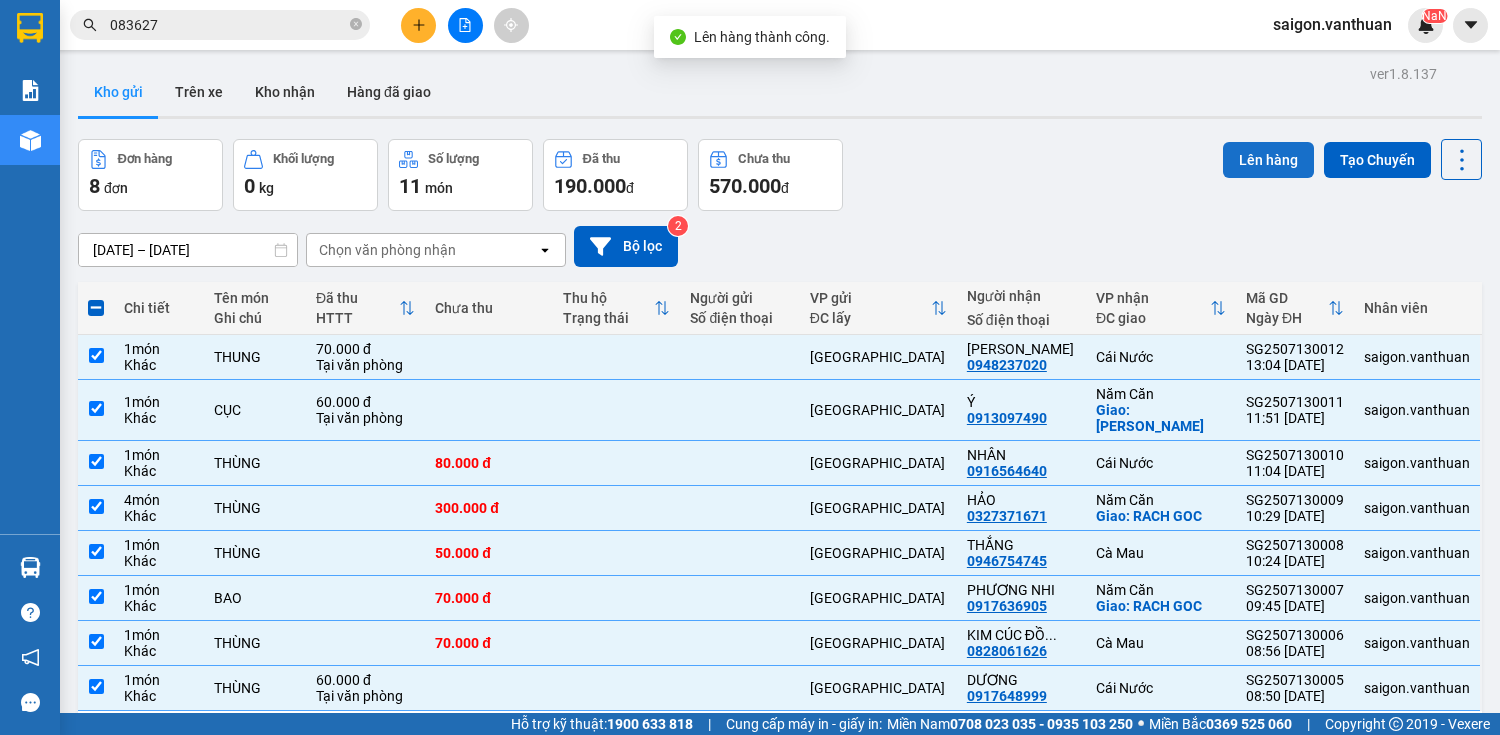 click on "Lên hàng" at bounding box center [1268, 160] 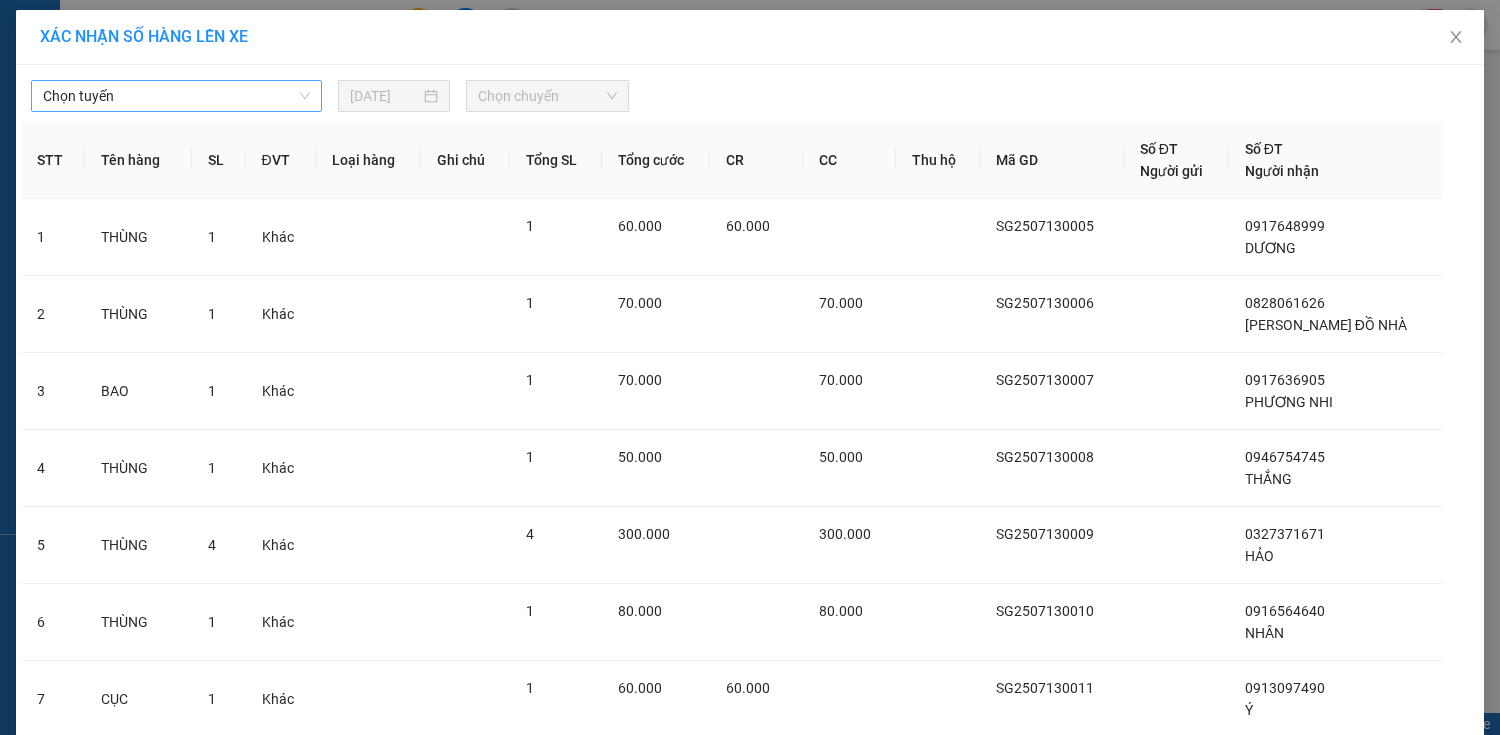 click on "Chọn tuyến" at bounding box center [176, 96] 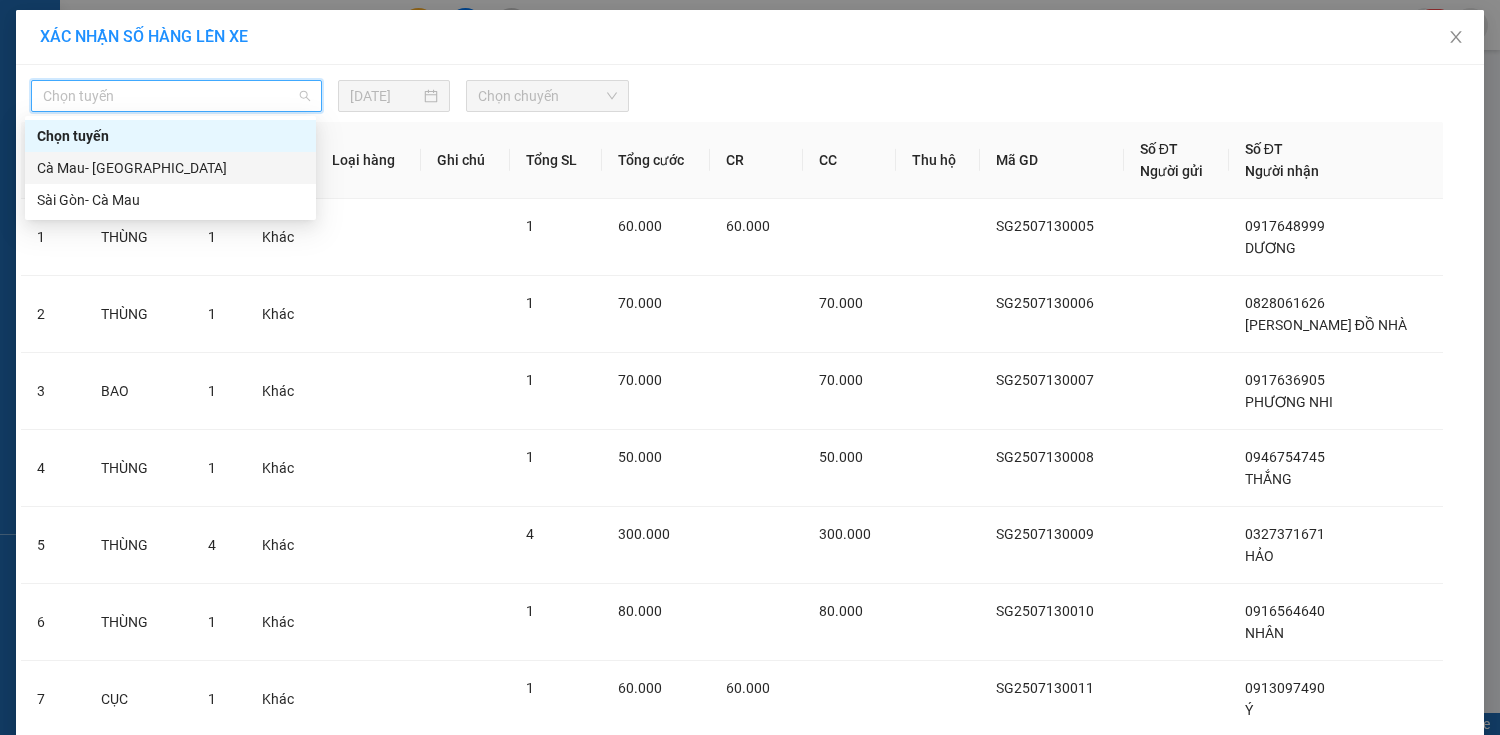 click on "Cà Mau- [GEOGRAPHIC_DATA]" at bounding box center (170, 168) 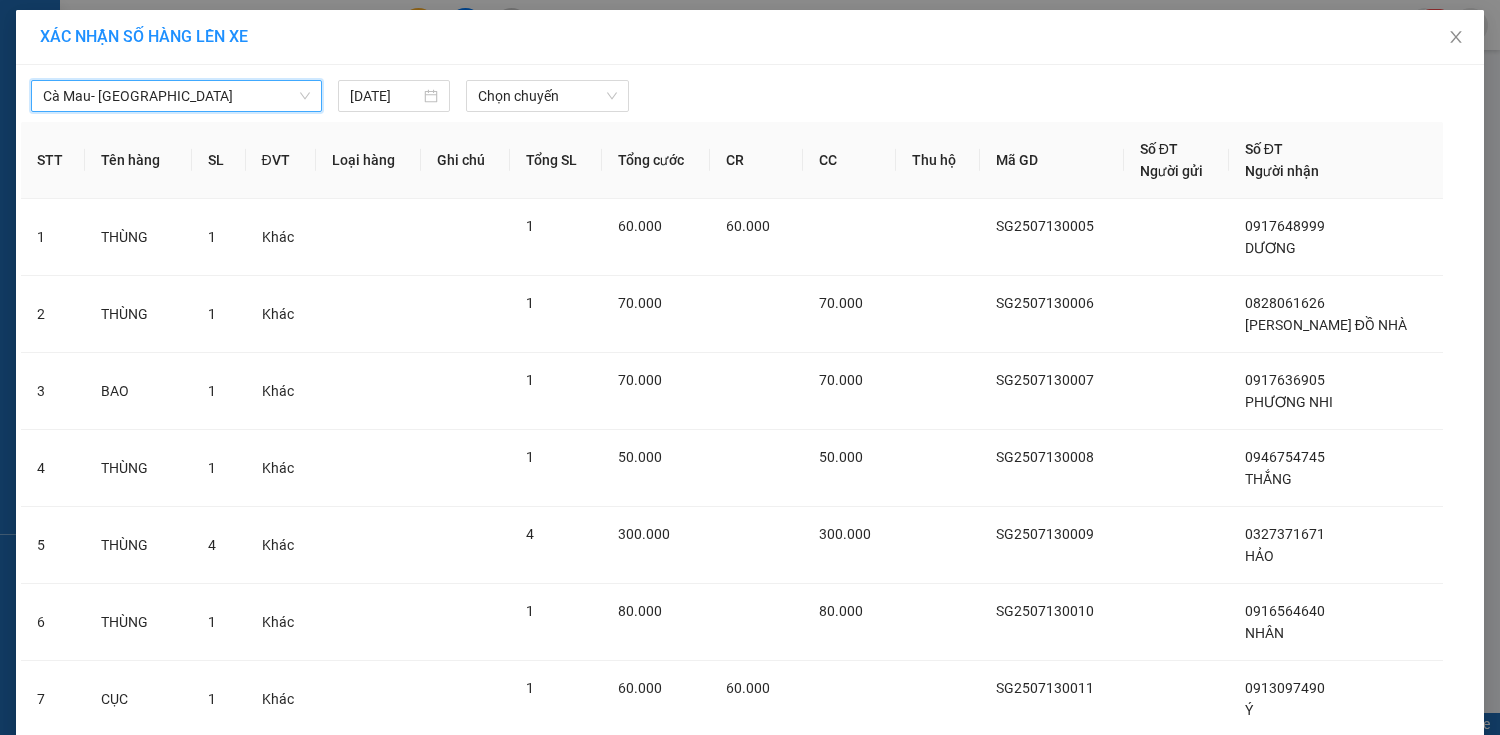 click on "Cà Mau- [GEOGRAPHIC_DATA]" at bounding box center (176, 96) 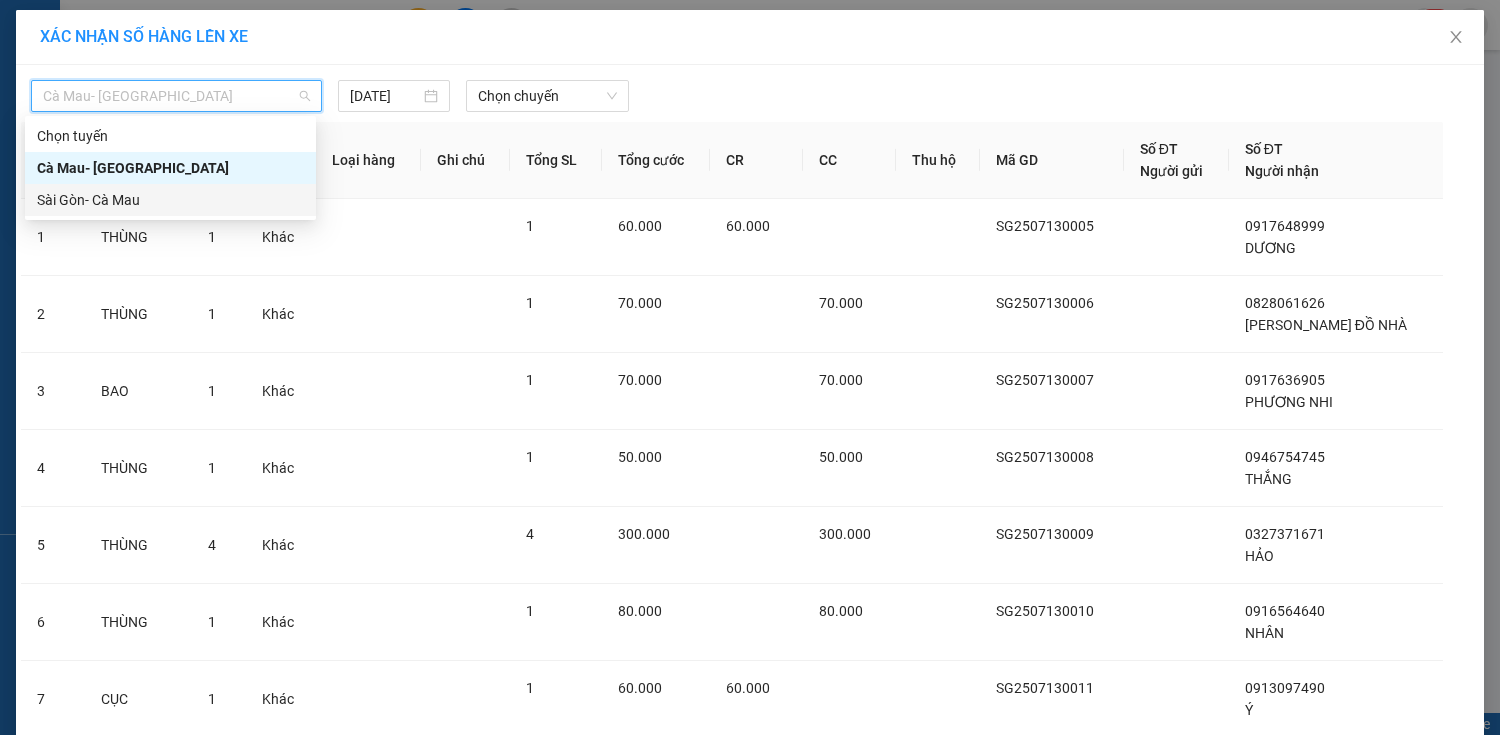 click on "Sài Gòn- Cà Mau" at bounding box center [170, 200] 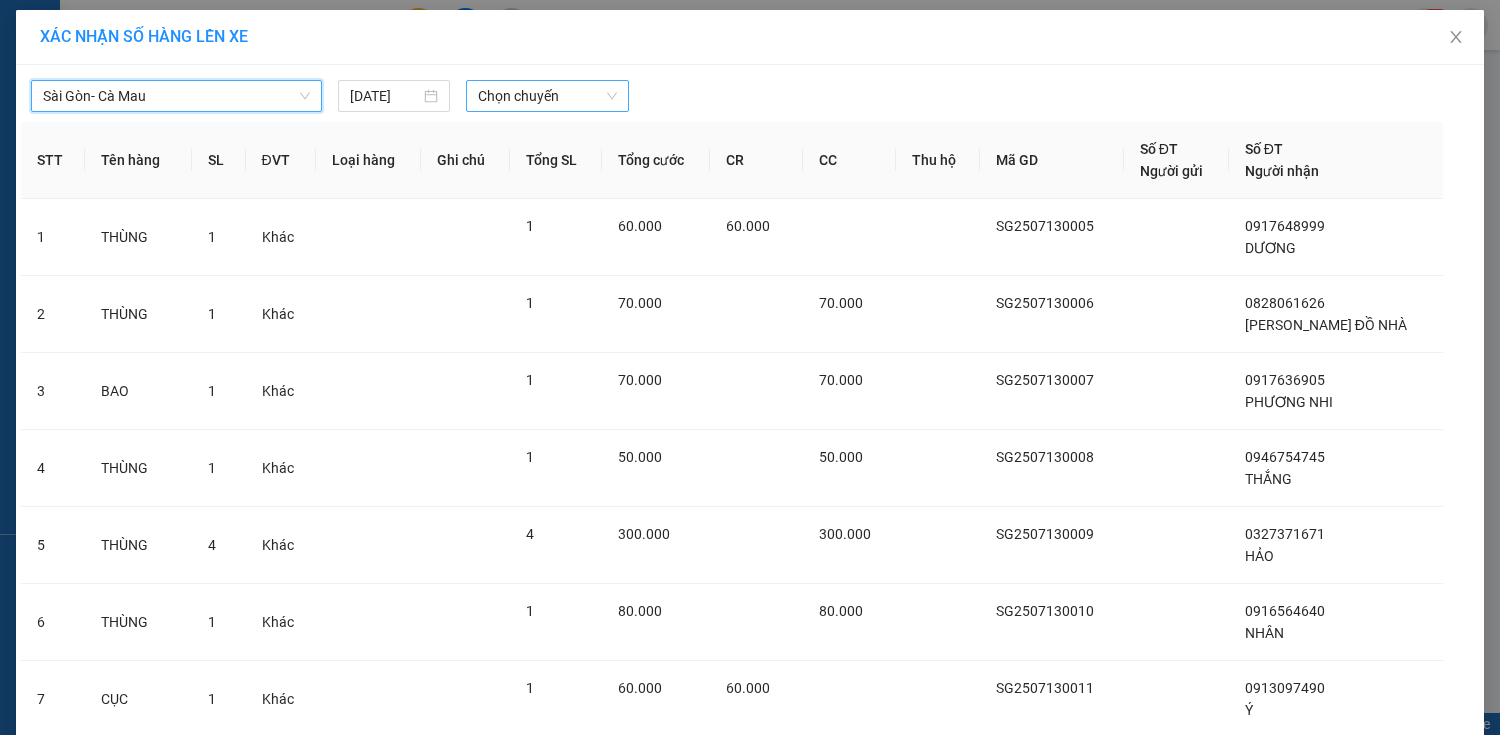 click on "Chọn chuyến" at bounding box center (547, 96) 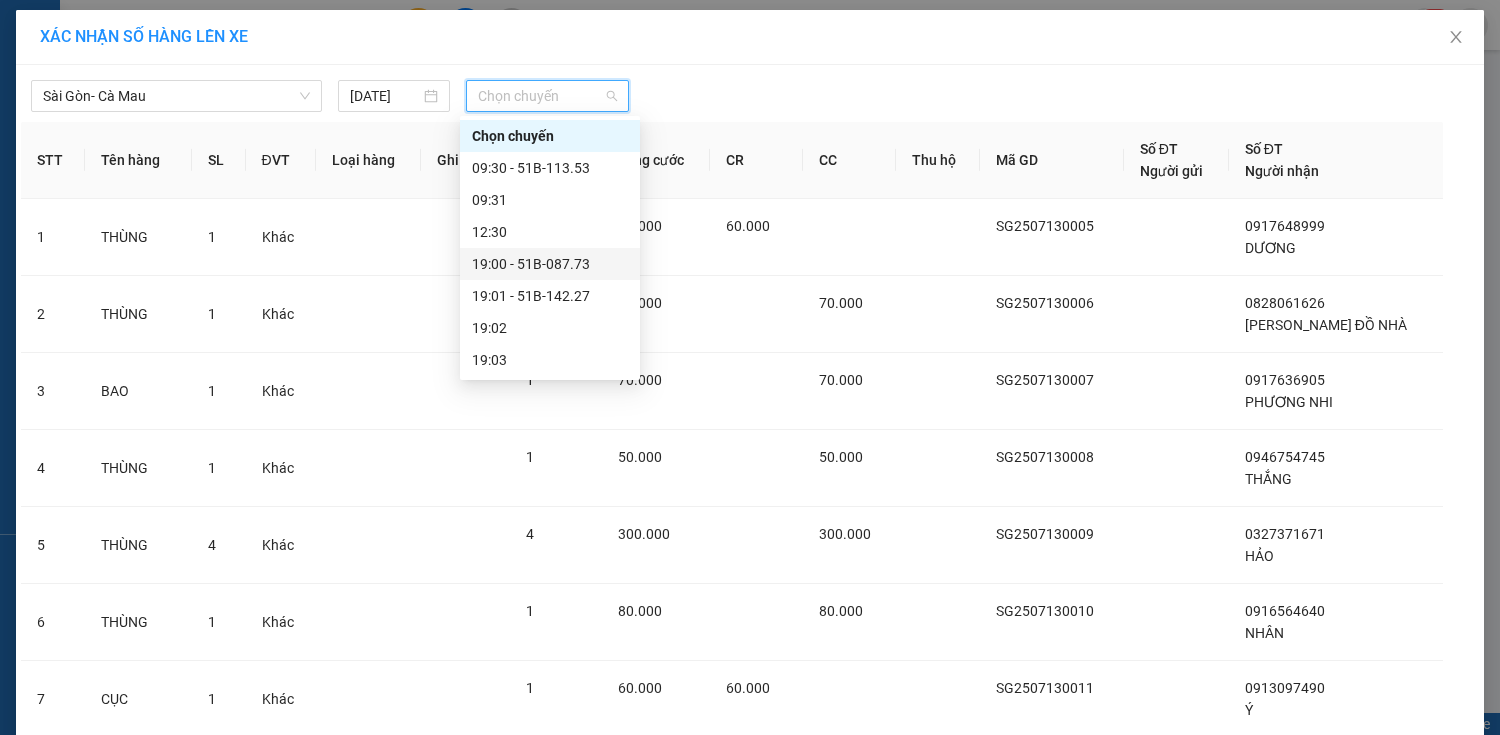 click on "19:00     - 51B-087.73" at bounding box center [550, 264] 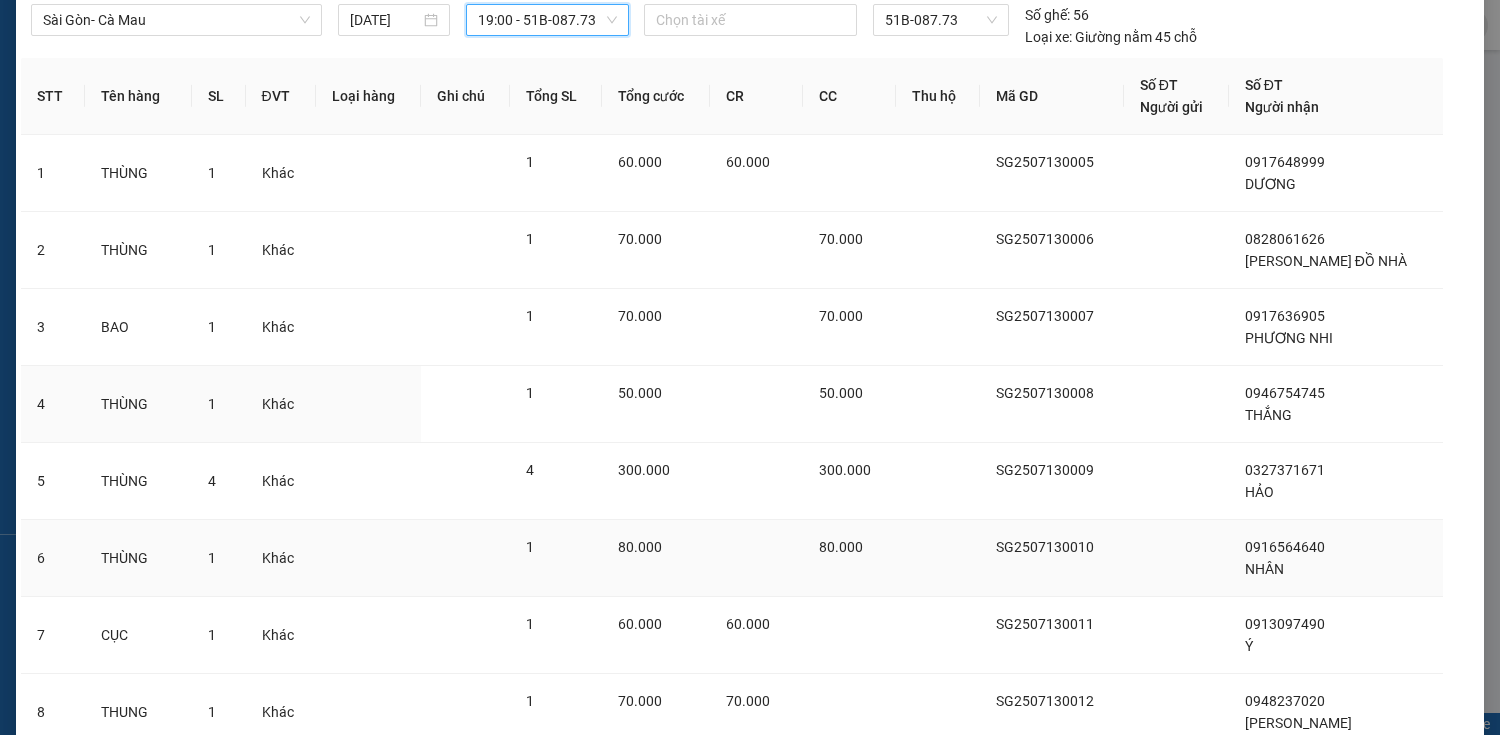 scroll, scrollTop: 236, scrollLeft: 0, axis: vertical 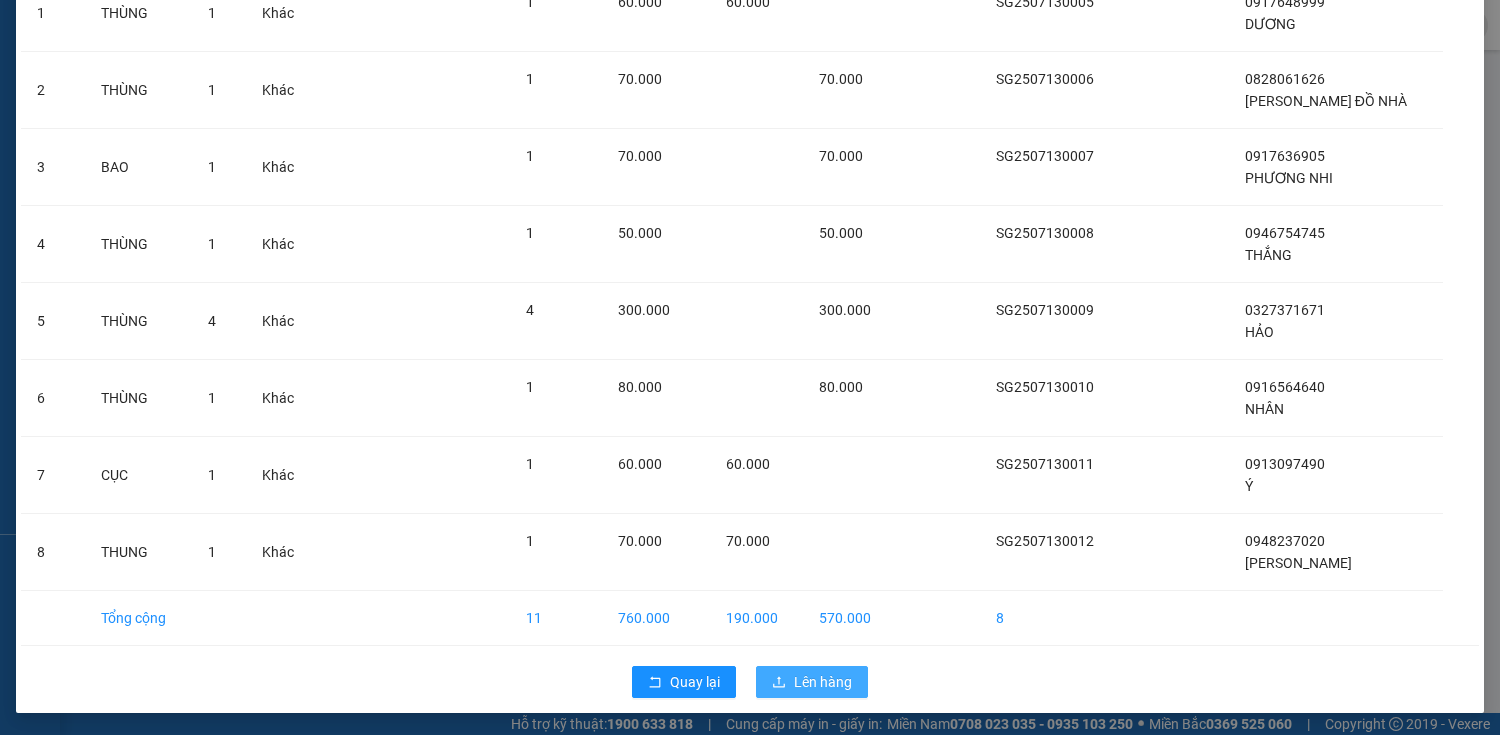 click on "Lên hàng" at bounding box center [812, 682] 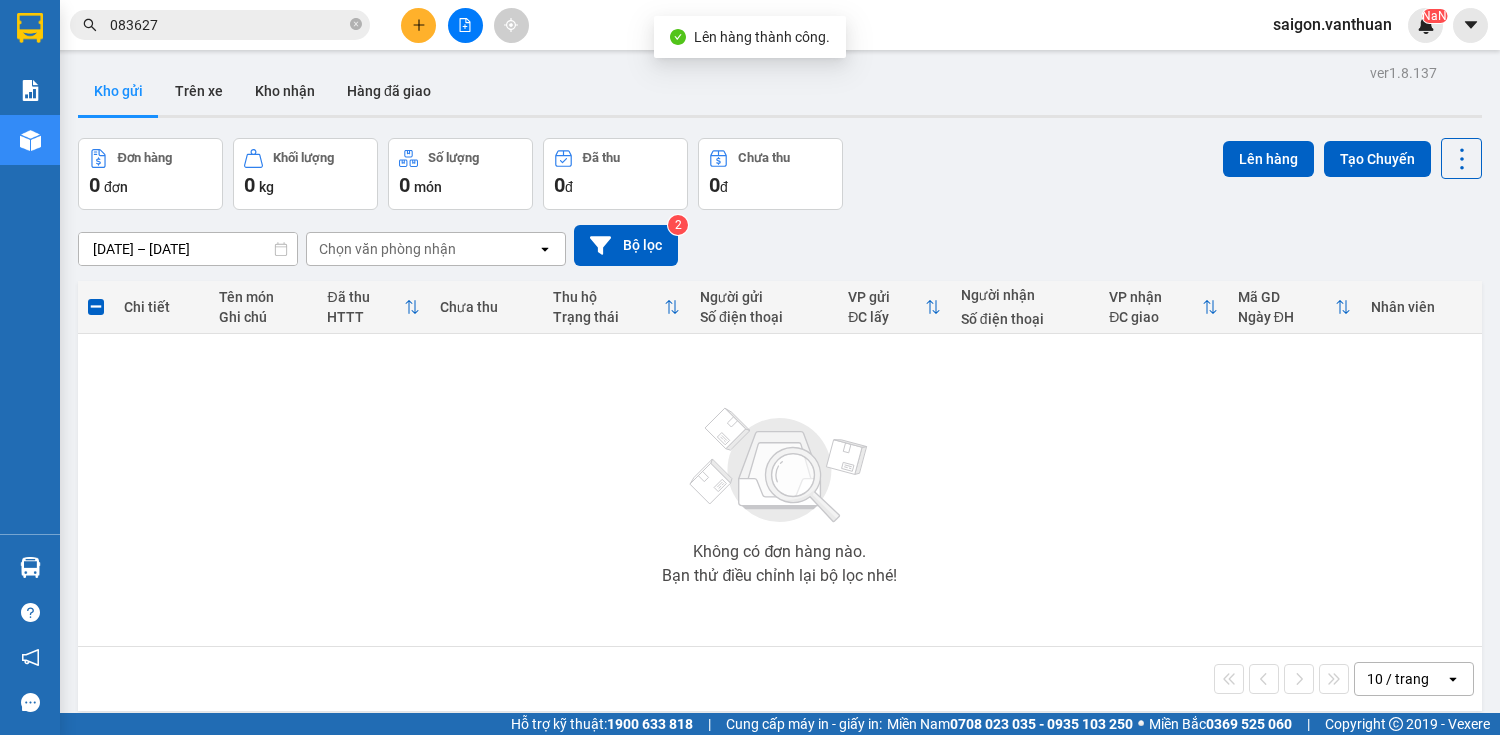 scroll, scrollTop: 0, scrollLeft: 0, axis: both 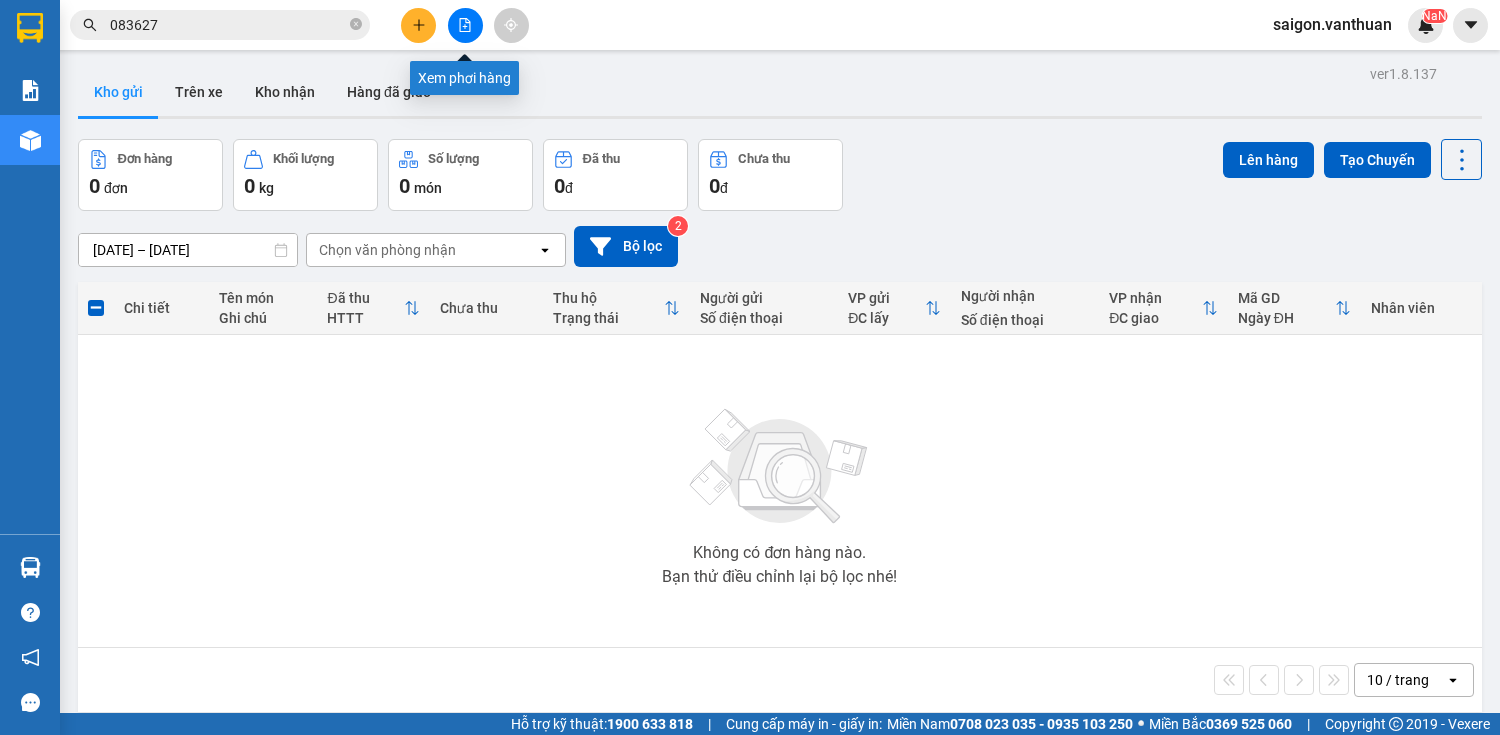 click at bounding box center (465, 25) 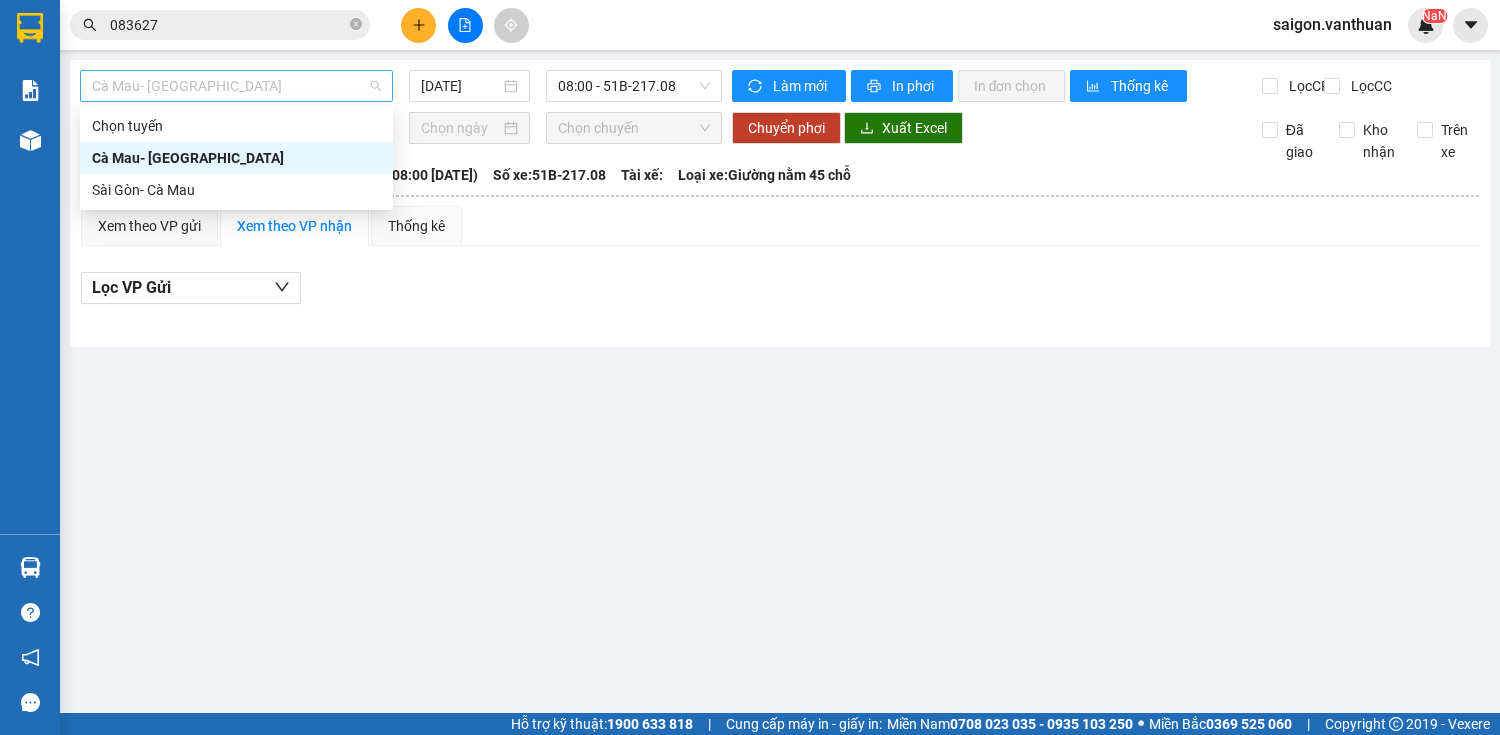 click on "Cà Mau- [GEOGRAPHIC_DATA]" at bounding box center (236, 86) 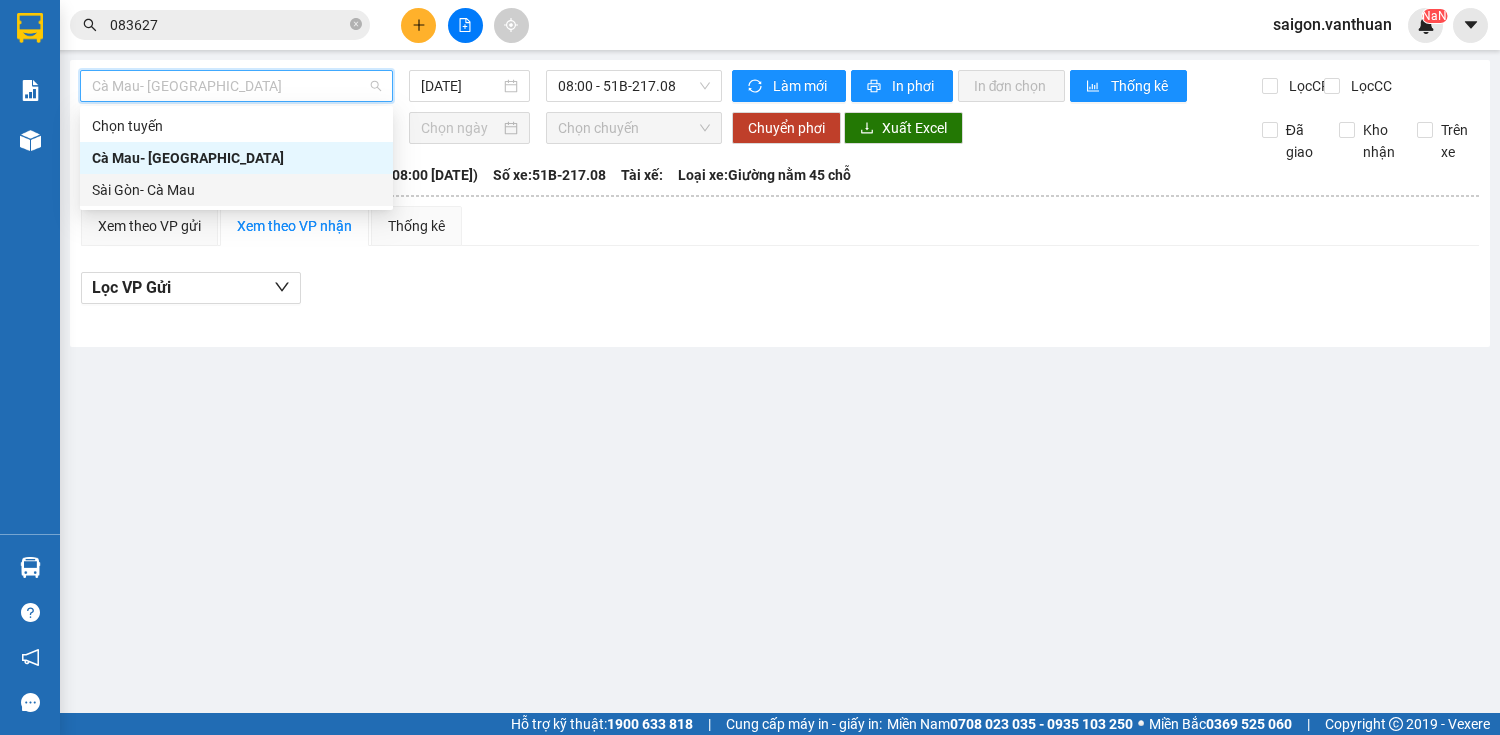 click on "Sài Gòn- Cà Mau" at bounding box center (236, 190) 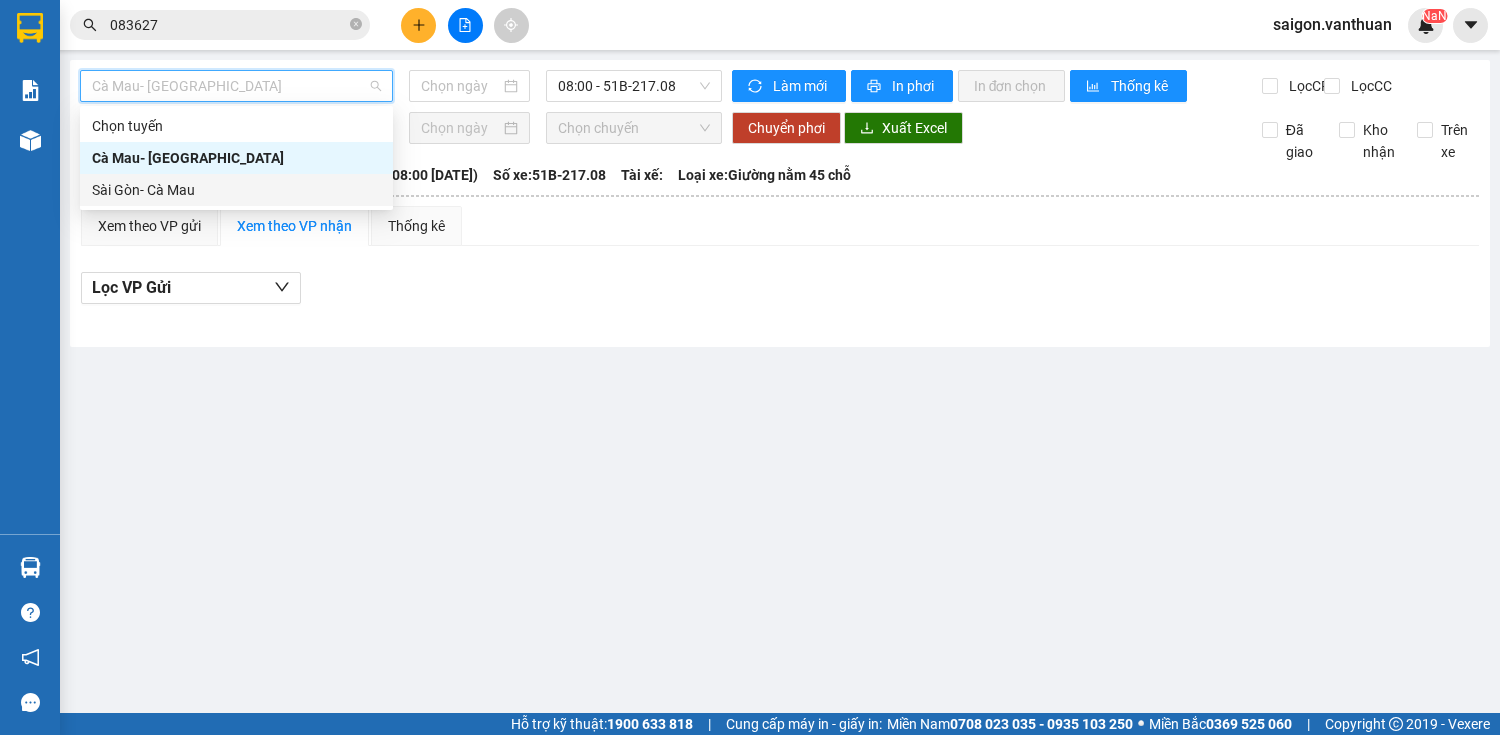 type on "[DATE]" 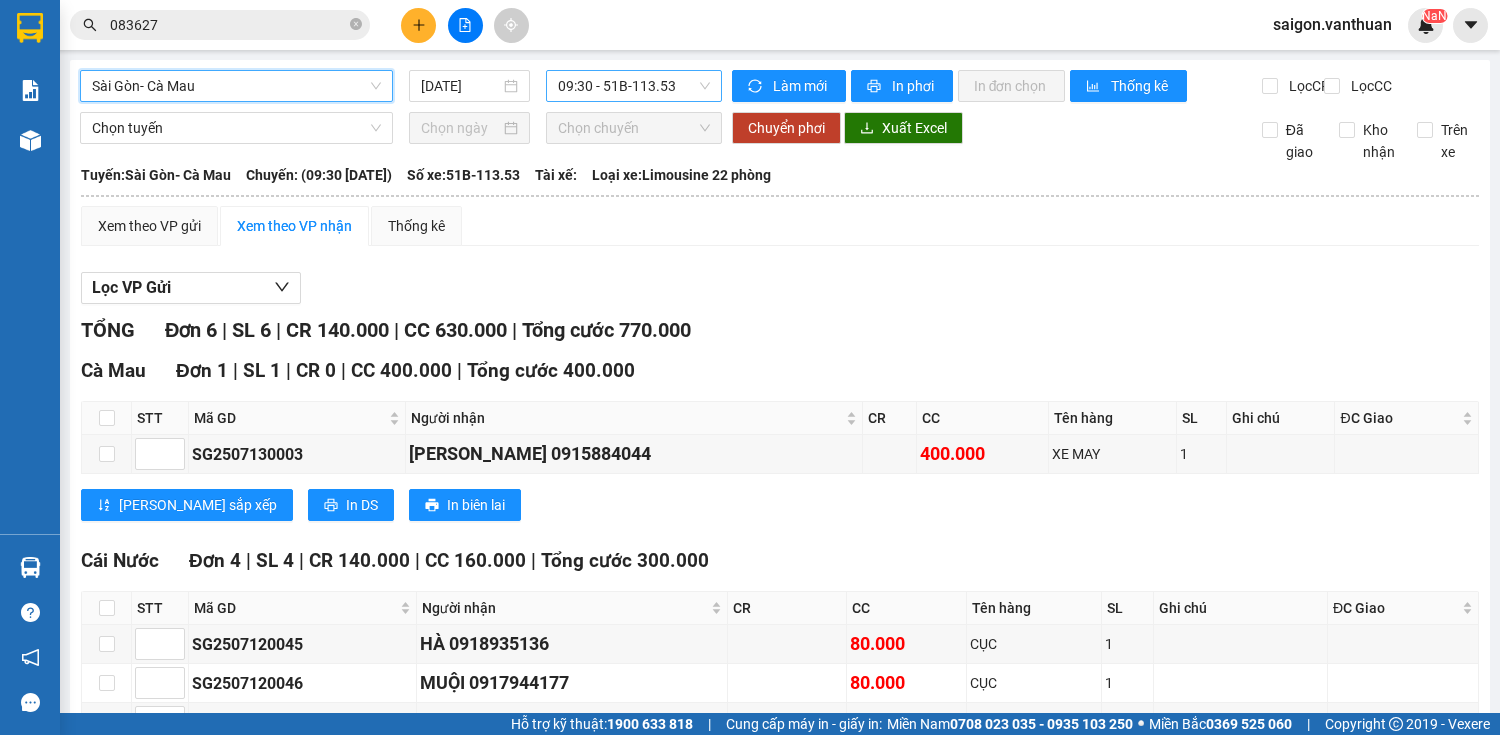 drag, startPoint x: 624, startPoint y: 81, endPoint x: 633, endPoint y: 100, distance: 21.023796 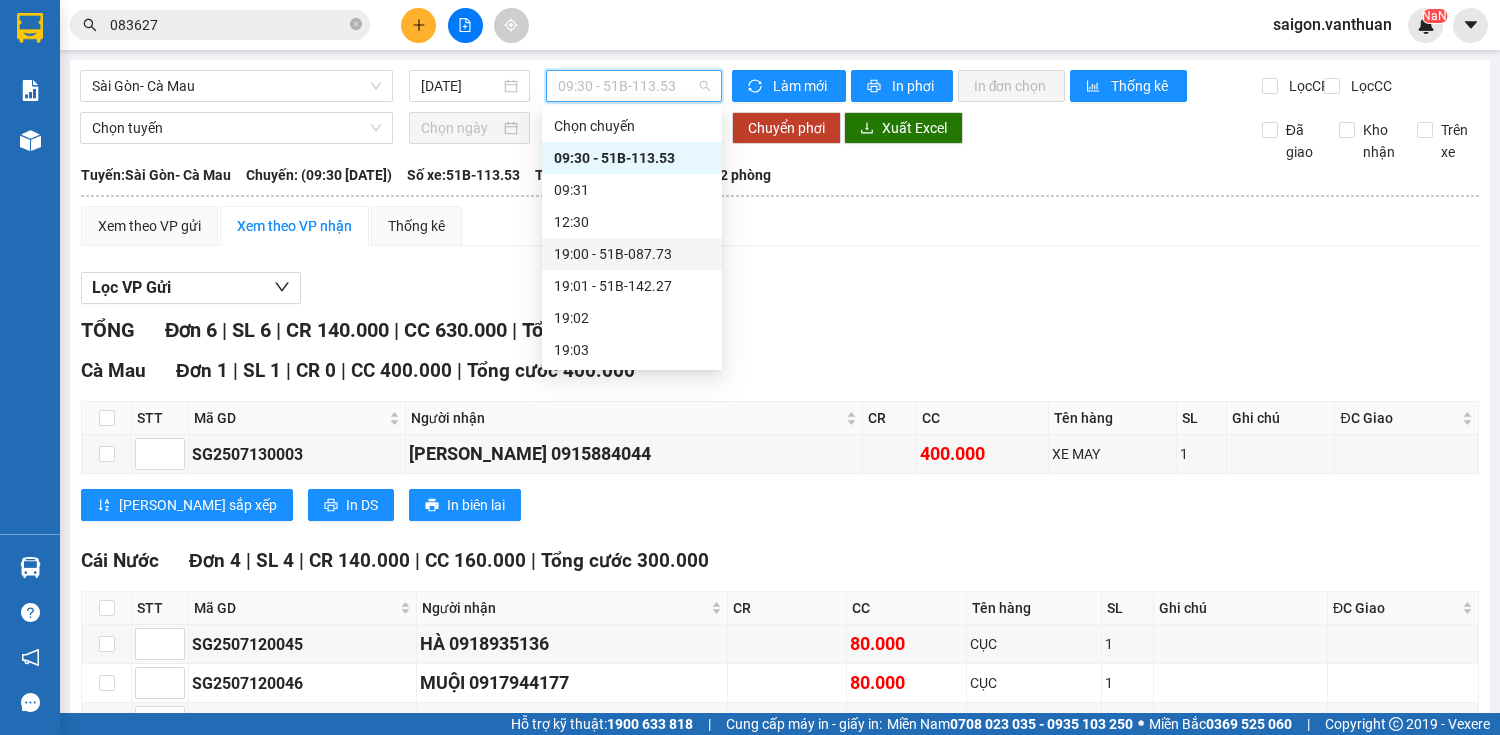 click on "19:00     - 51B-087.73" at bounding box center (632, 254) 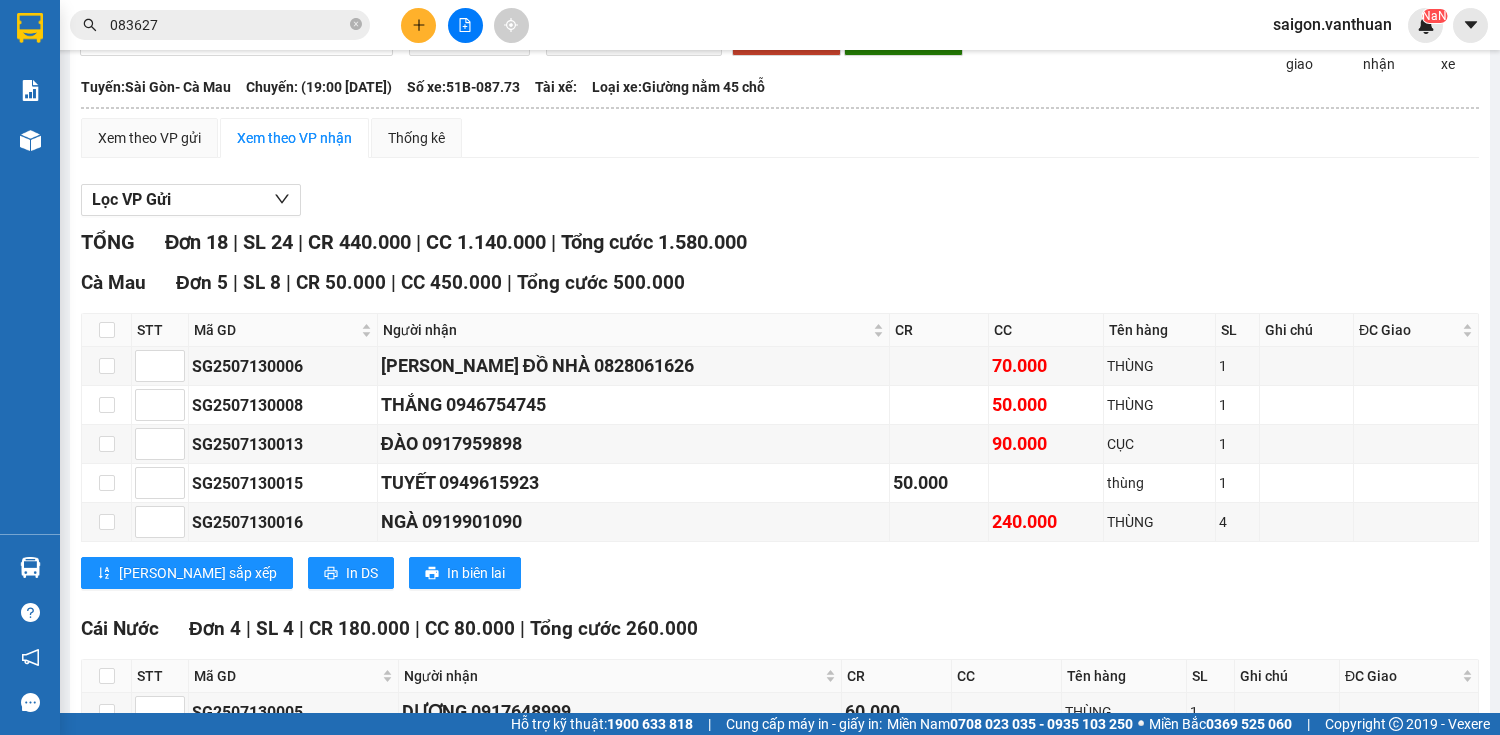 scroll, scrollTop: 0, scrollLeft: 0, axis: both 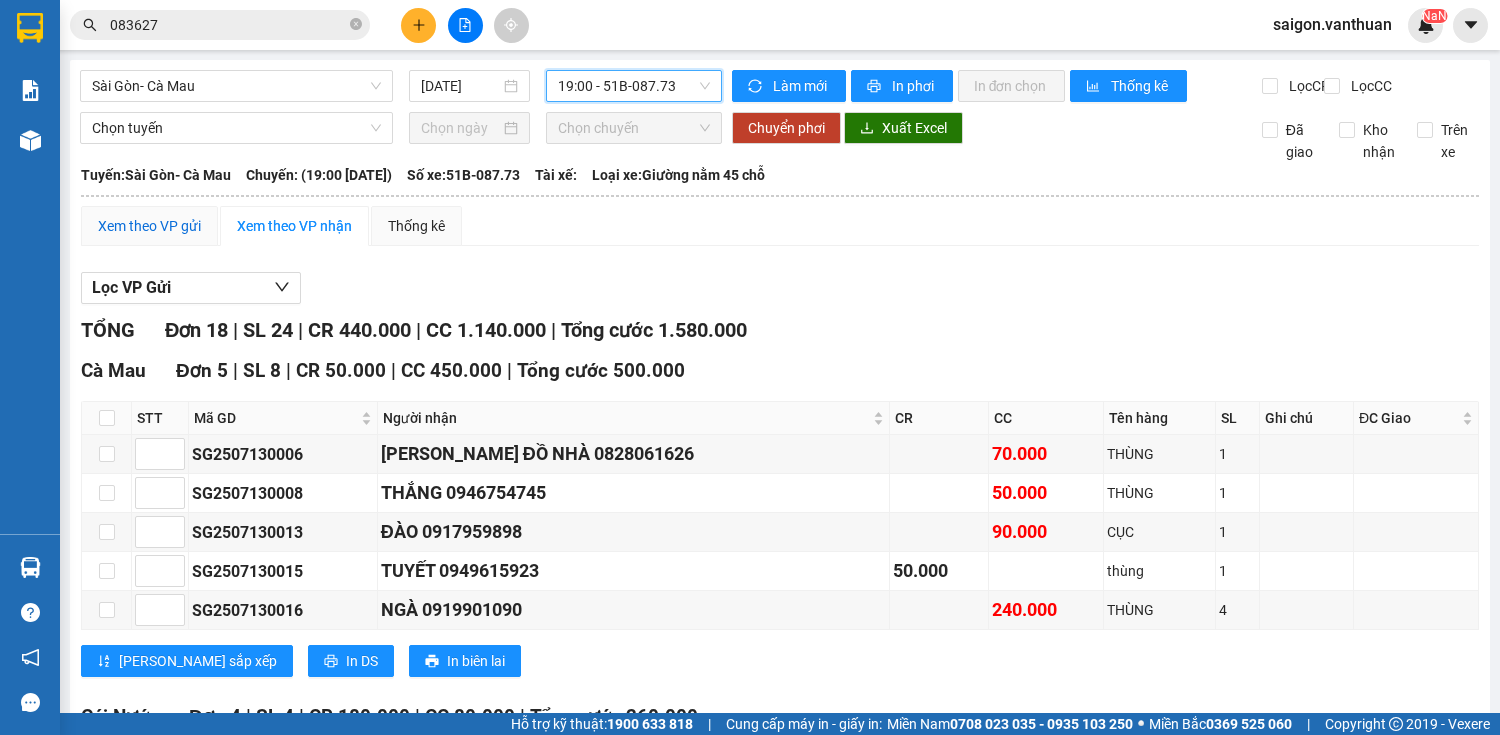 click on "Xem theo VP gửi" at bounding box center (149, 226) 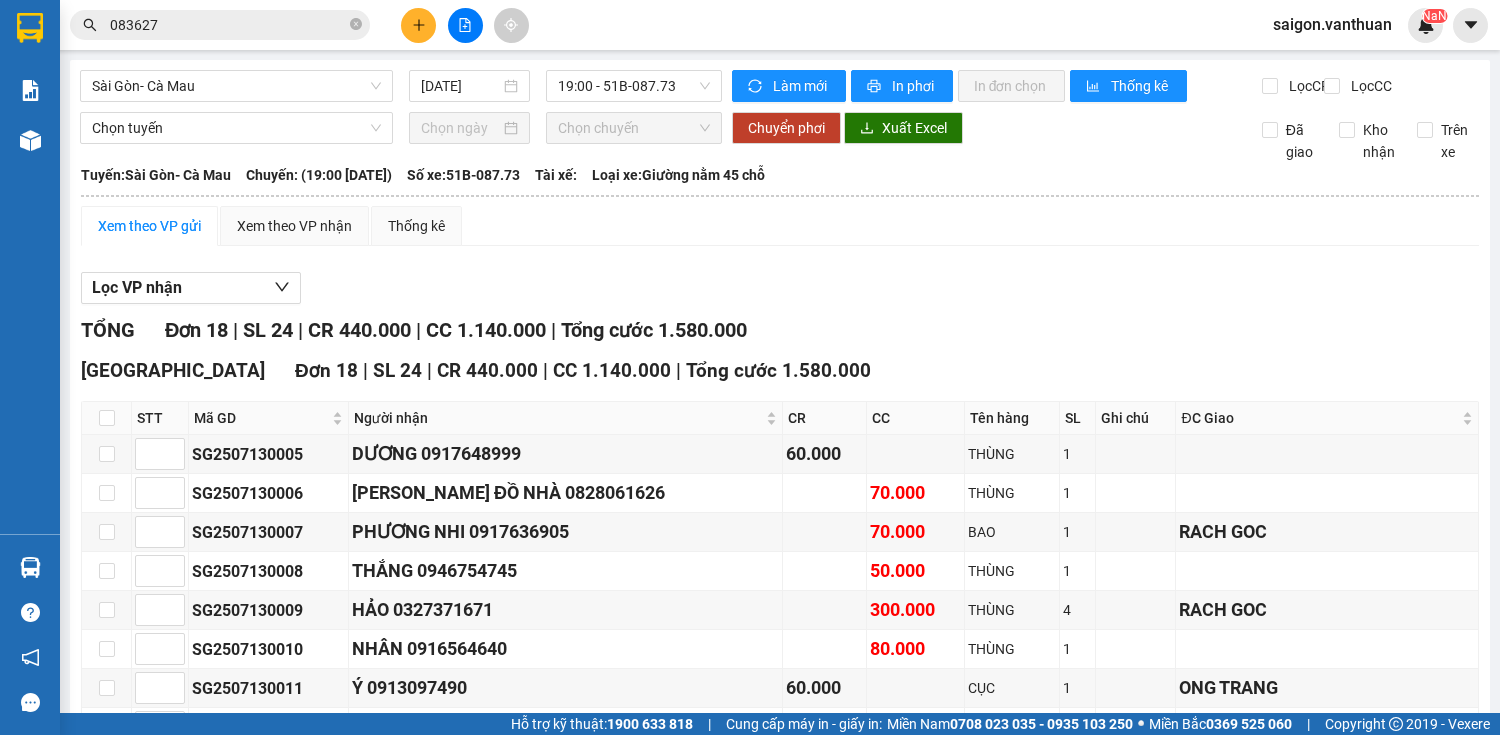 click on "Xem theo VP gửi" at bounding box center (149, 226) 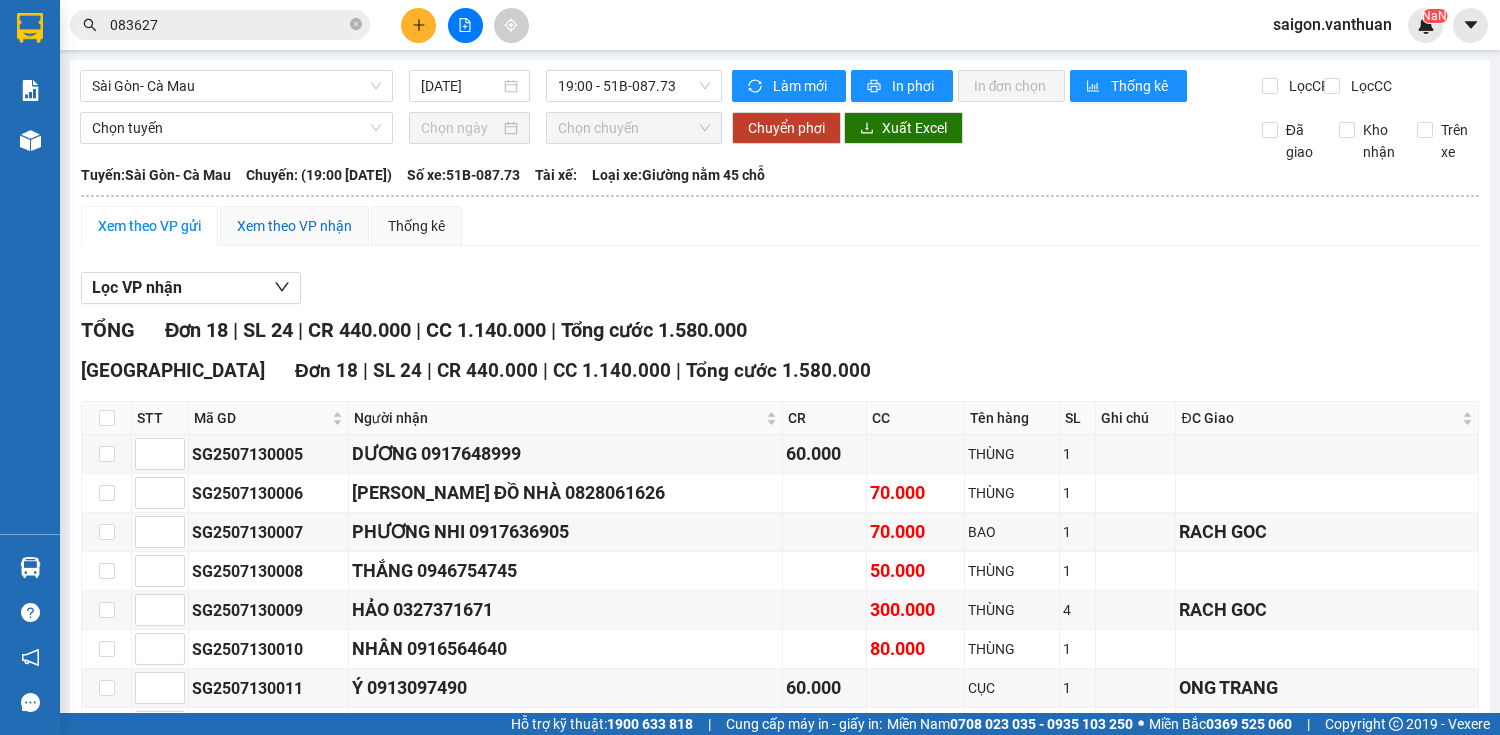 click on "Xem theo VP nhận" at bounding box center (294, 226) 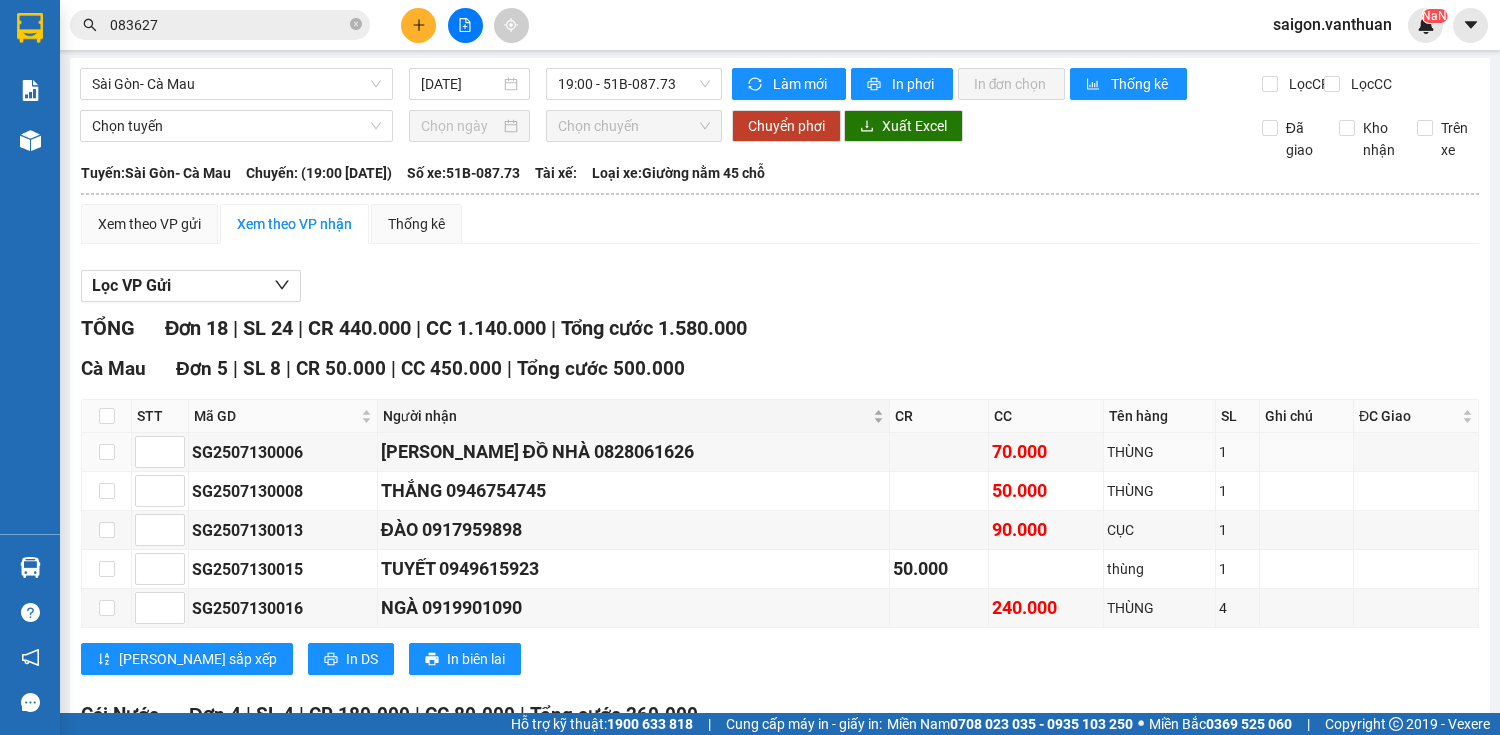 scroll, scrollTop: 0, scrollLeft: 0, axis: both 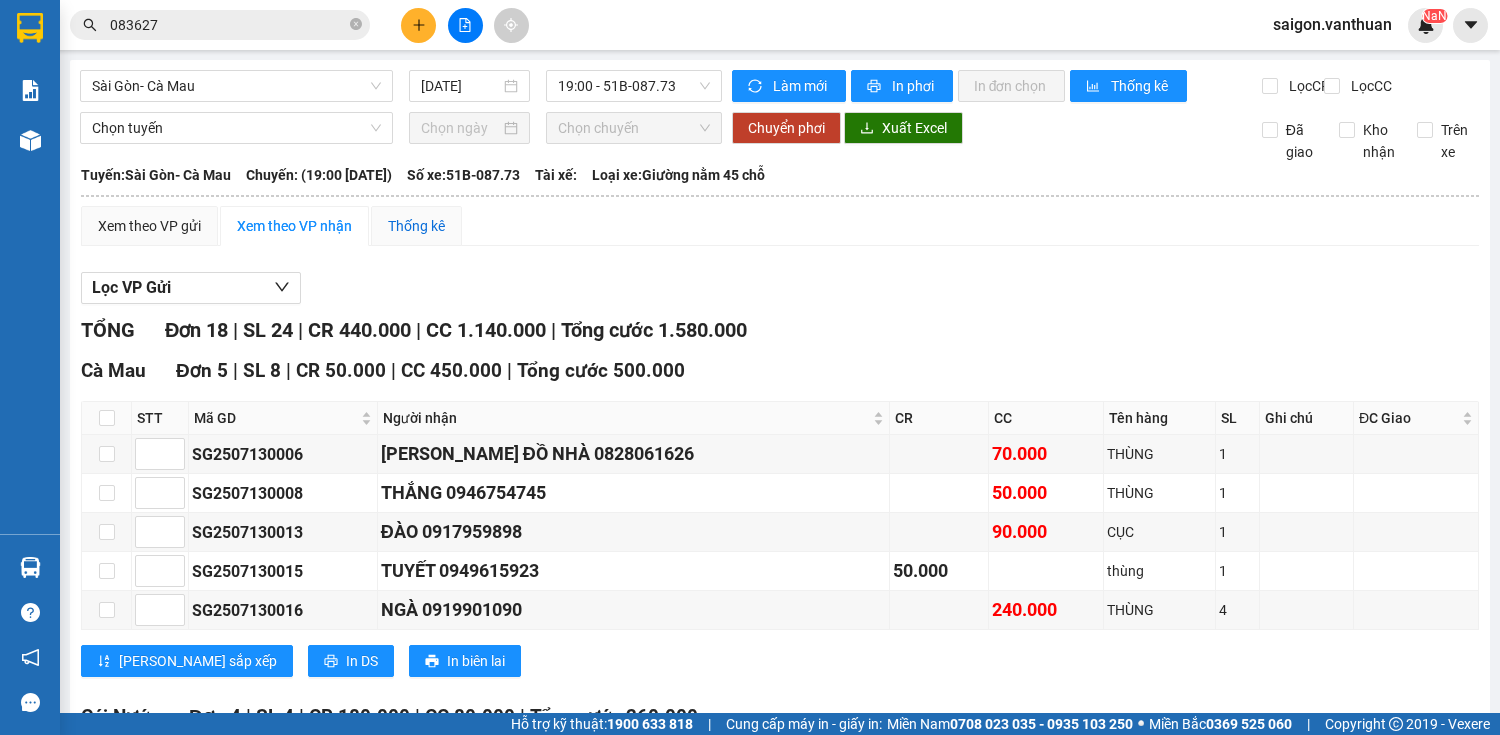 click on "Thống kê" at bounding box center (416, 226) 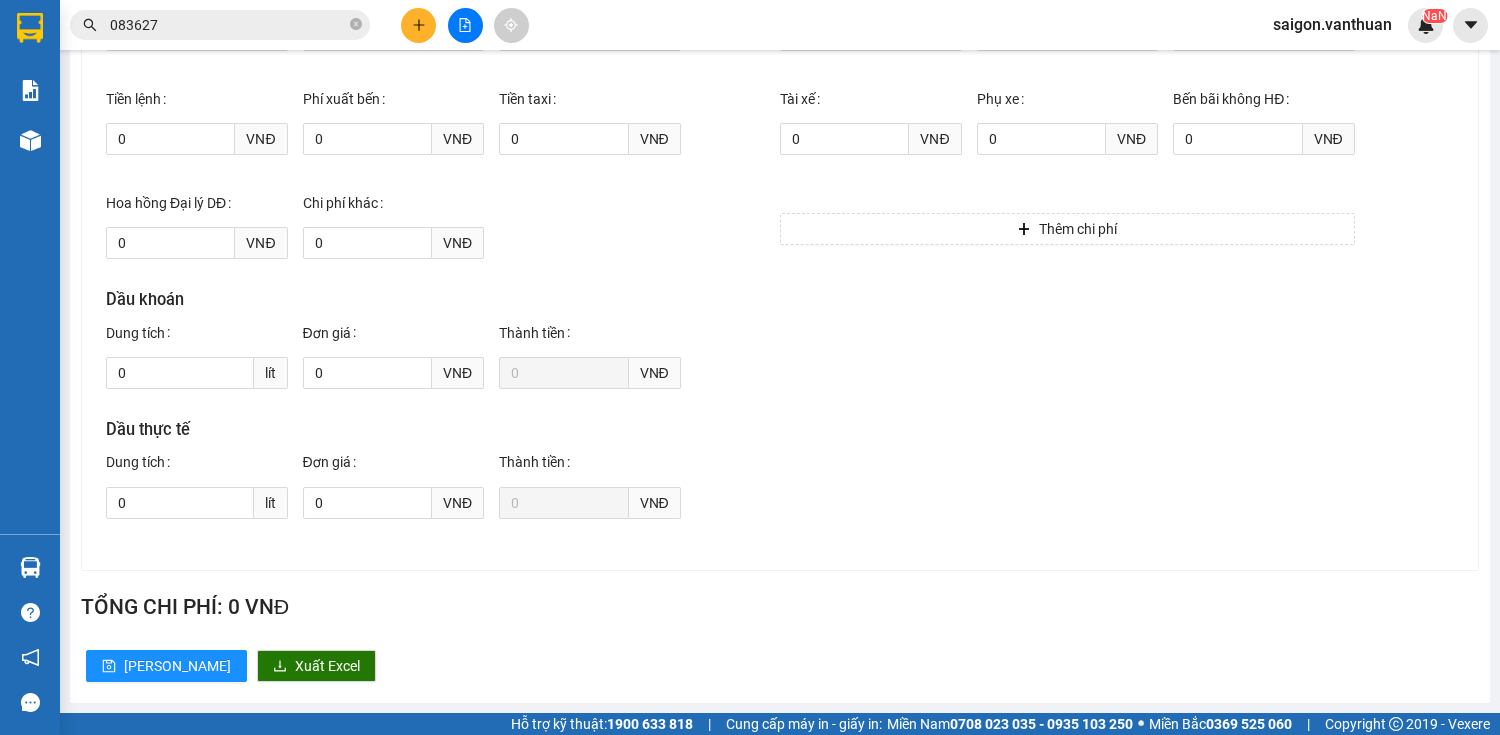 scroll, scrollTop: 0, scrollLeft: 0, axis: both 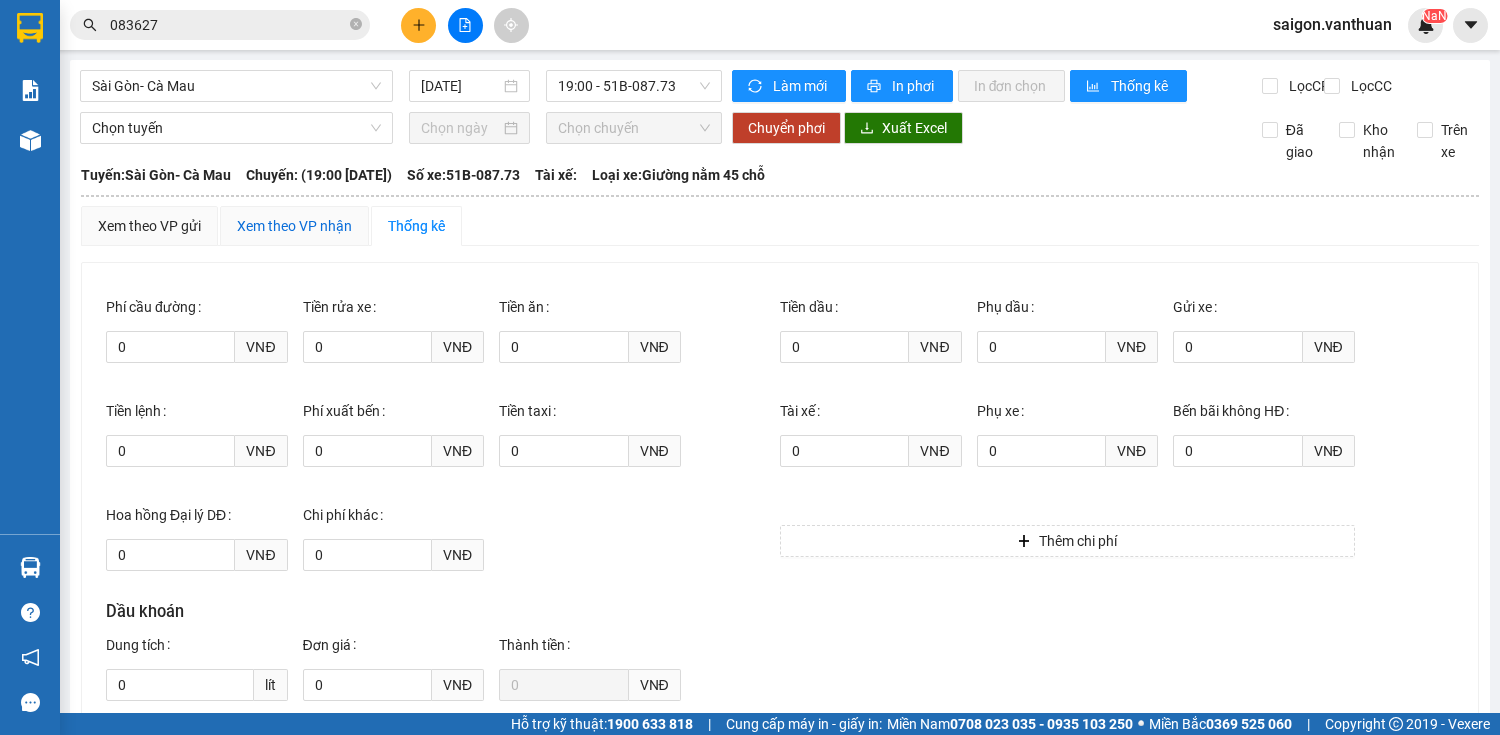 click on "Xem theo VP nhận" at bounding box center [294, 226] 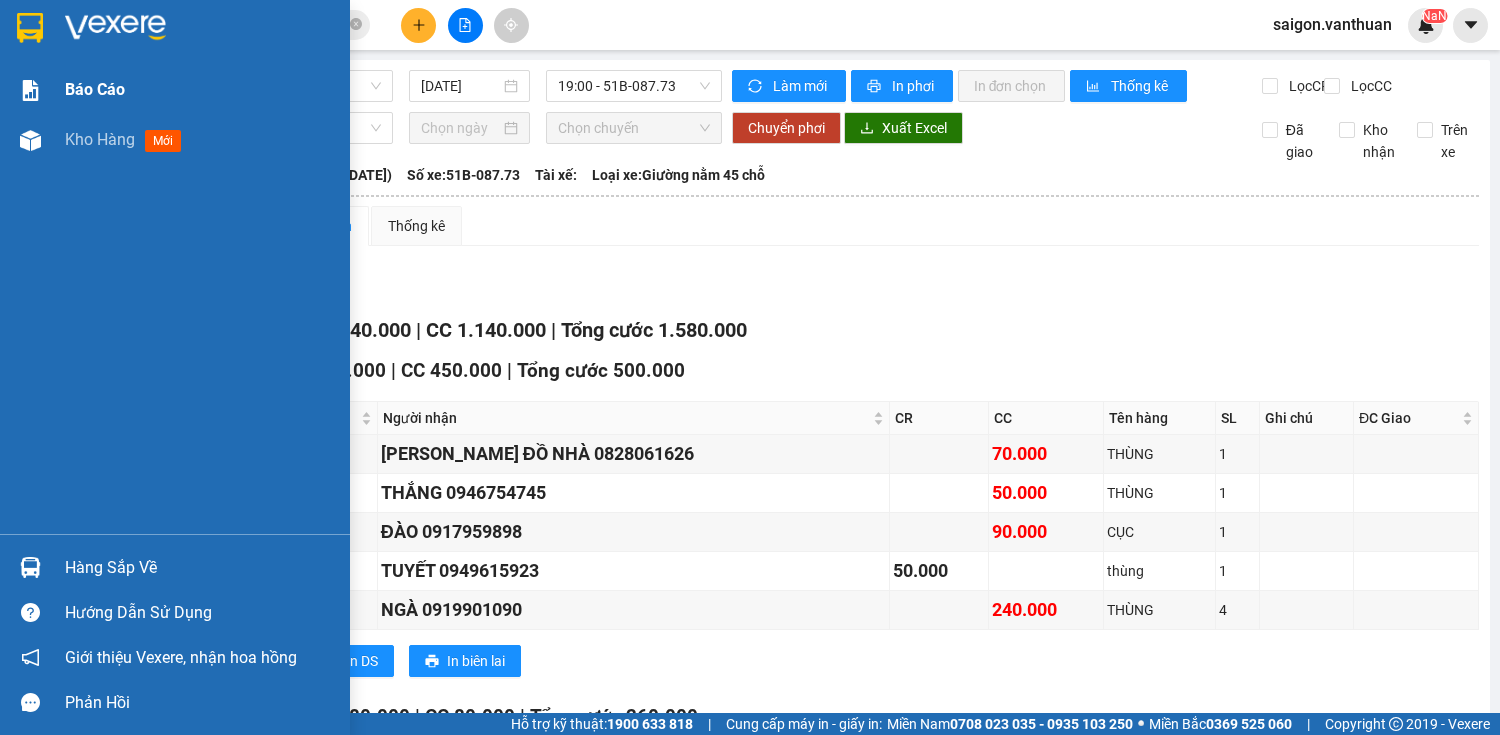 click on "Báo cáo" at bounding box center (175, 90) 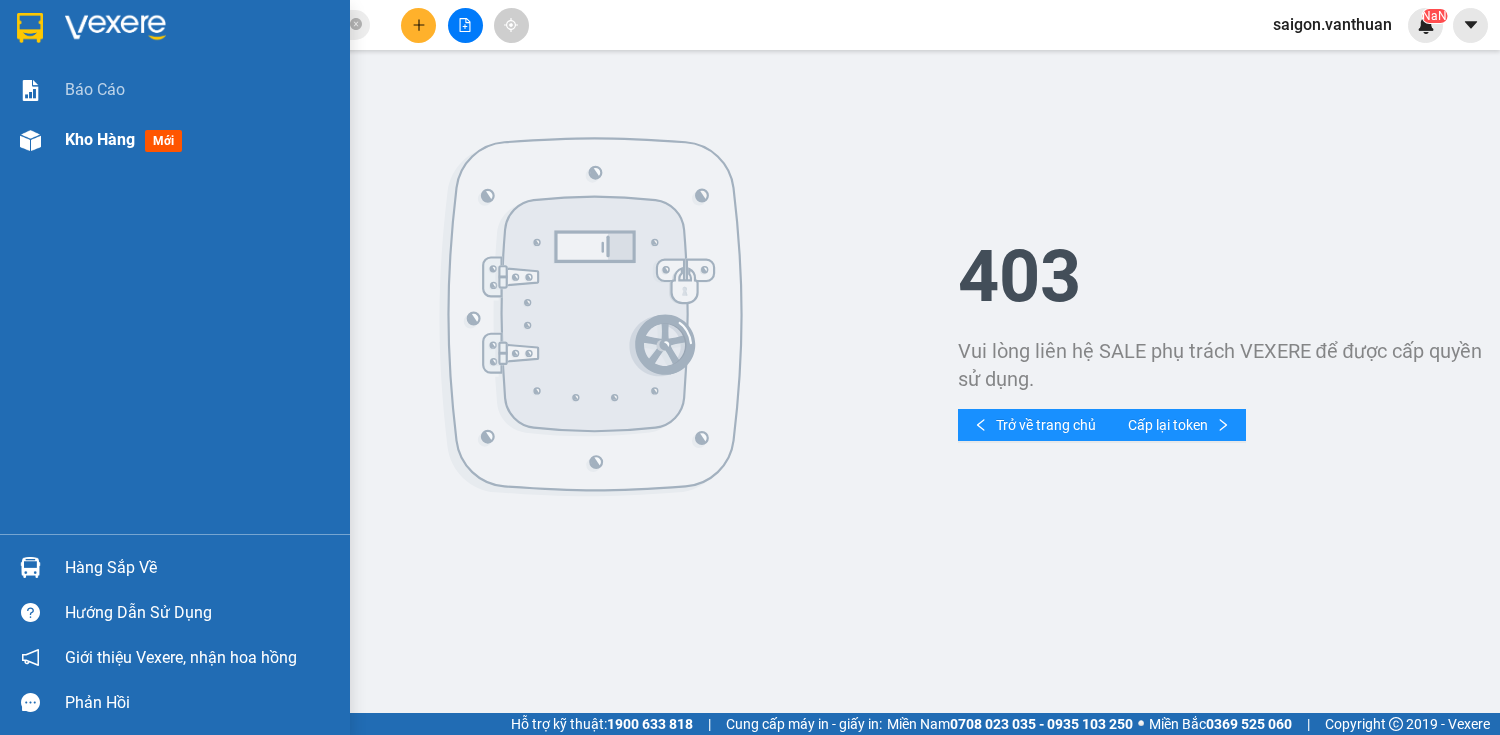 click at bounding box center (30, 140) 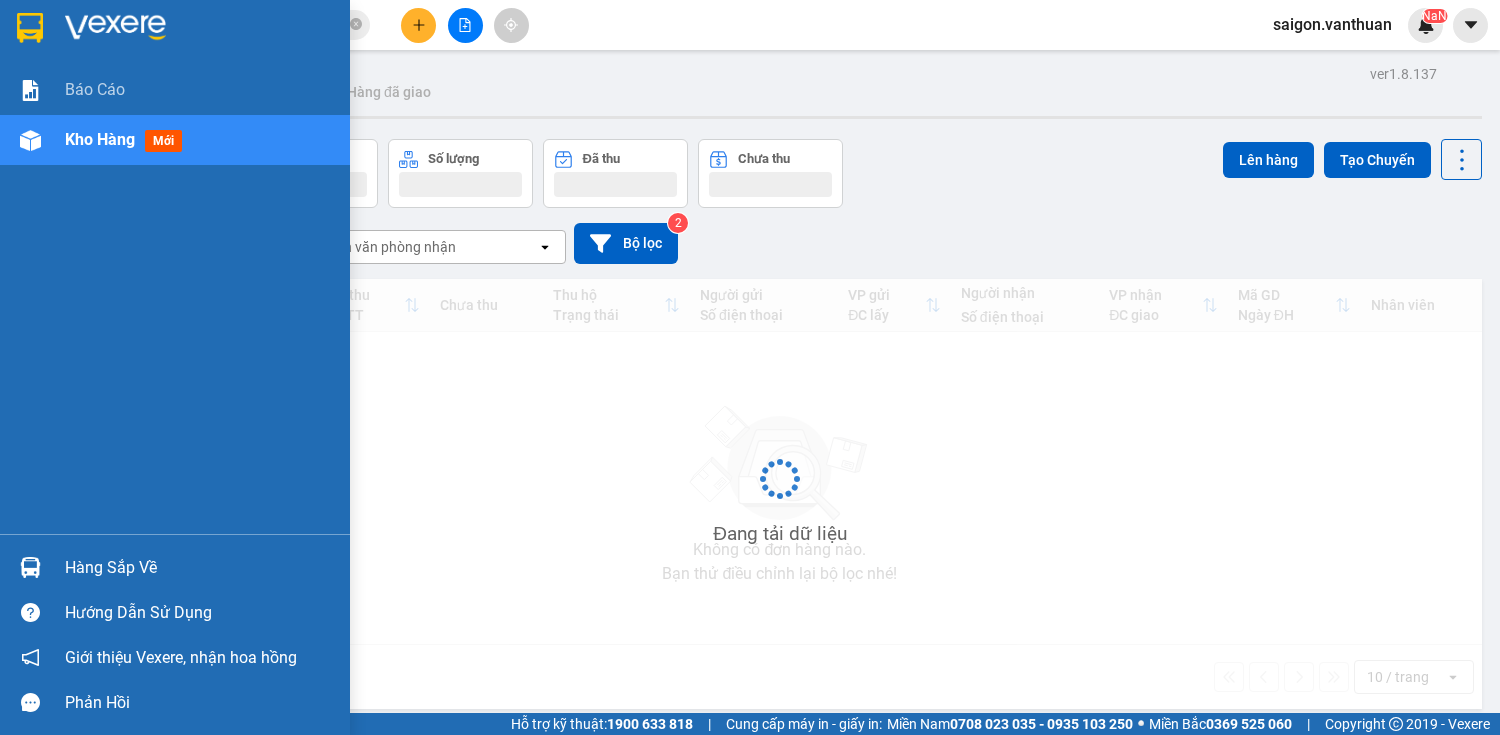 drag, startPoint x: 29, startPoint y: 133, endPoint x: 432, endPoint y: 63, distance: 409.03424 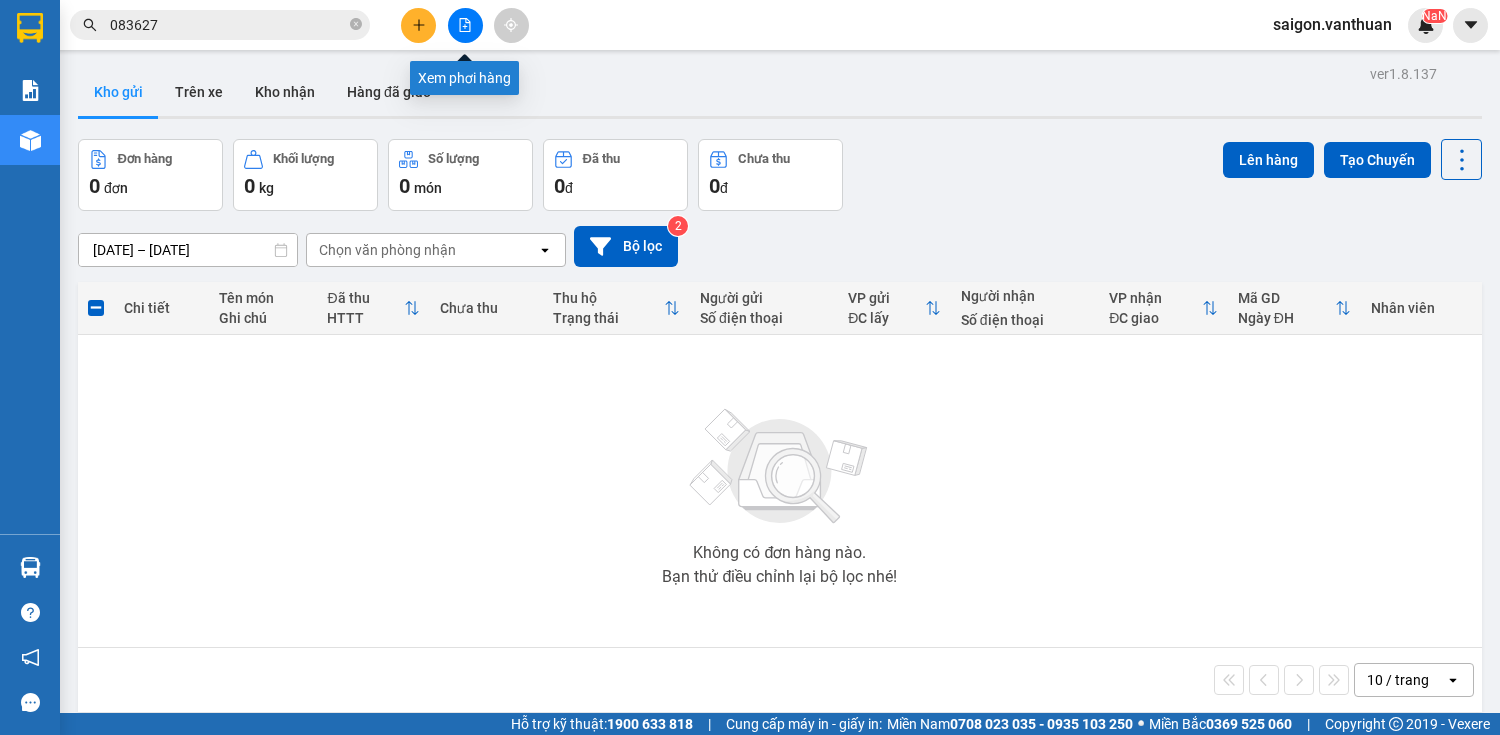 click at bounding box center [465, 25] 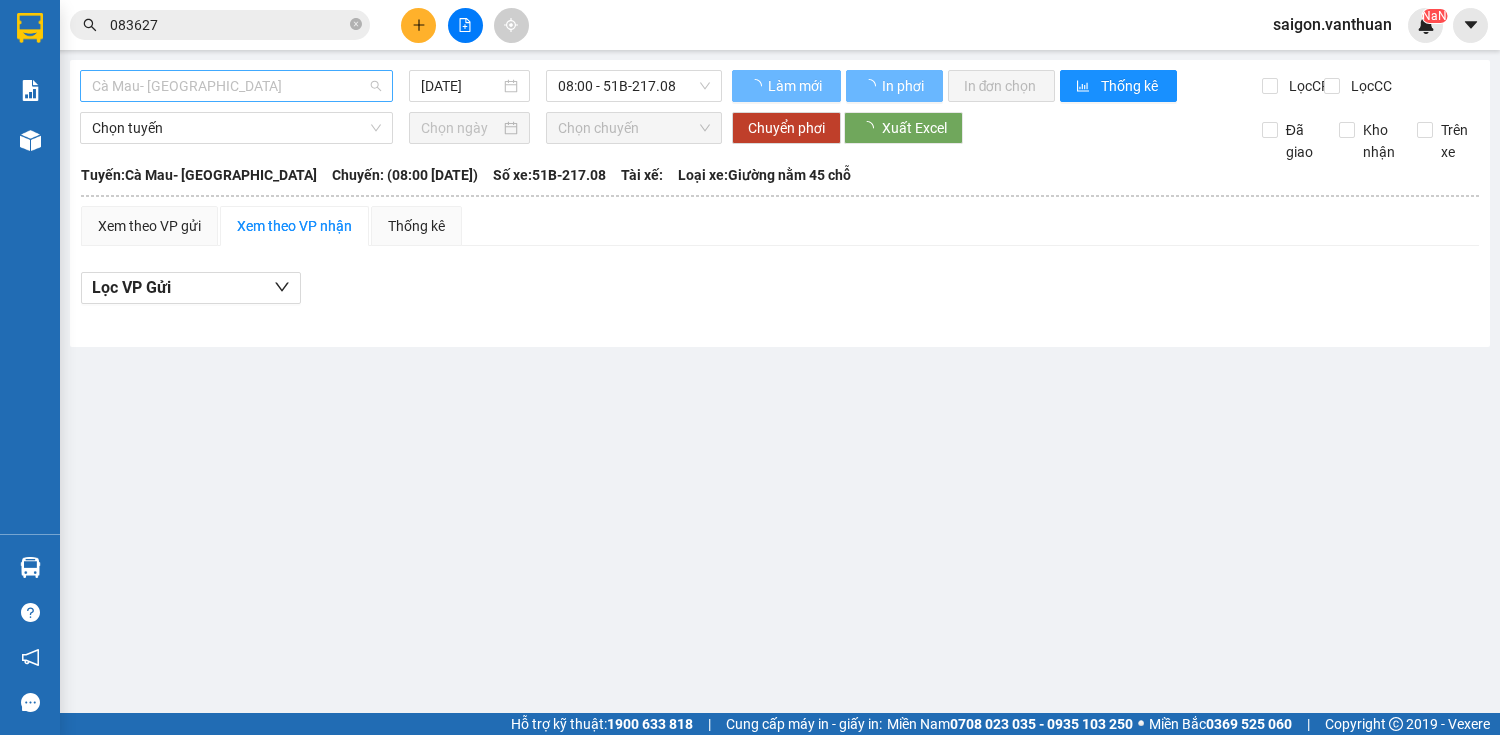 click on "Cà Mau- [GEOGRAPHIC_DATA]" at bounding box center [236, 86] 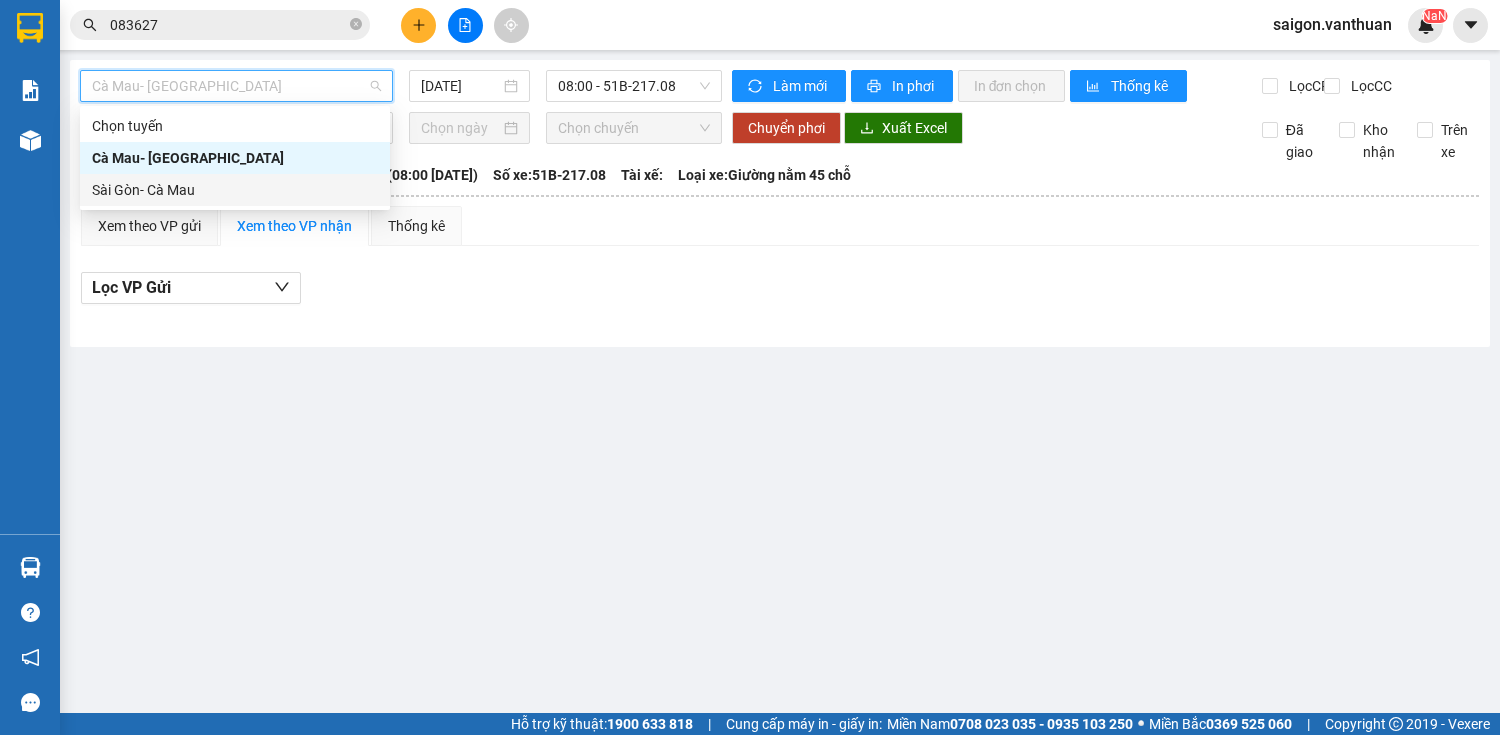click on "Sài Gòn- Cà Mau" at bounding box center [235, 190] 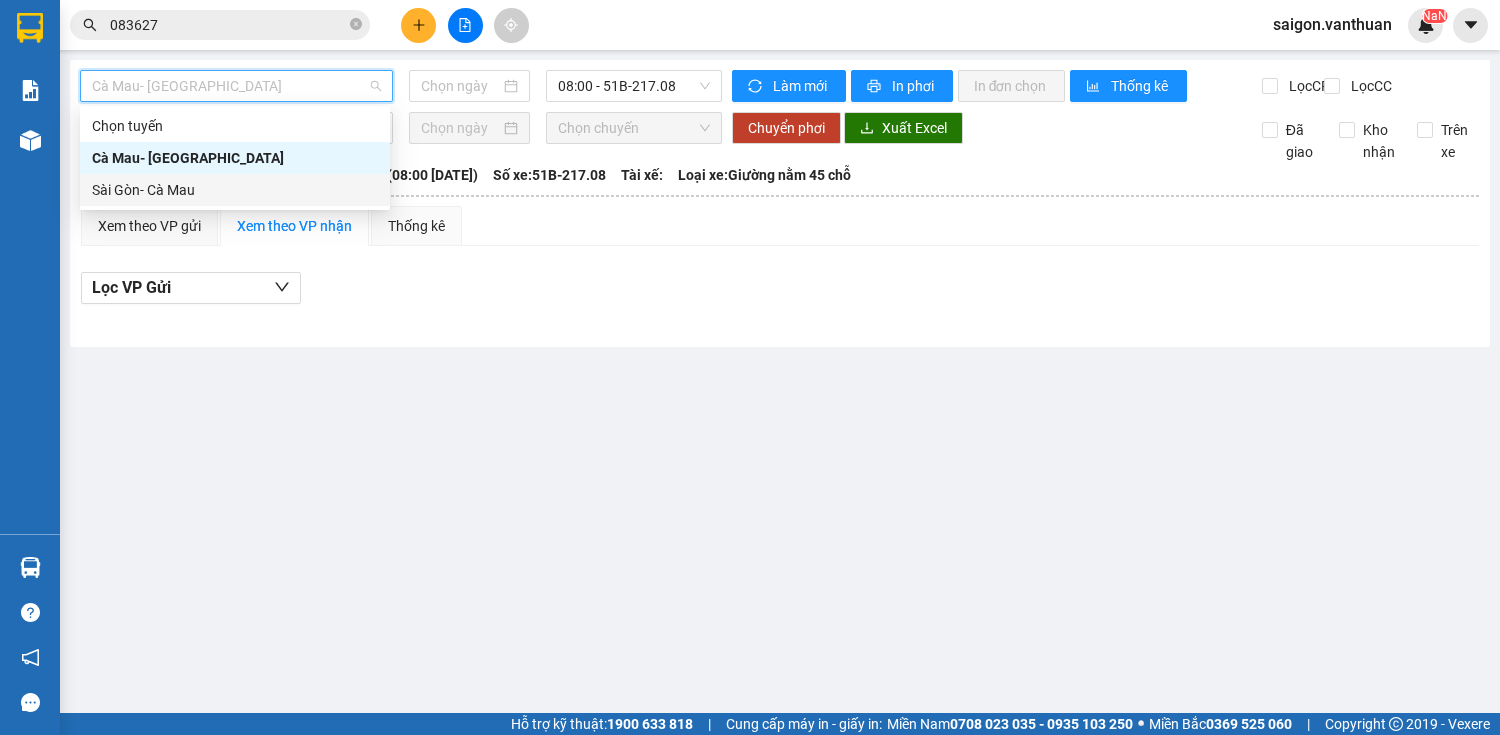 type on "[DATE]" 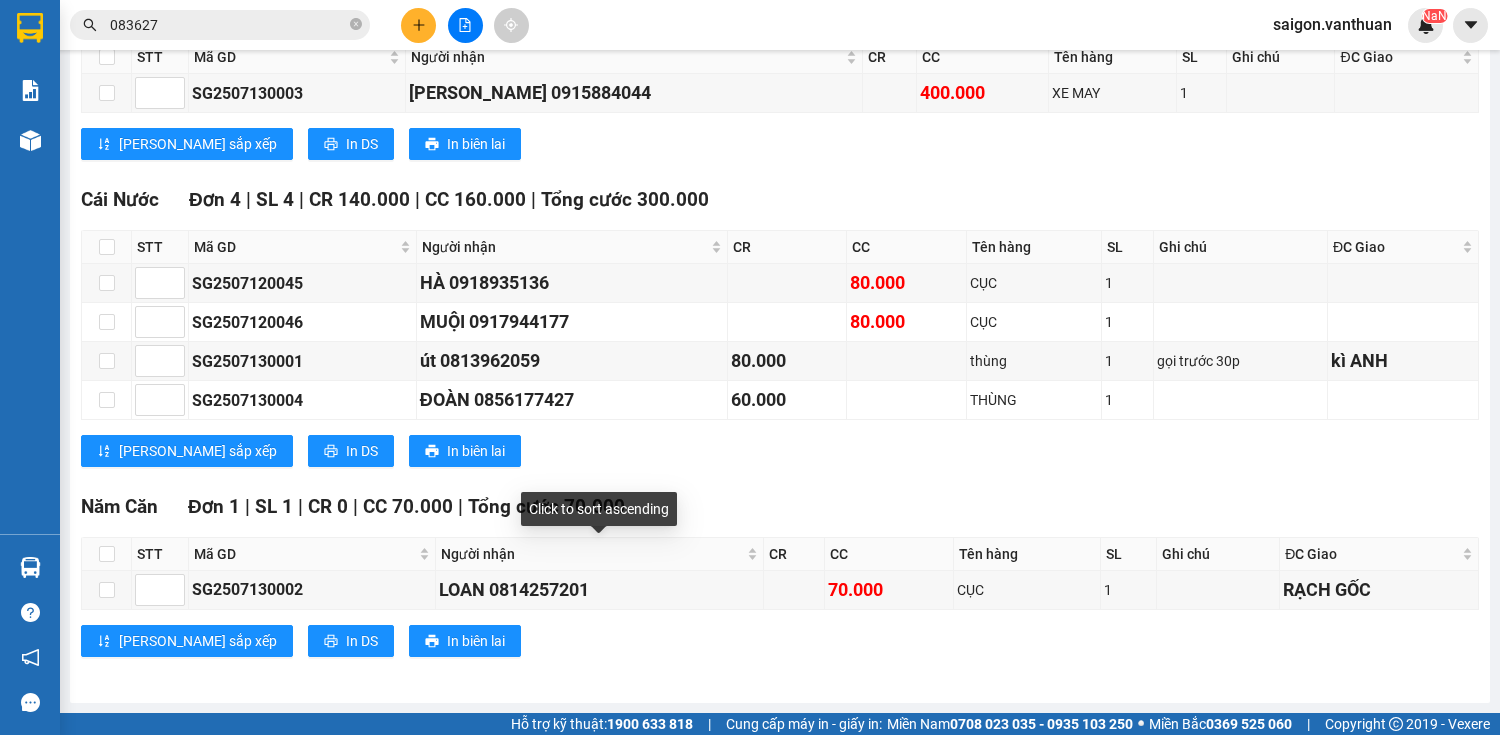 scroll, scrollTop: 0, scrollLeft: 0, axis: both 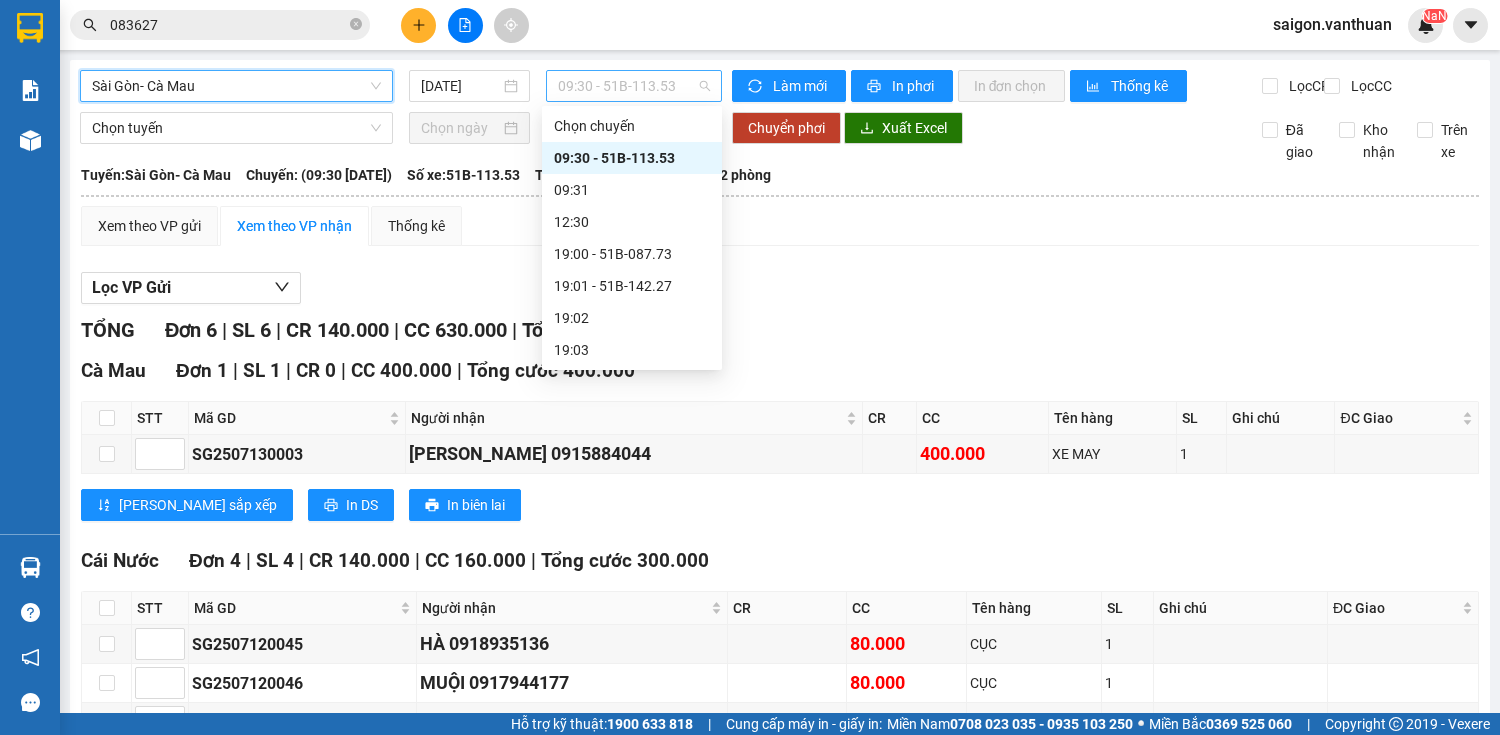 click on "09:30     - 51B-113.53" at bounding box center (634, 86) 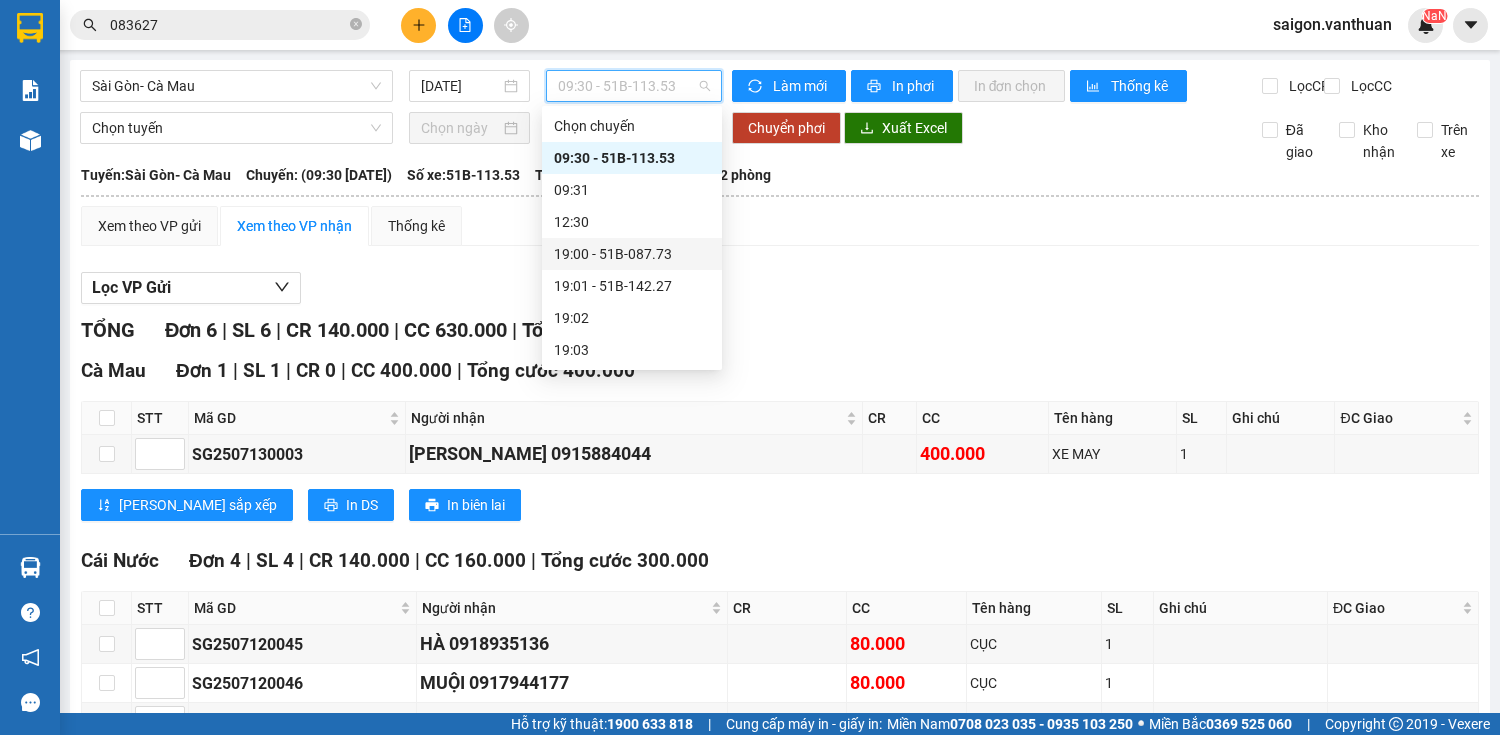 click on "19:00     - 51B-087.73" at bounding box center (632, 254) 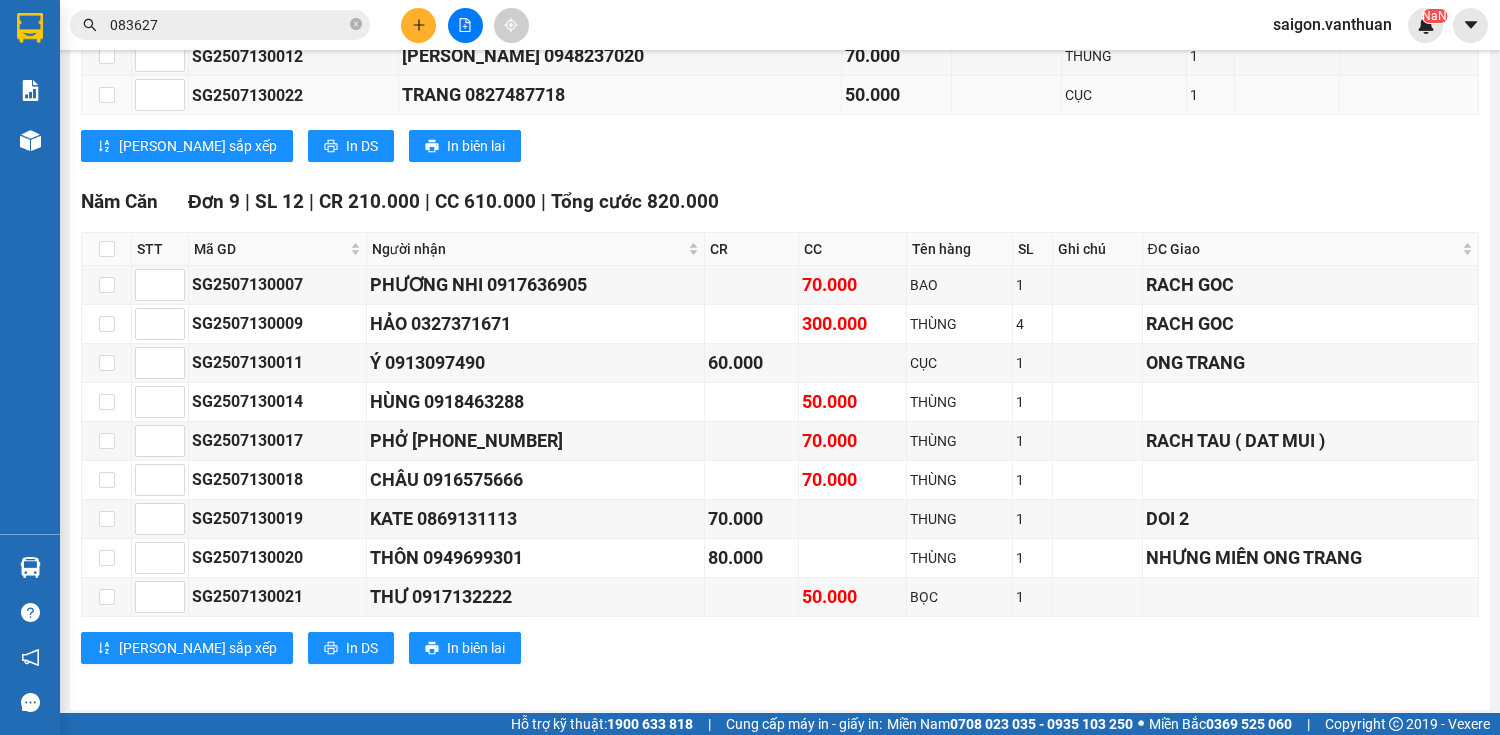 scroll, scrollTop: 832, scrollLeft: 0, axis: vertical 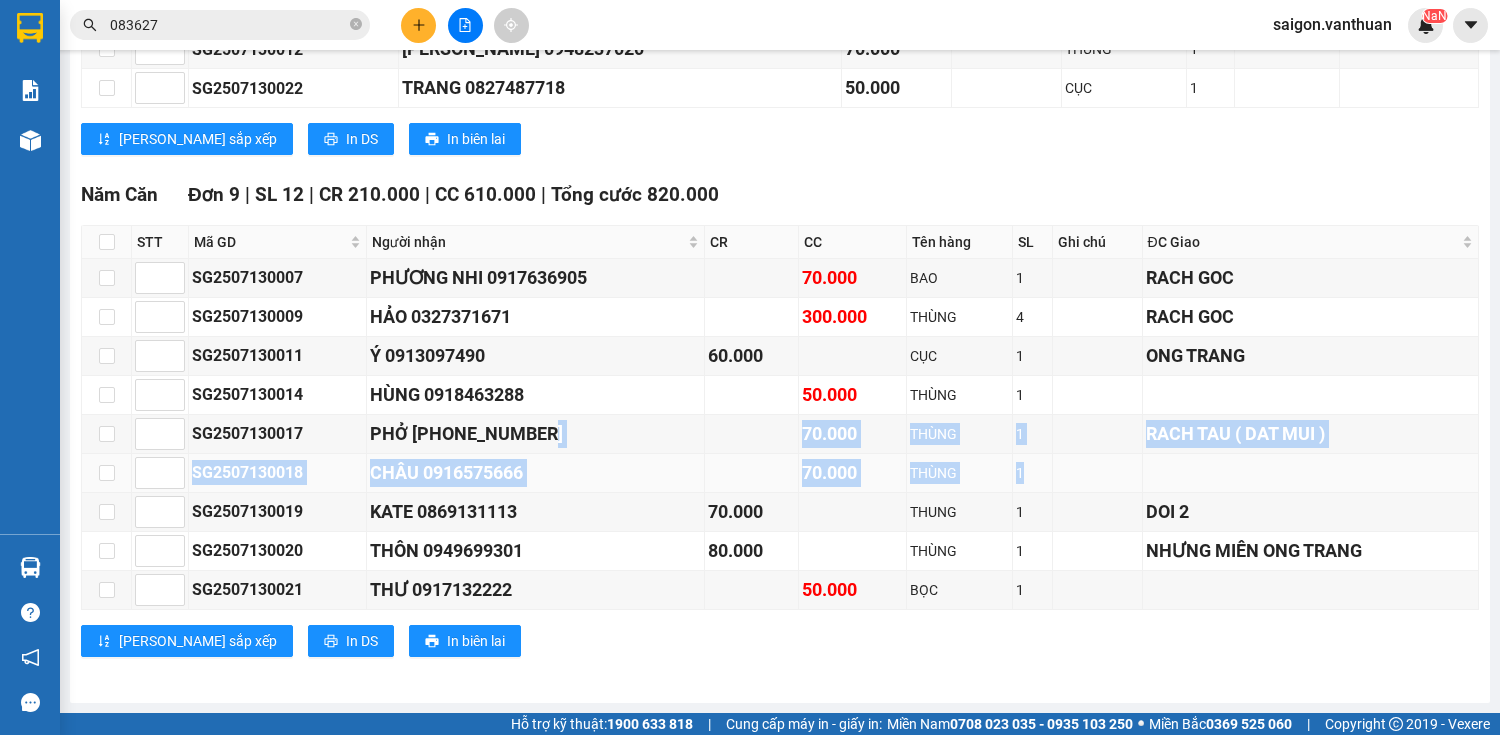 drag, startPoint x: 621, startPoint y: 449, endPoint x: 1349, endPoint y: 459, distance: 728.06866 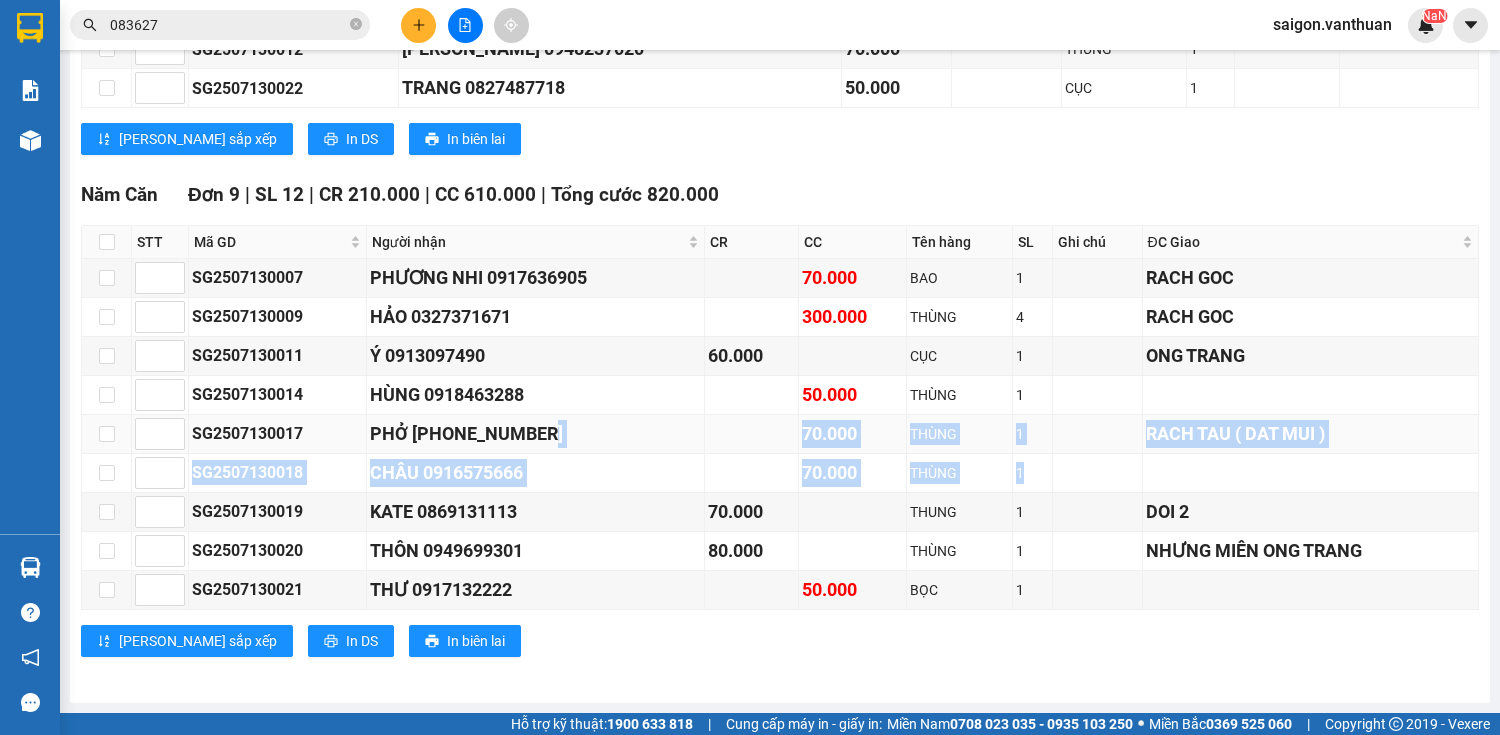 click on "RACH TAU ( DAT MUI )" at bounding box center (1310, 434) 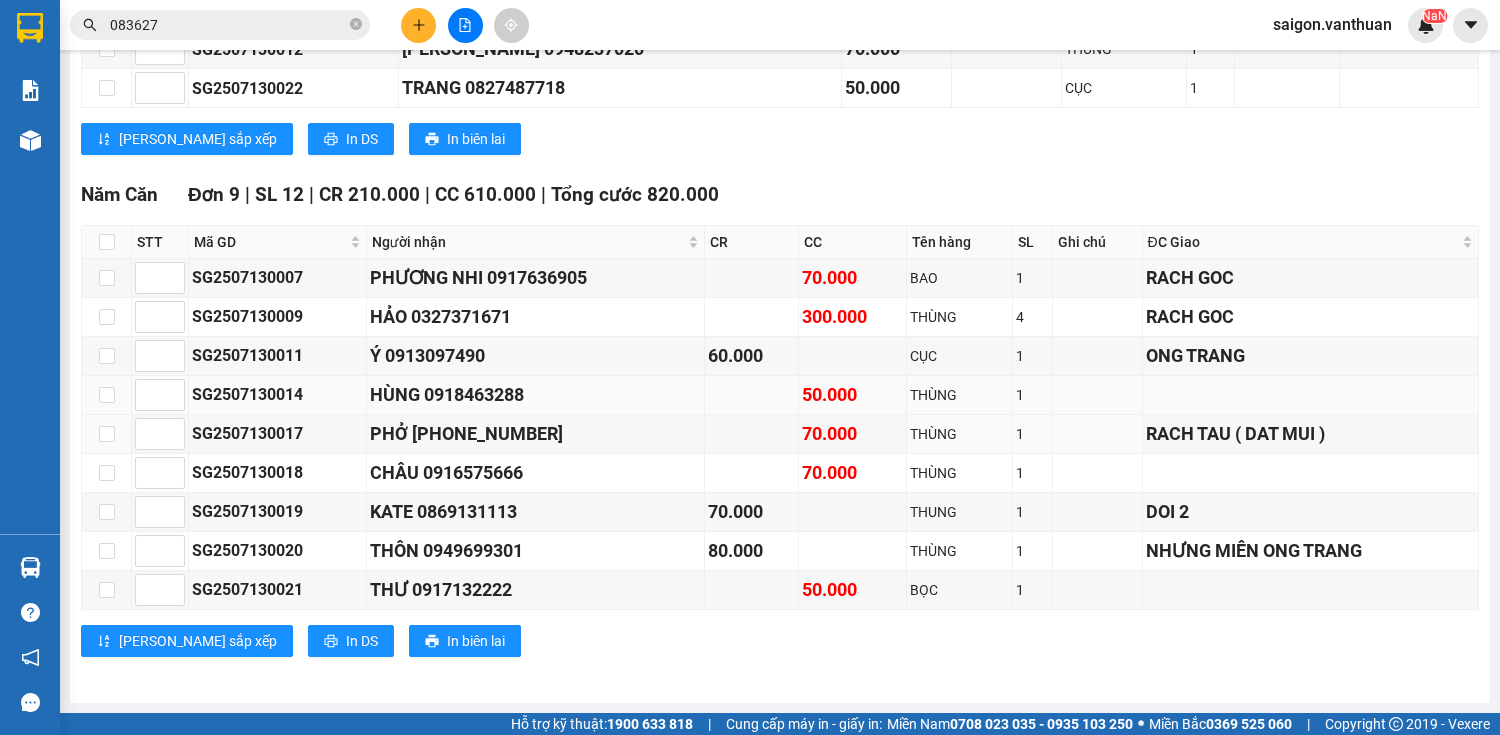 click at bounding box center [1311, 395] 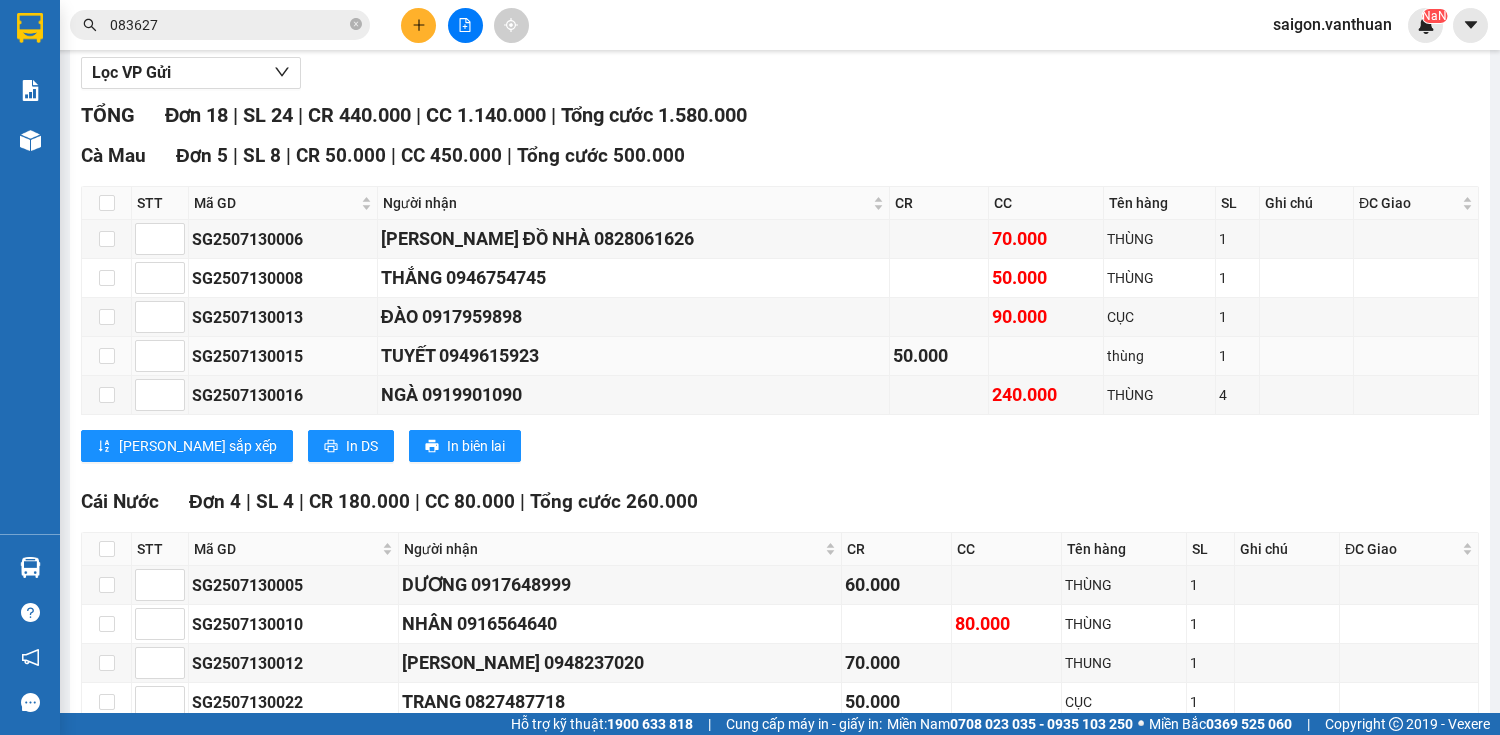 scroll, scrollTop: 0, scrollLeft: 0, axis: both 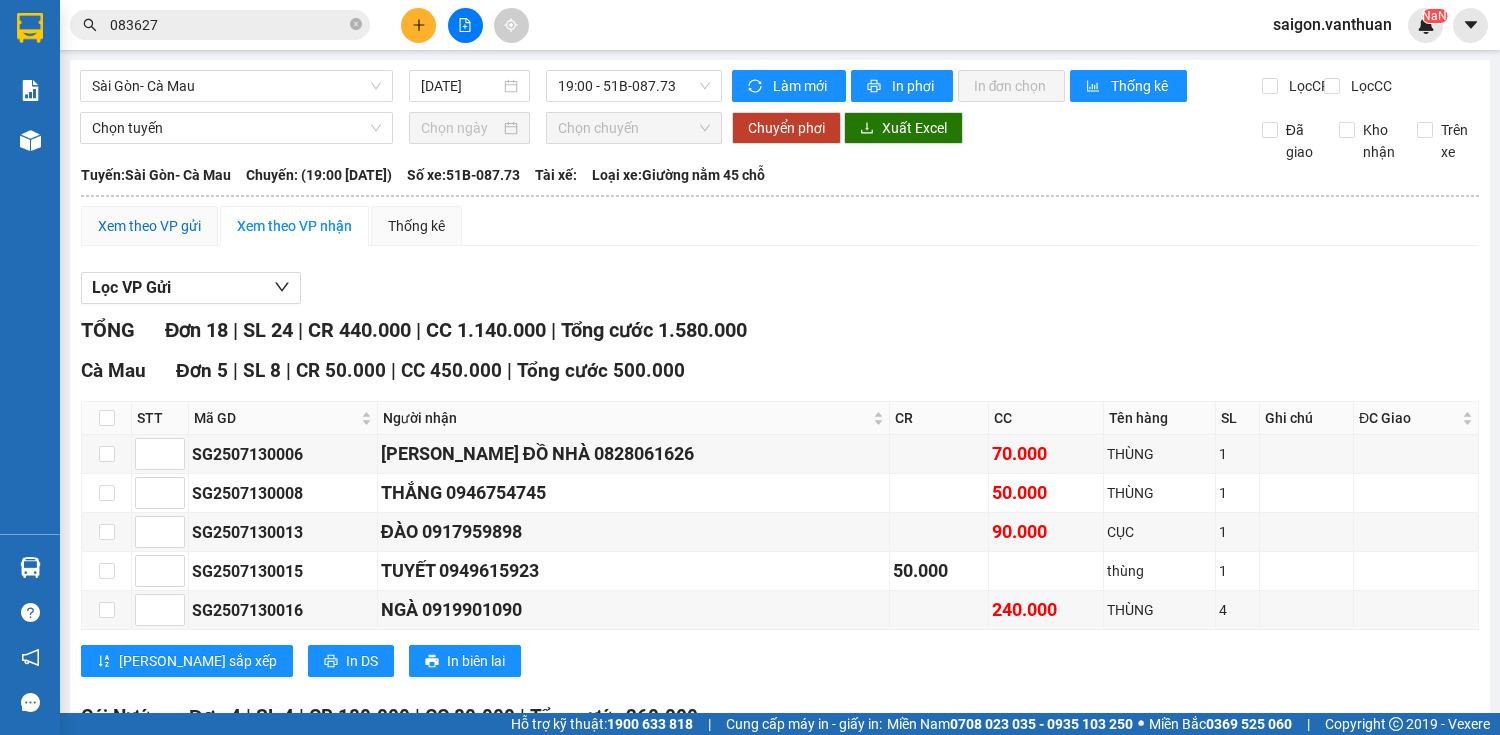 click on "Xem theo VP gửi" at bounding box center (149, 226) 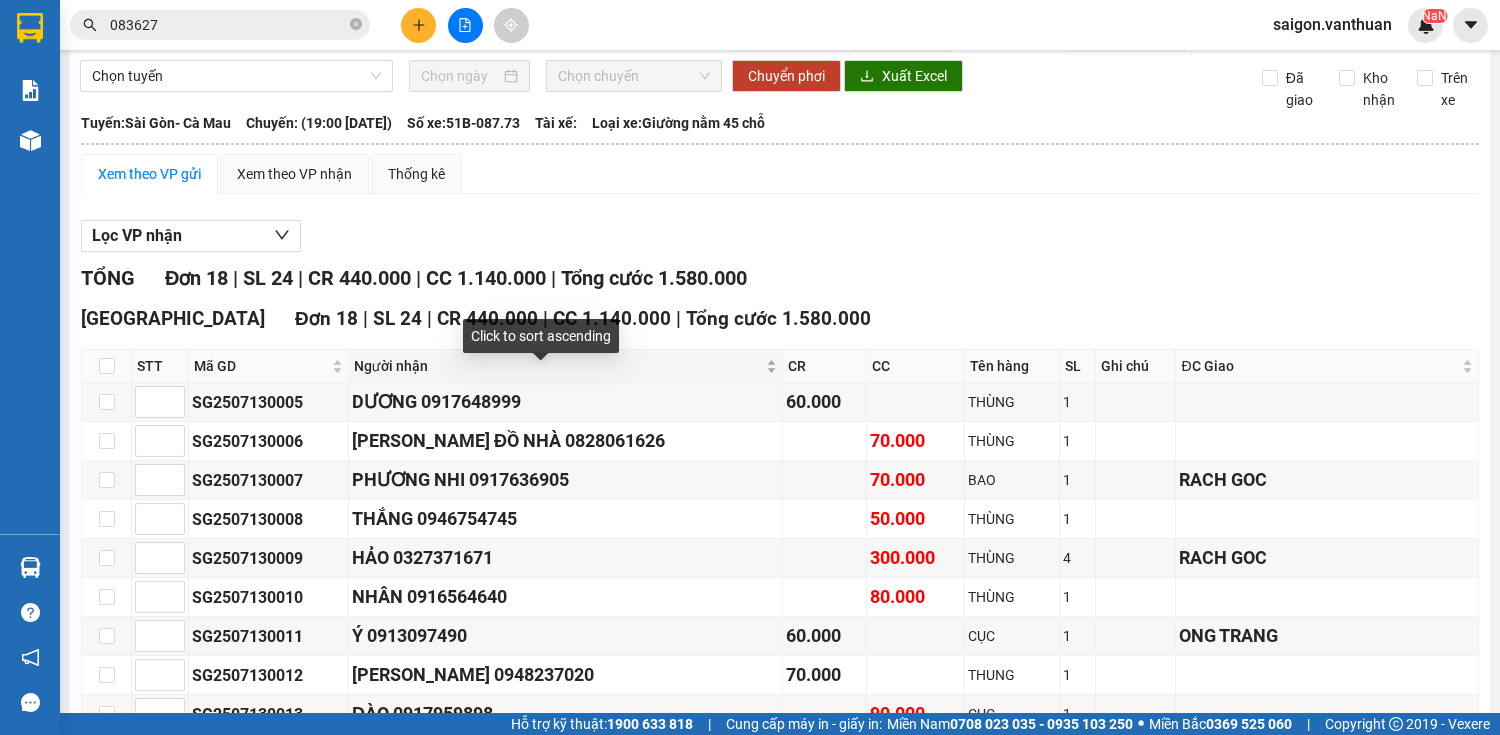 scroll, scrollTop: 0, scrollLeft: 0, axis: both 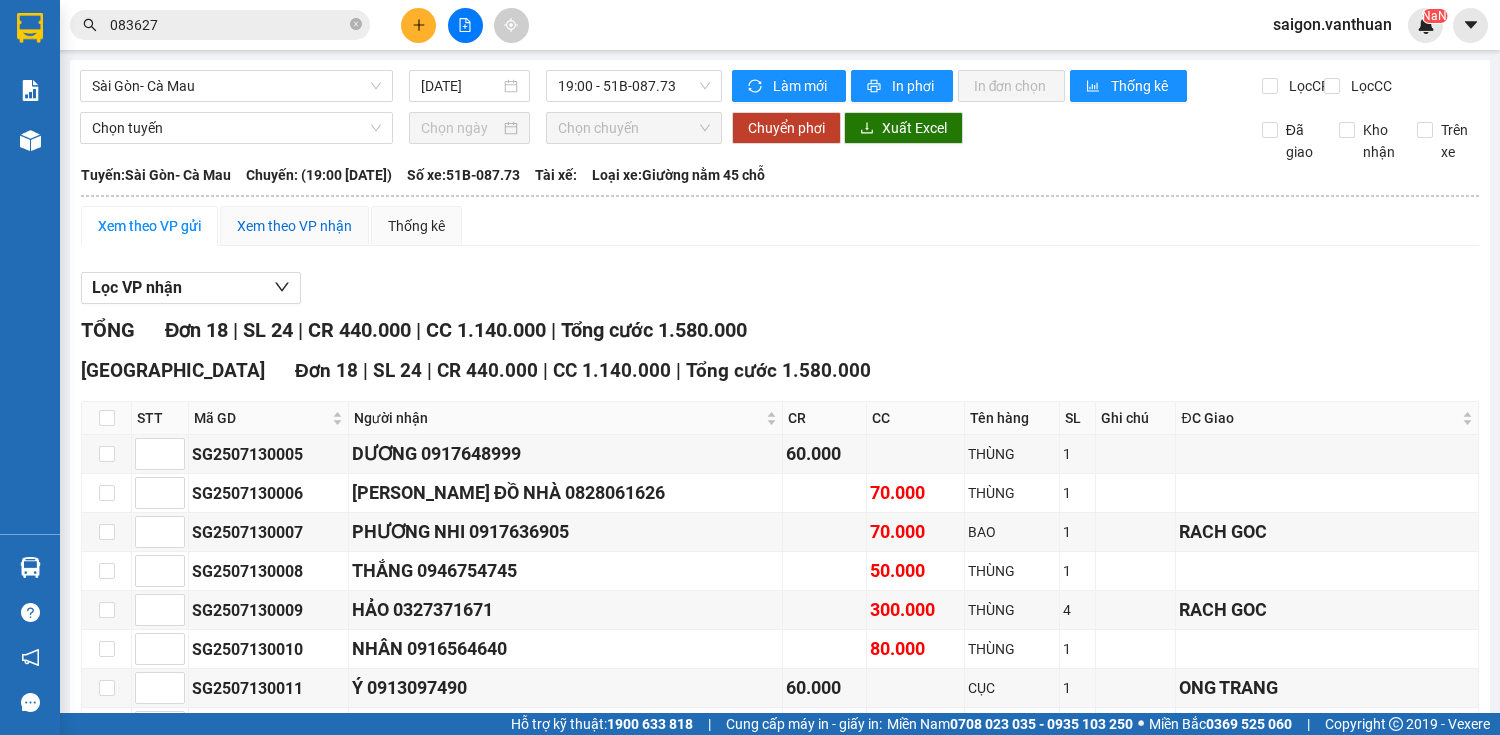 drag, startPoint x: 296, startPoint y: 240, endPoint x: 321, endPoint y: 241, distance: 25.019993 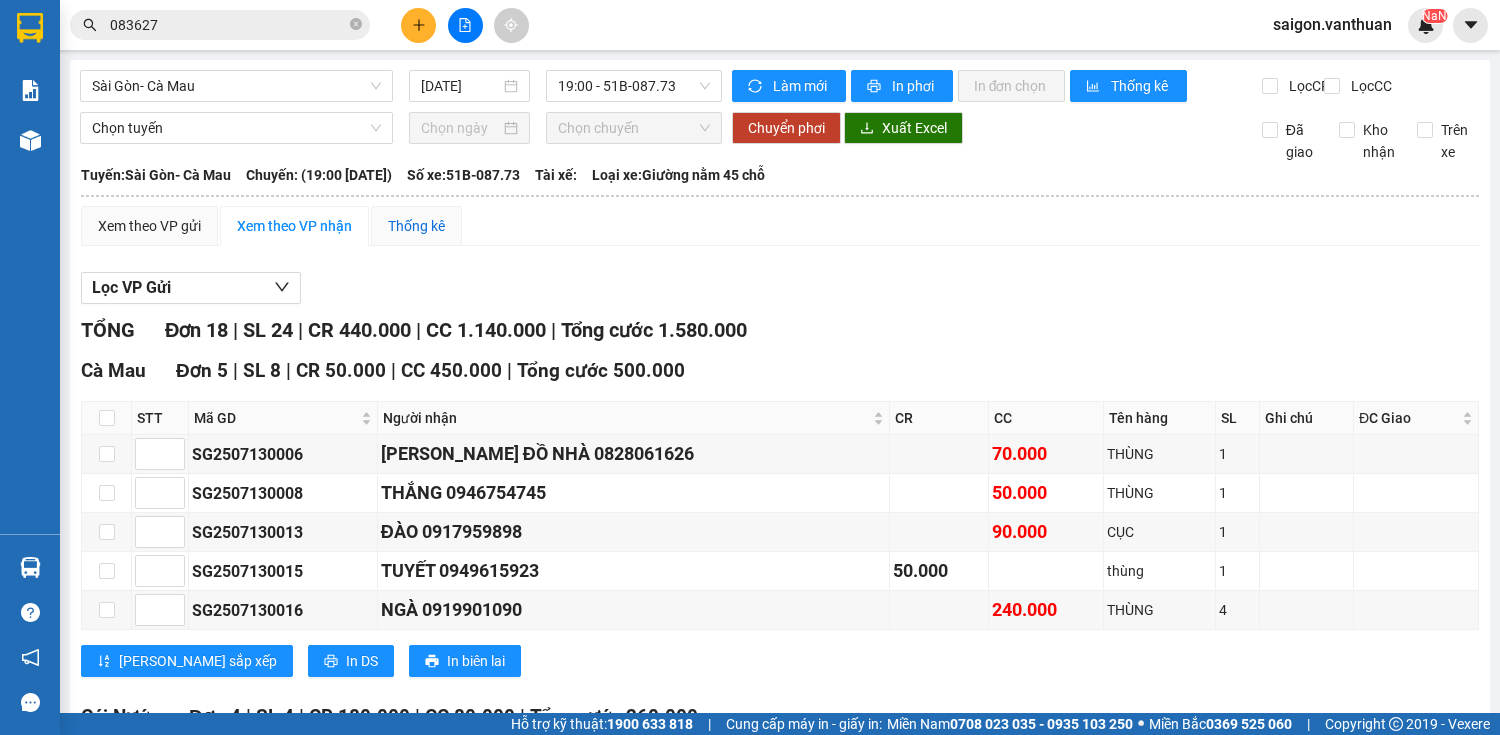 click on "Thống kê" at bounding box center (416, 226) 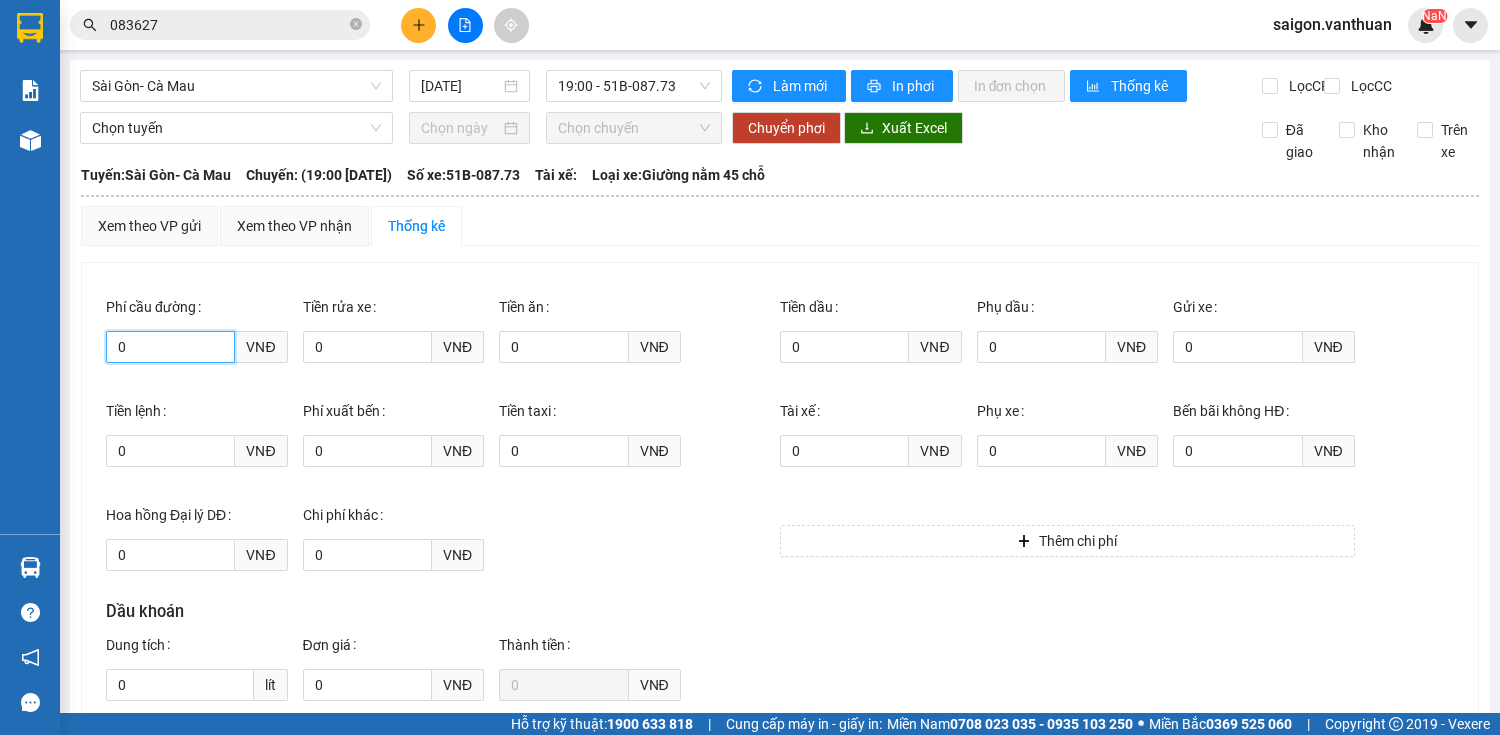click on "0" at bounding box center [170, 347] 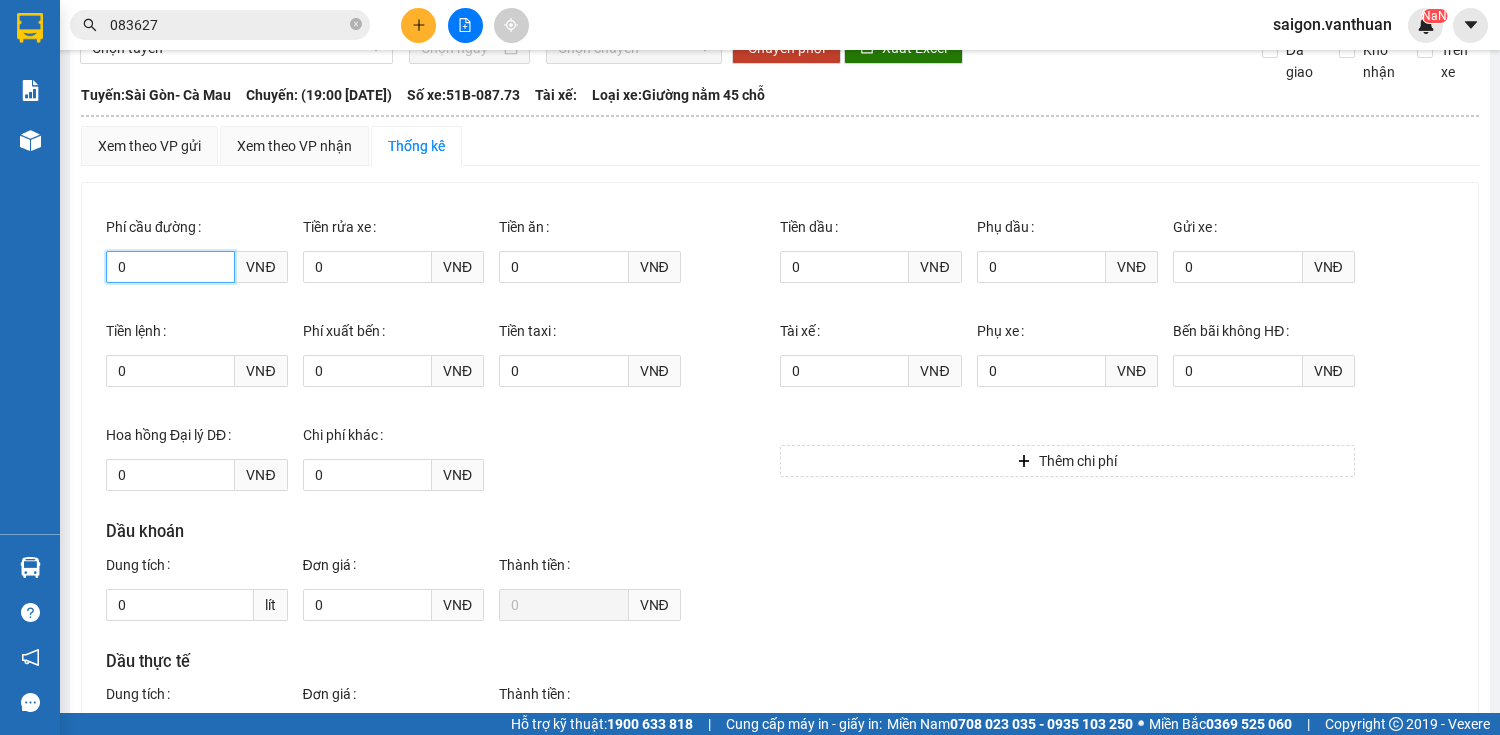 scroll, scrollTop: 160, scrollLeft: 0, axis: vertical 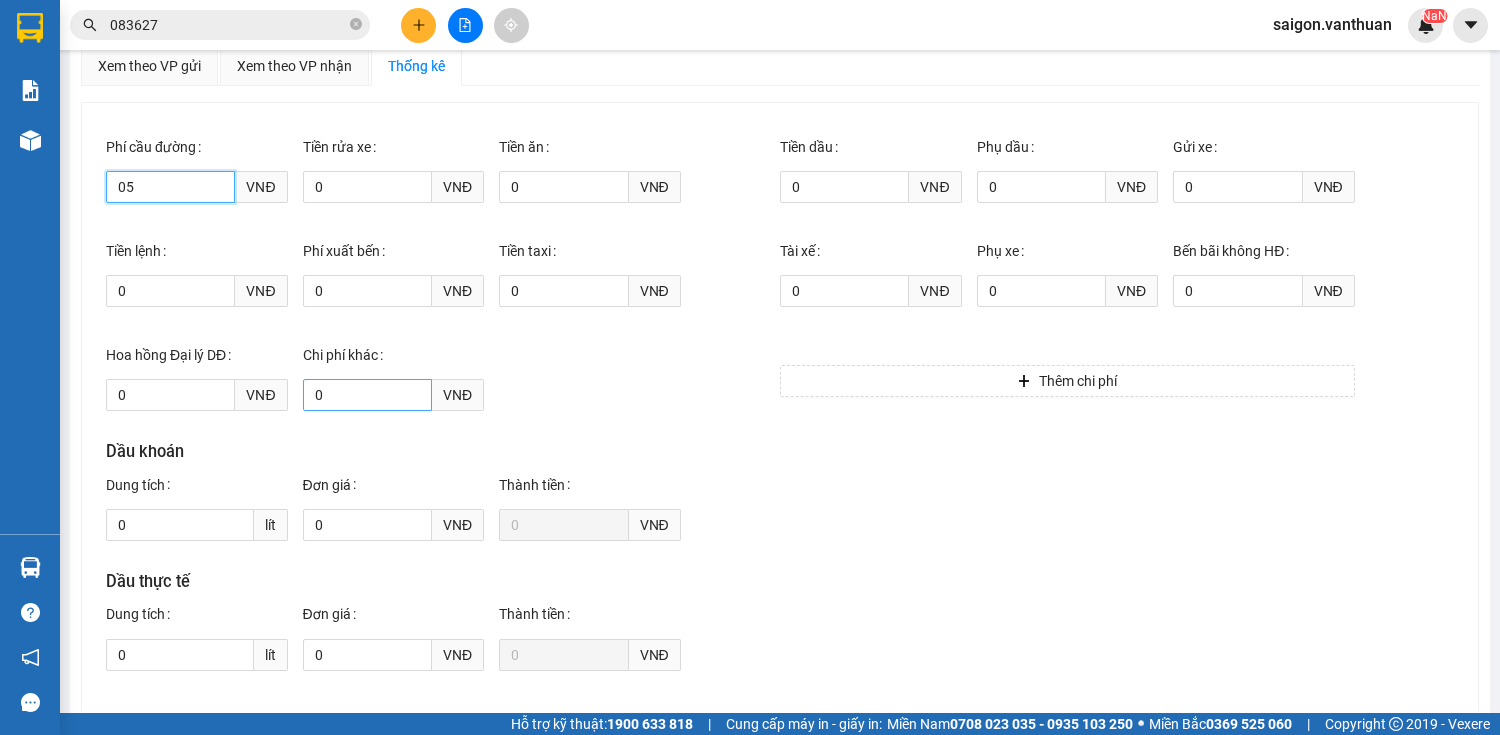 type on "0" 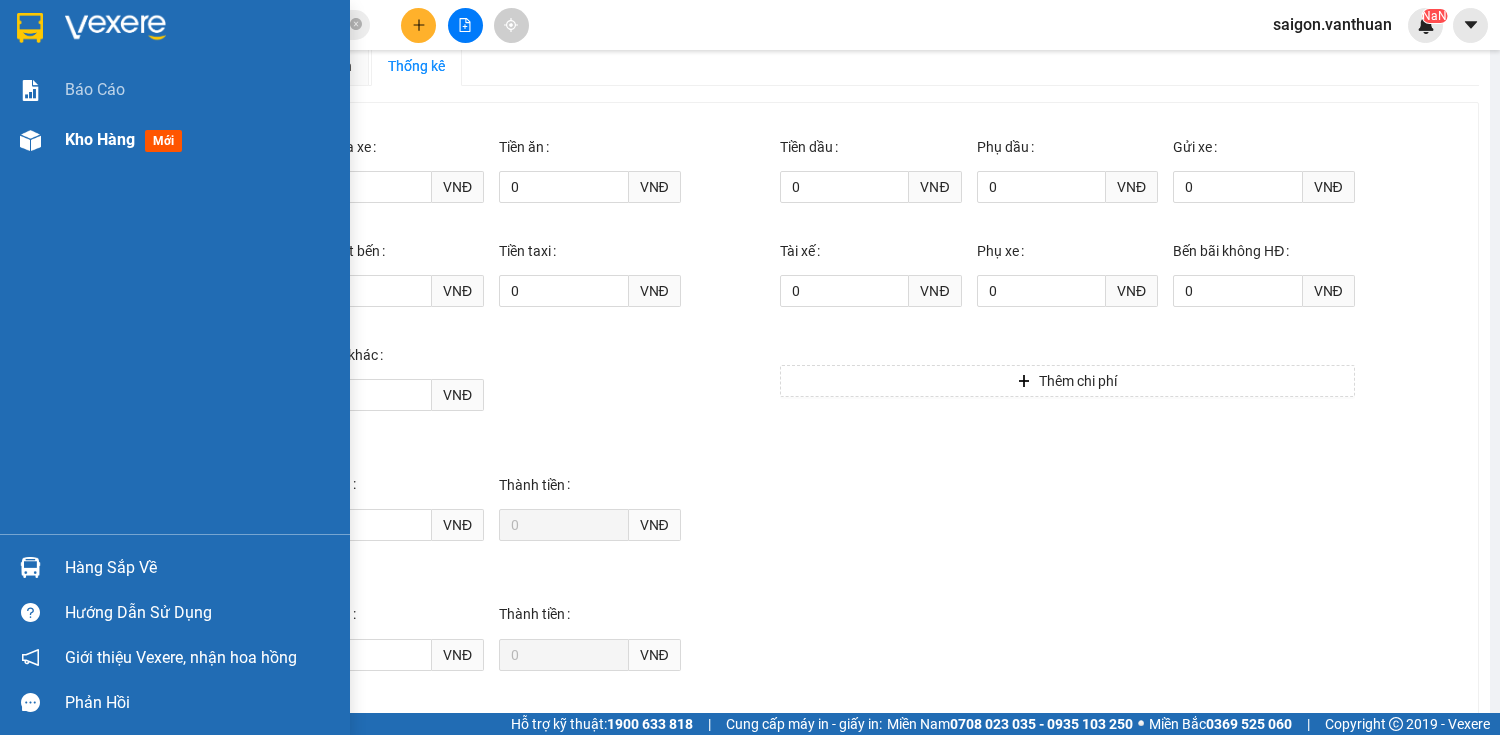click on "Kho hàng mới" at bounding box center (175, 140) 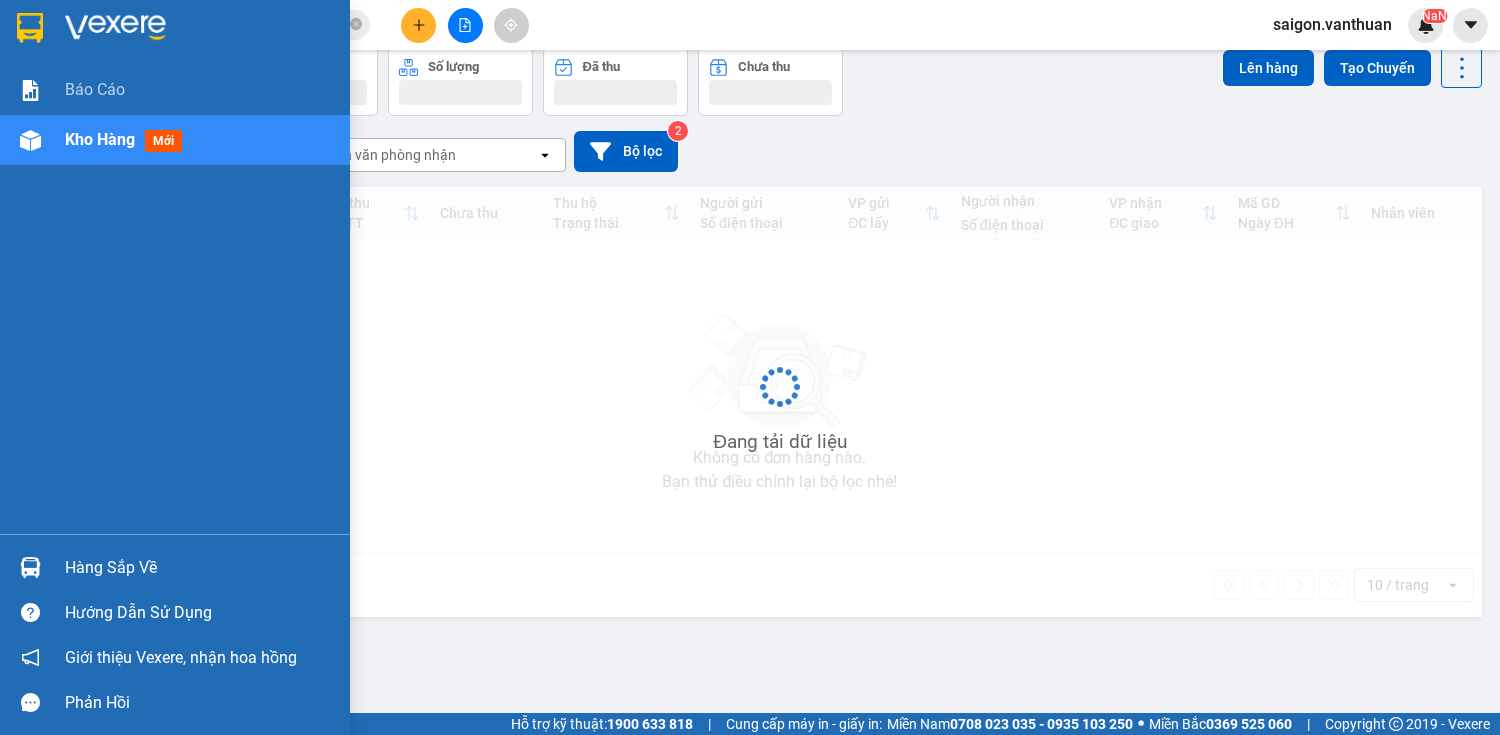 scroll, scrollTop: 92, scrollLeft: 0, axis: vertical 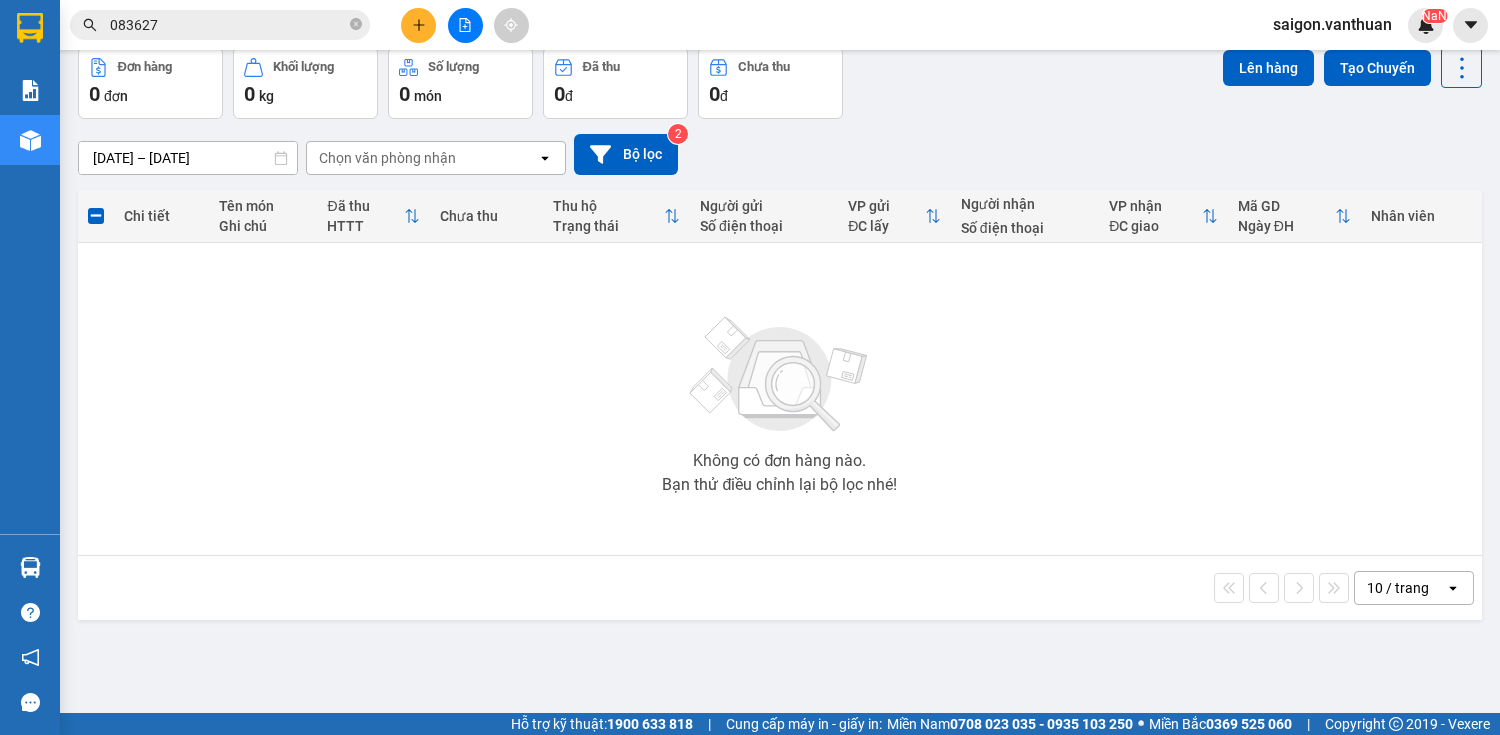 click 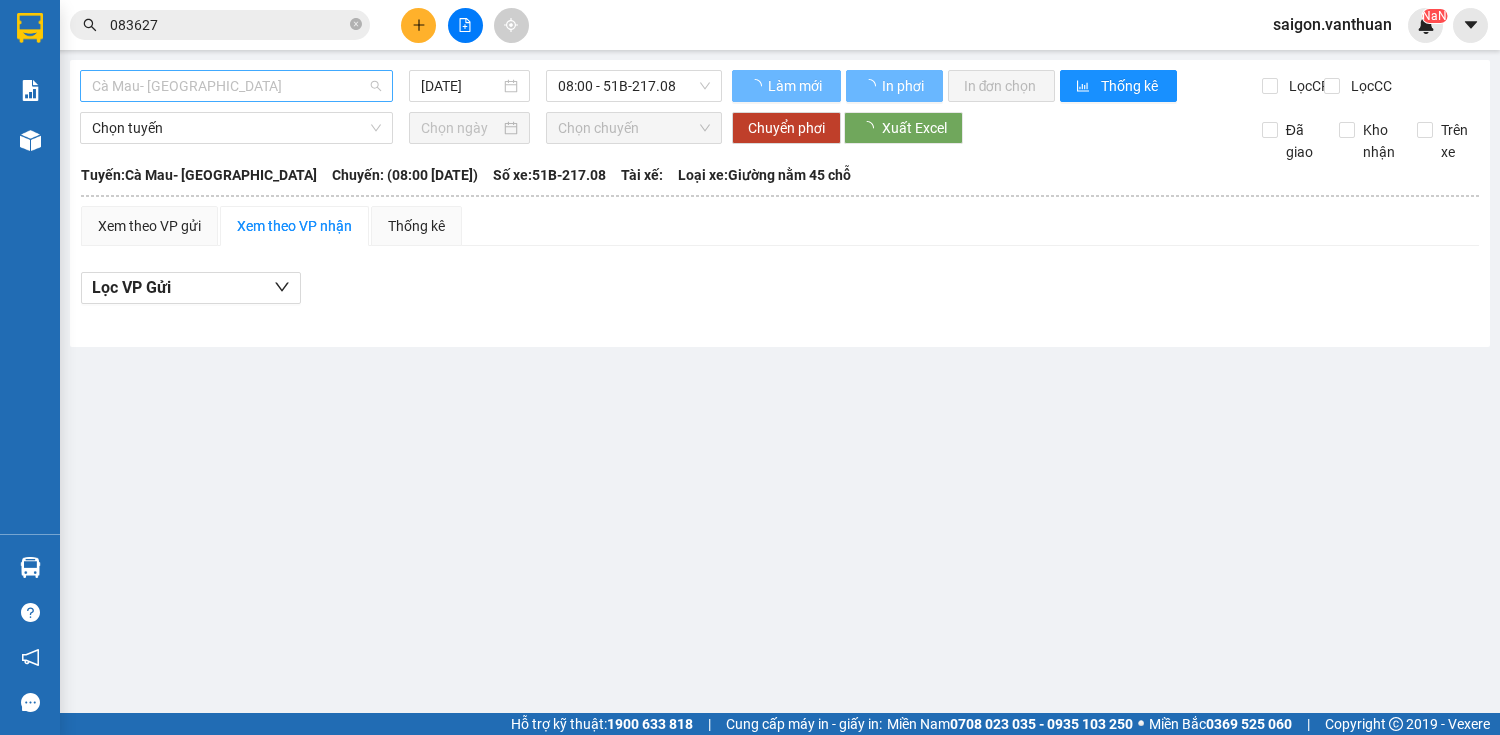 click on "Cà Mau- [GEOGRAPHIC_DATA]" at bounding box center (236, 86) 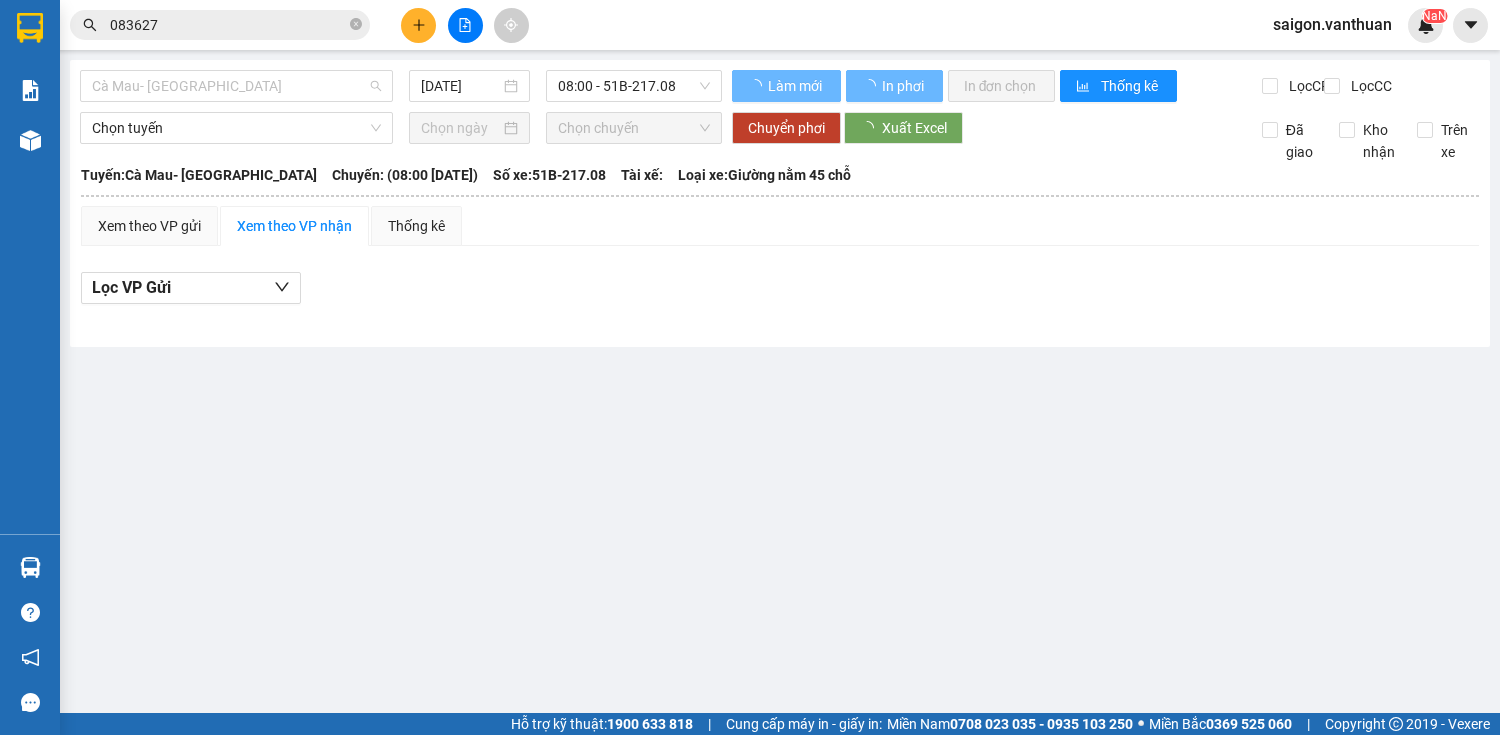 scroll, scrollTop: 0, scrollLeft: 0, axis: both 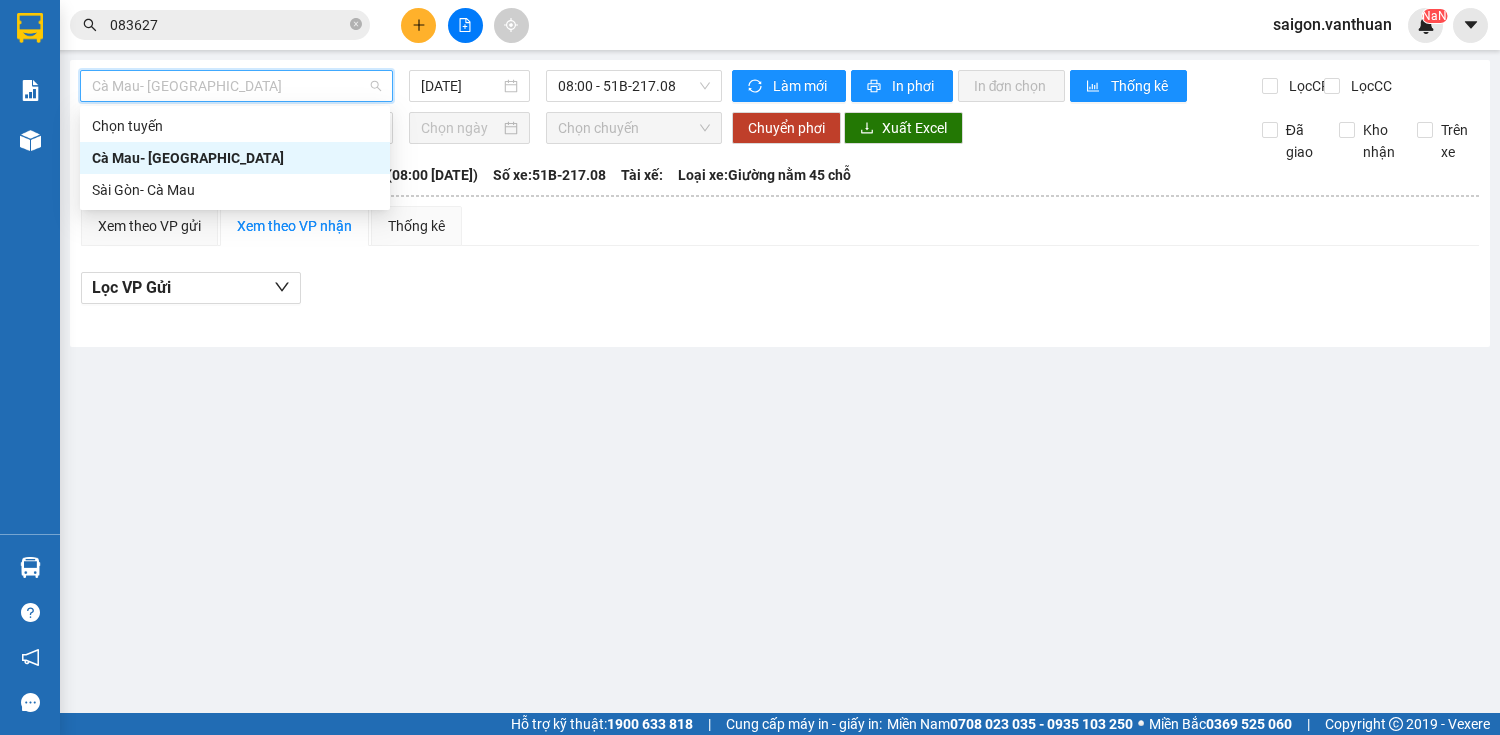 click on "Cà Mau- [GEOGRAPHIC_DATA]" at bounding box center [235, 158] 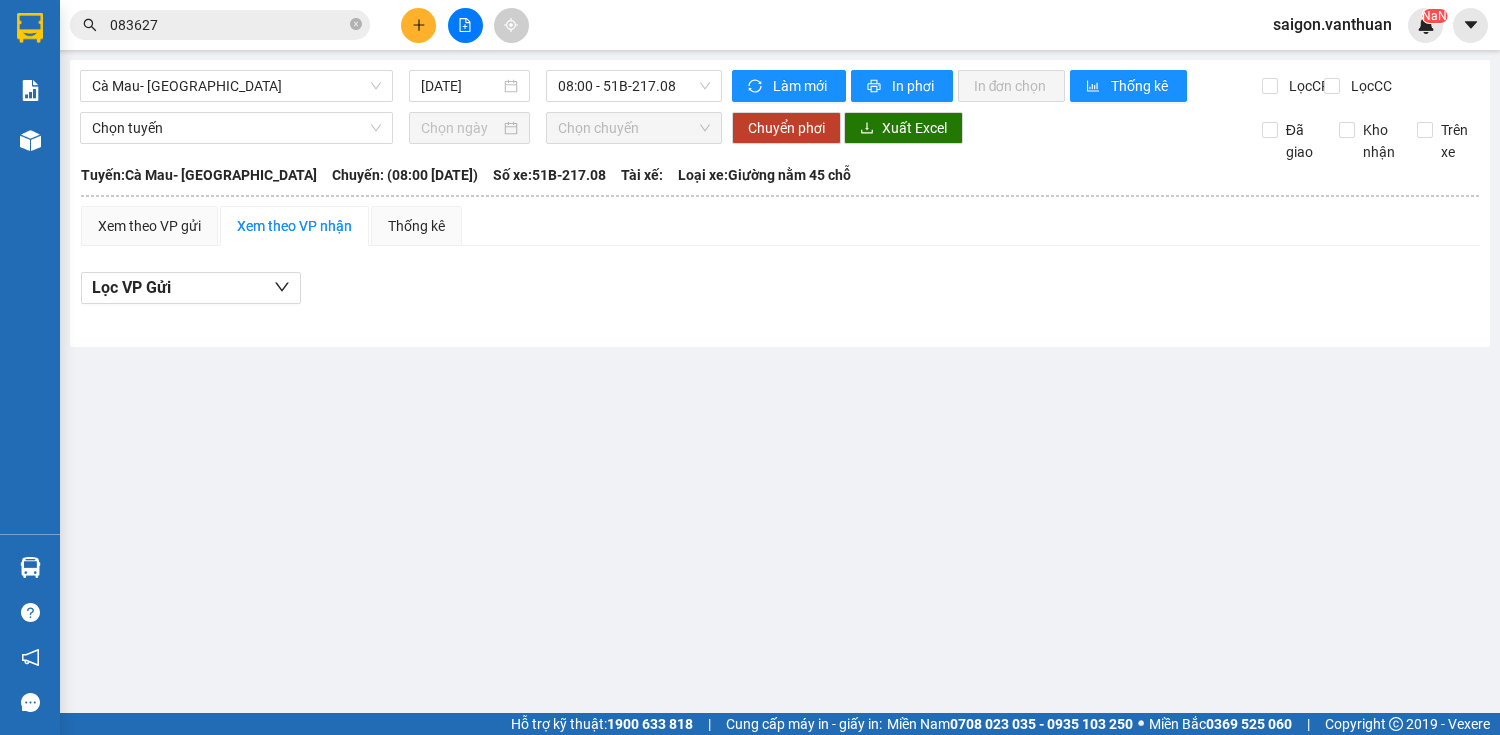 drag, startPoint x: 202, startPoint y: 187, endPoint x: 184, endPoint y: 165, distance: 28.42534 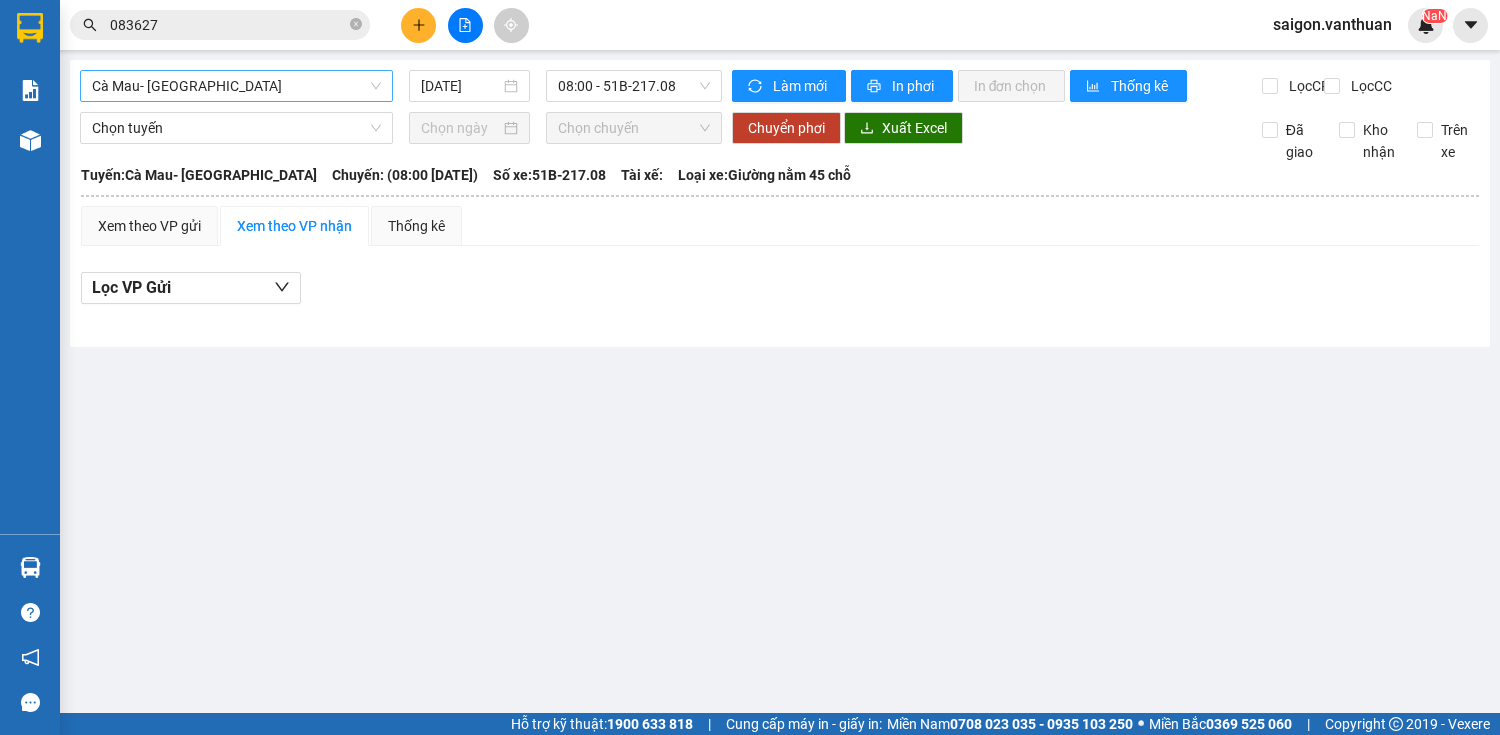 drag, startPoint x: 219, startPoint y: 61, endPoint x: 224, endPoint y: 72, distance: 12.083046 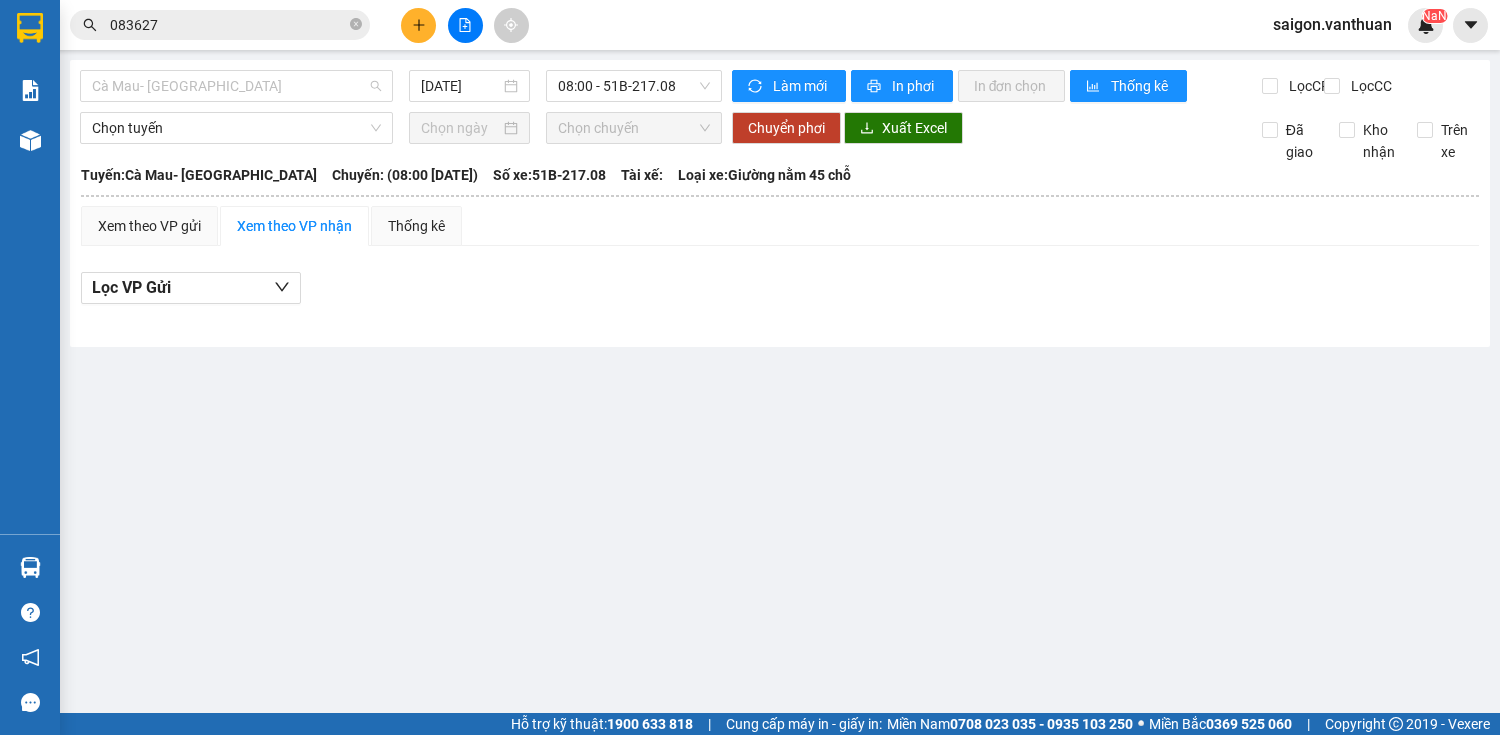 drag, startPoint x: 230, startPoint y: 102, endPoint x: 176, endPoint y: 120, distance: 56.920998 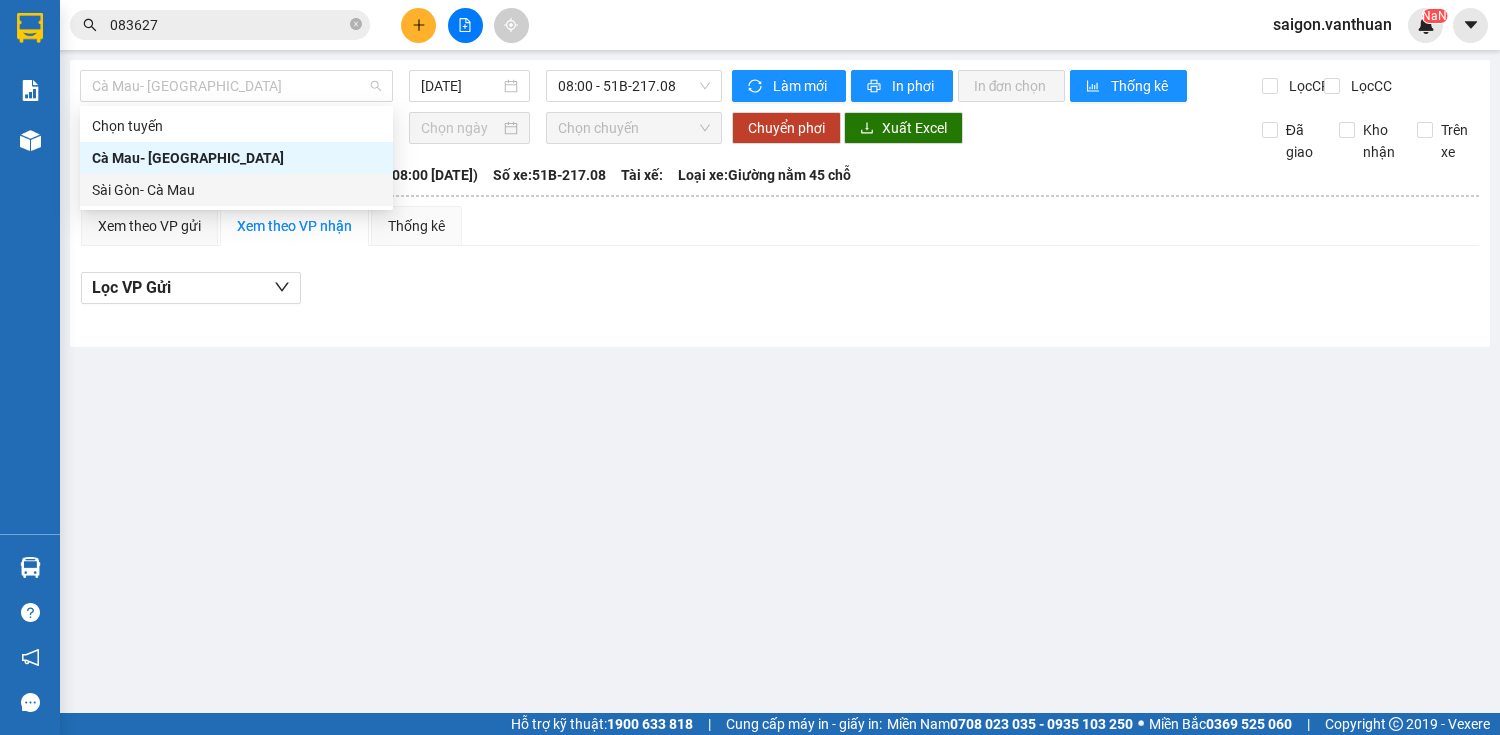 click on "Sài Gòn- Cà Mau" at bounding box center [236, 190] 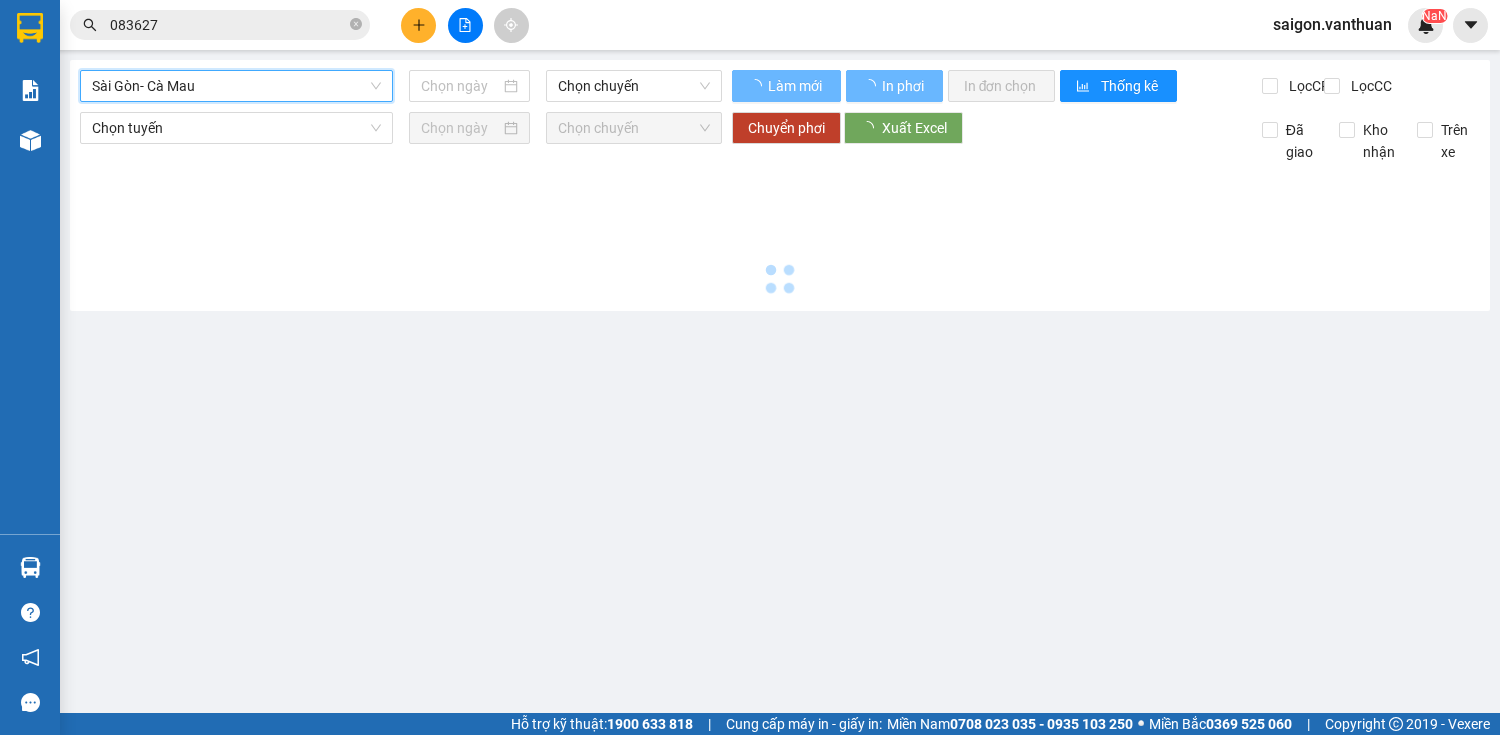 type on "[DATE]" 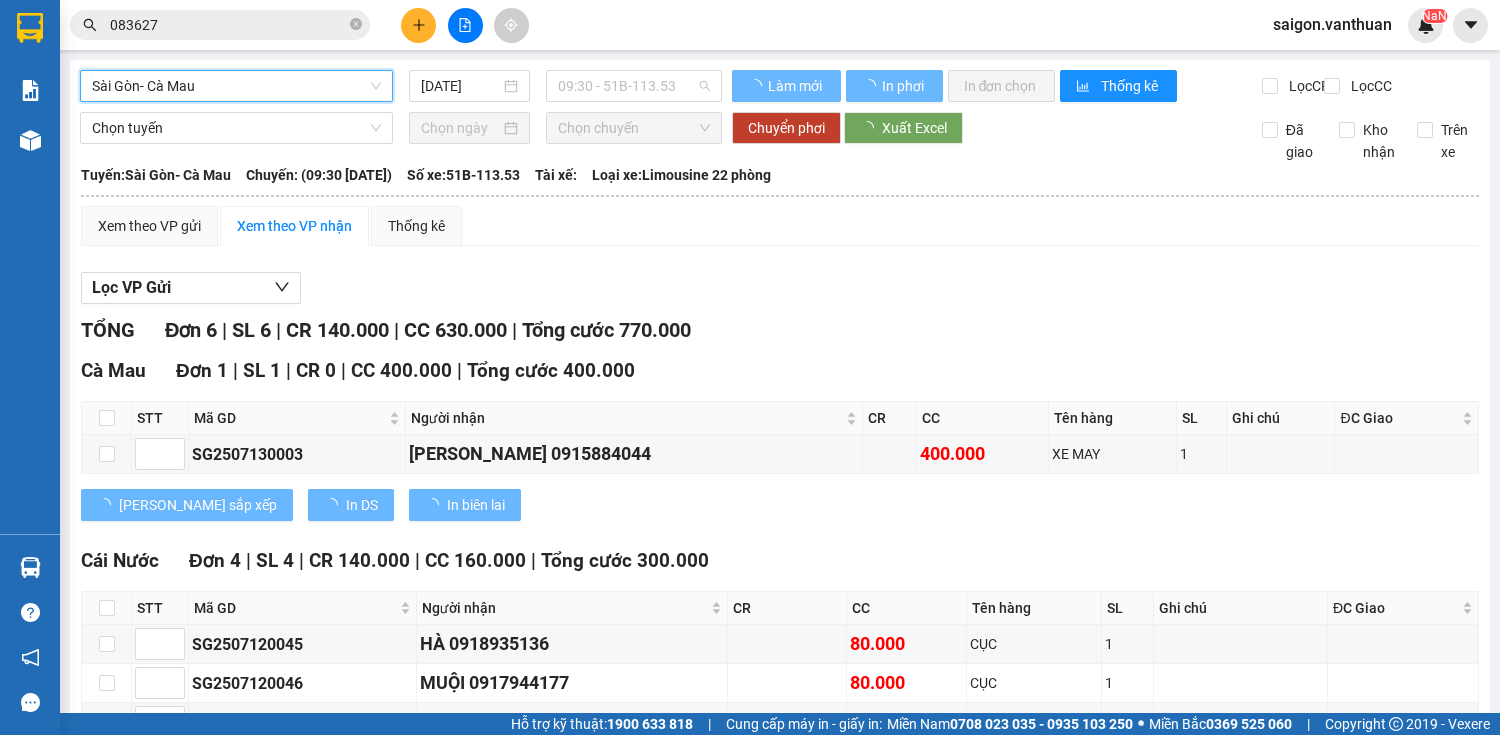 drag, startPoint x: 597, startPoint y: 71, endPoint x: 660, endPoint y: 213, distance: 155.34799 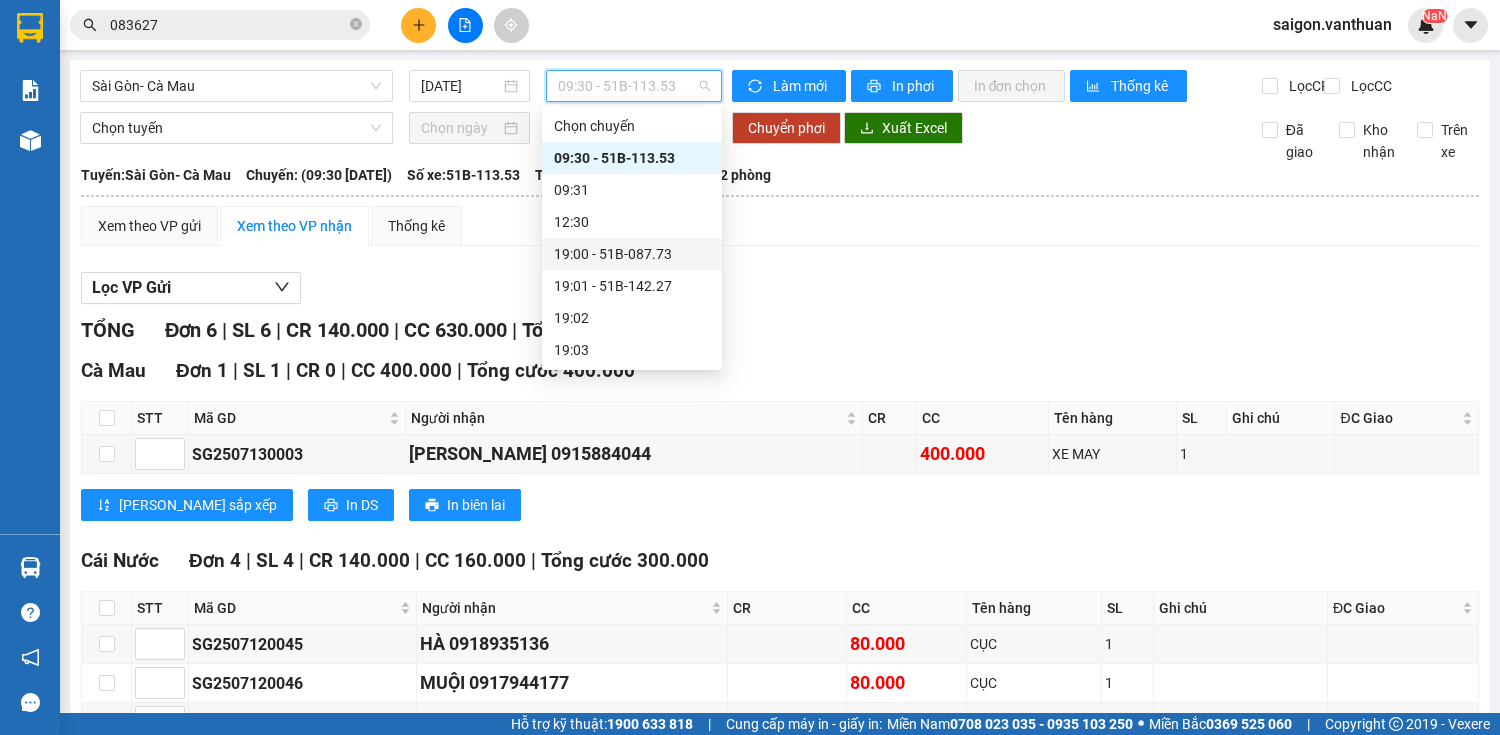 click on "19:00     - 51B-087.73" at bounding box center [632, 254] 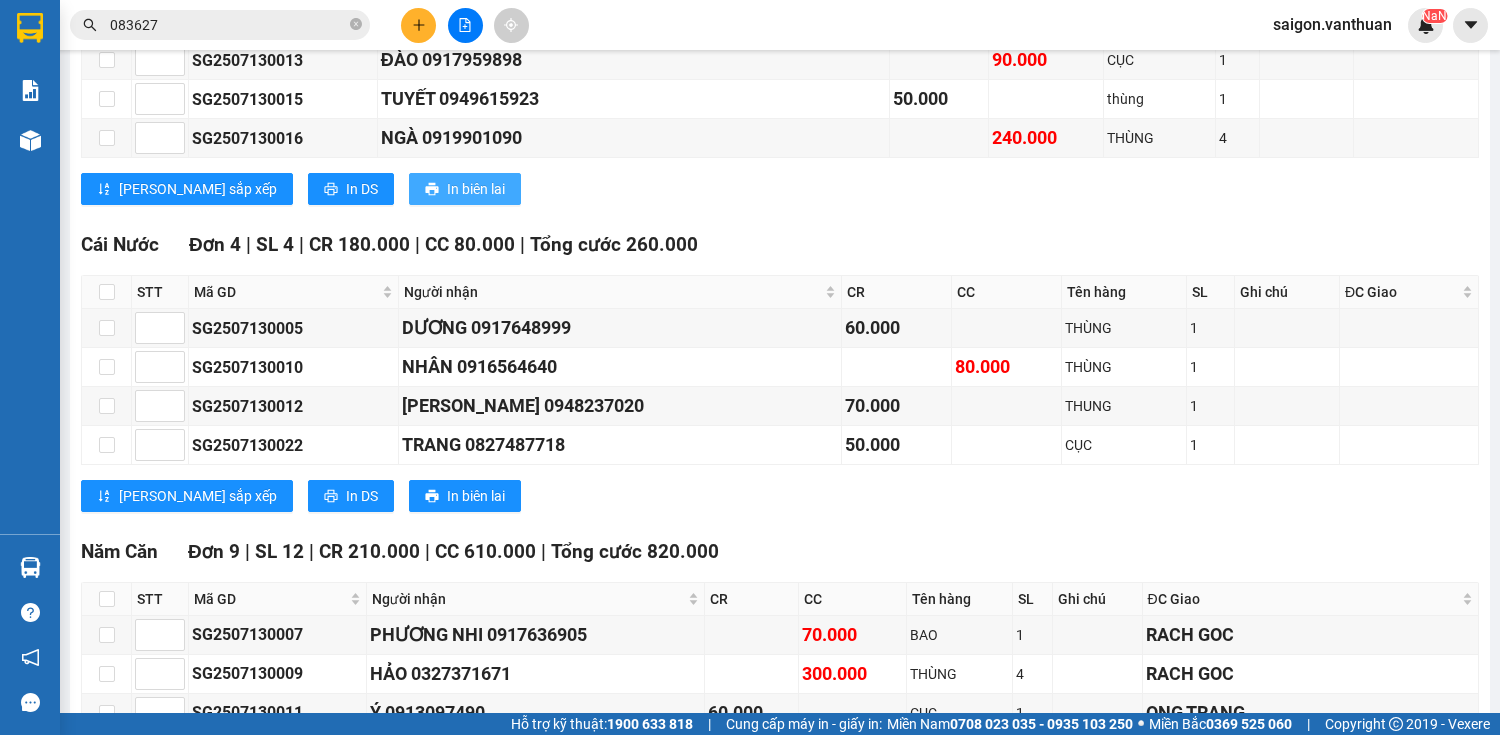 scroll, scrollTop: 480, scrollLeft: 0, axis: vertical 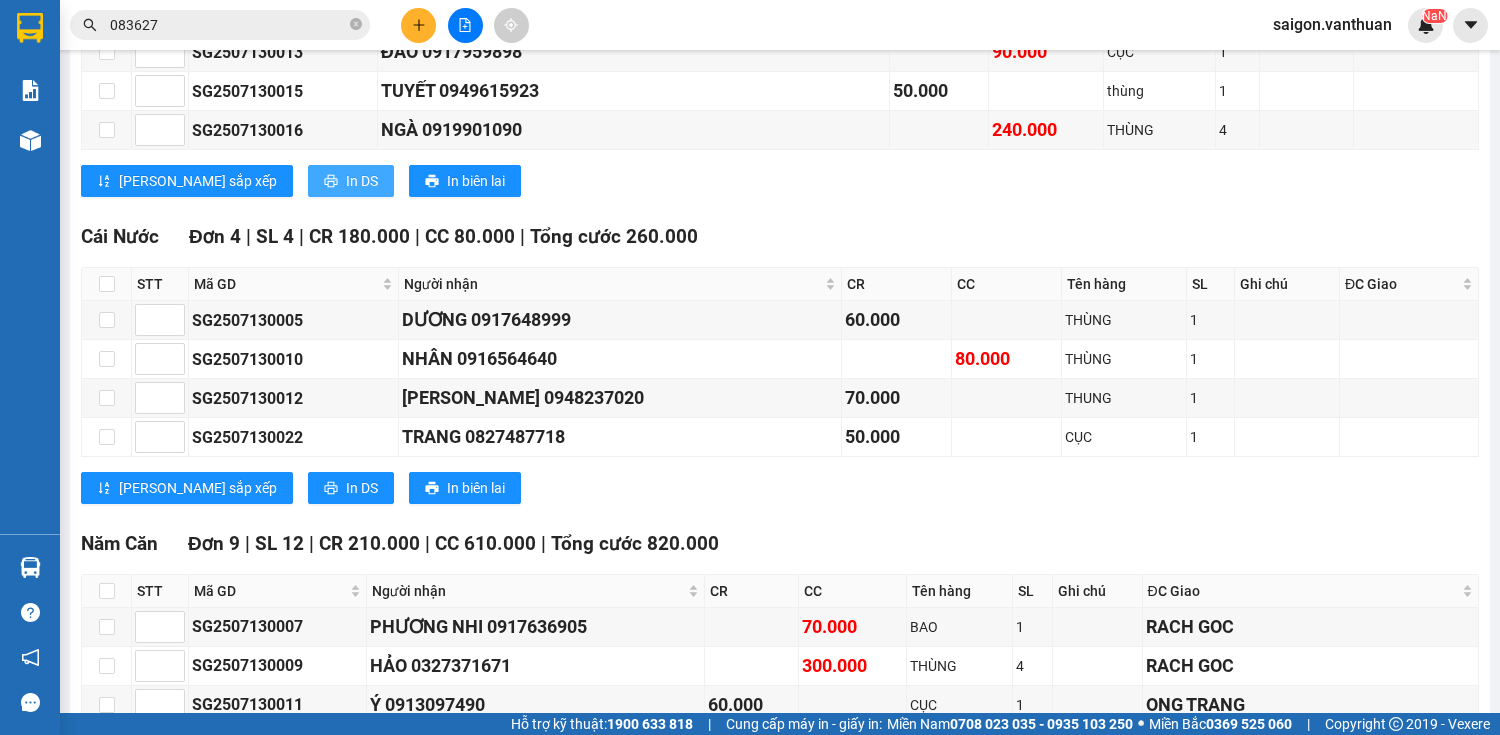 click on "In DS" at bounding box center (362, 181) 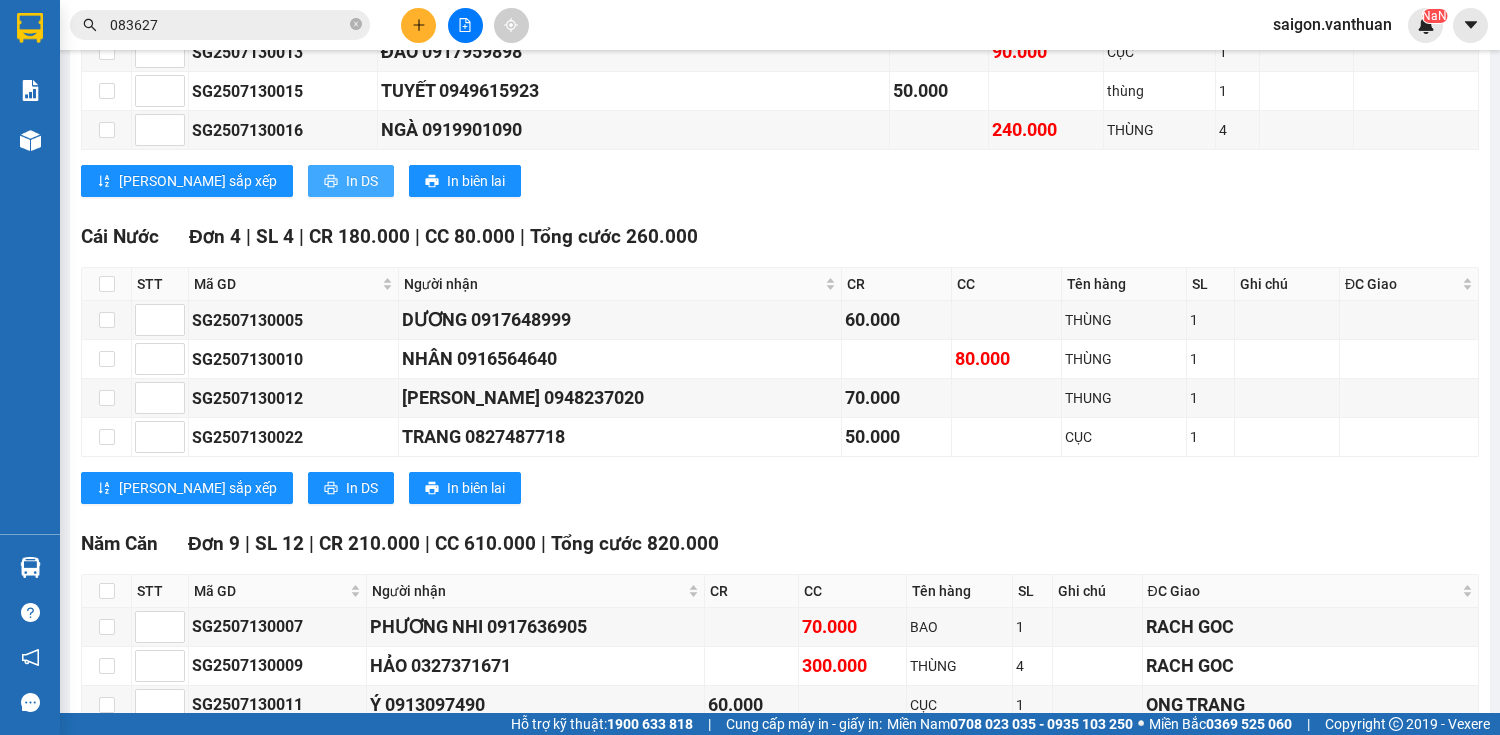 scroll, scrollTop: 0, scrollLeft: 0, axis: both 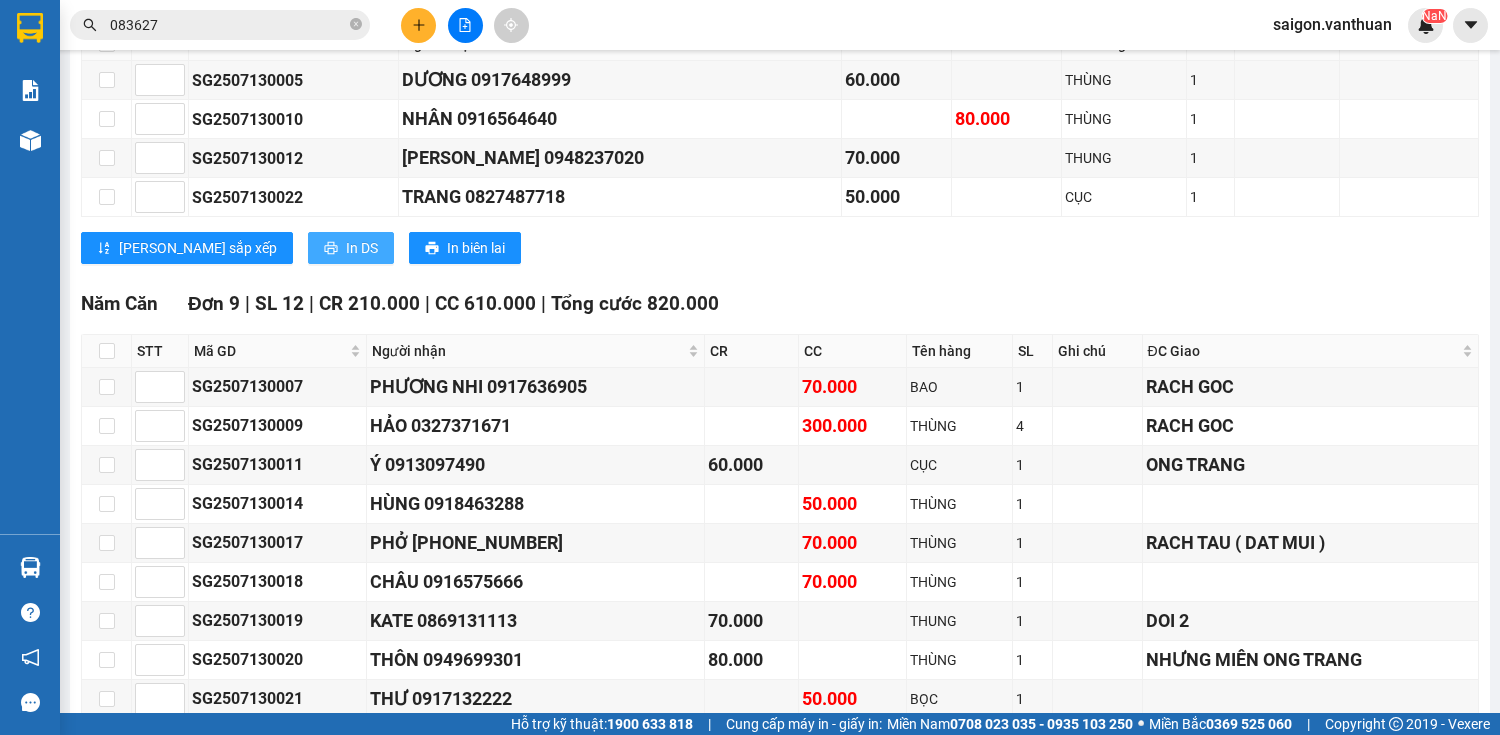 click on "In DS" at bounding box center [362, 248] 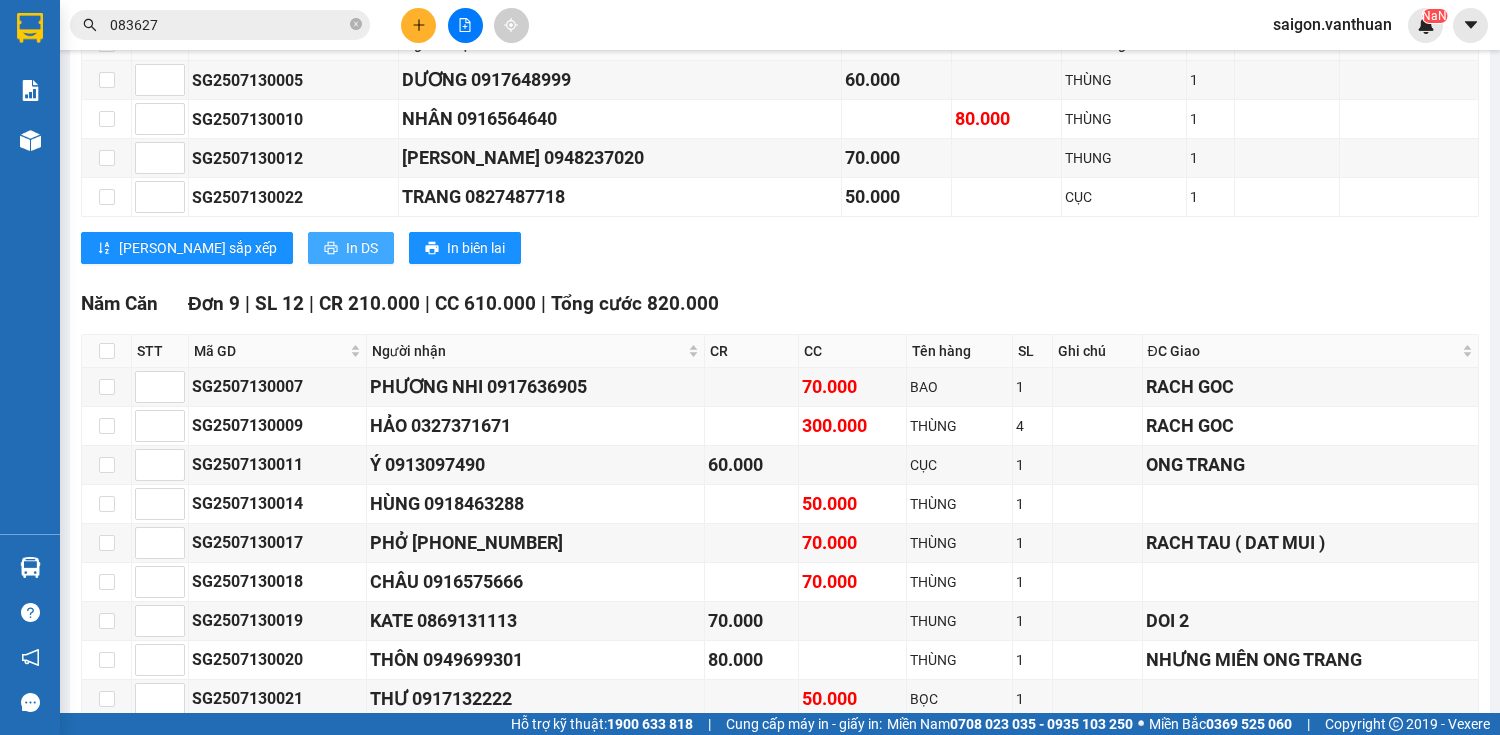 scroll, scrollTop: 0, scrollLeft: 0, axis: both 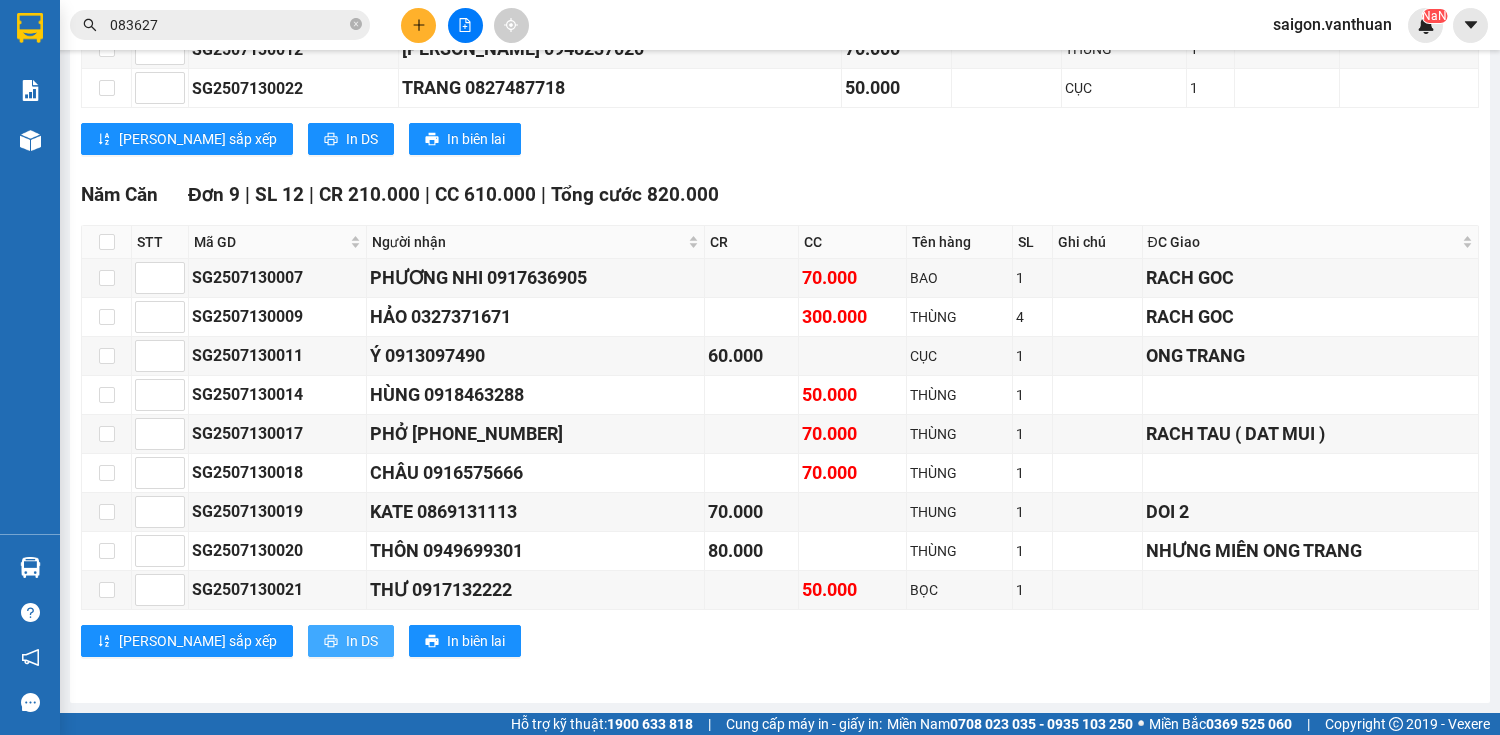 click on "In DS" at bounding box center [351, 641] 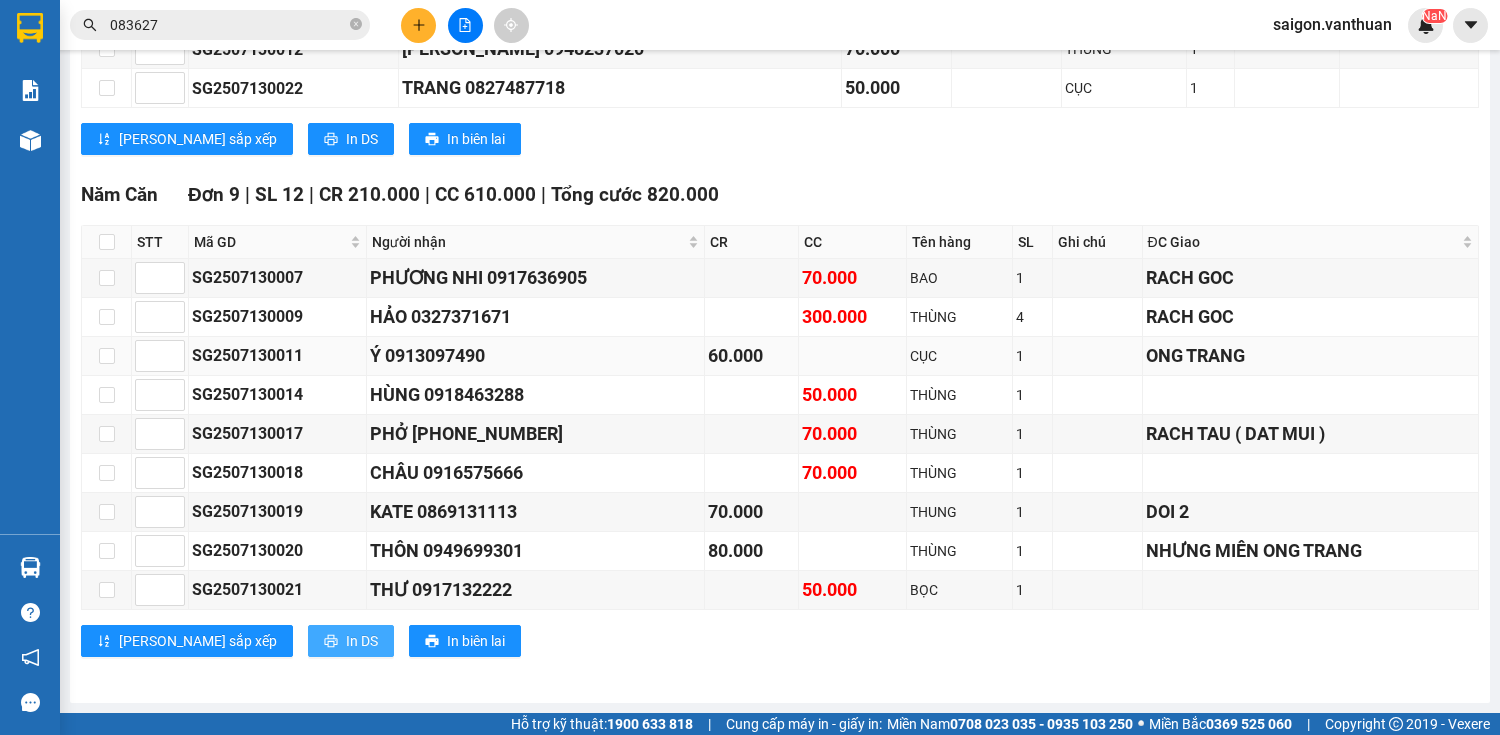 scroll, scrollTop: 0, scrollLeft: 0, axis: both 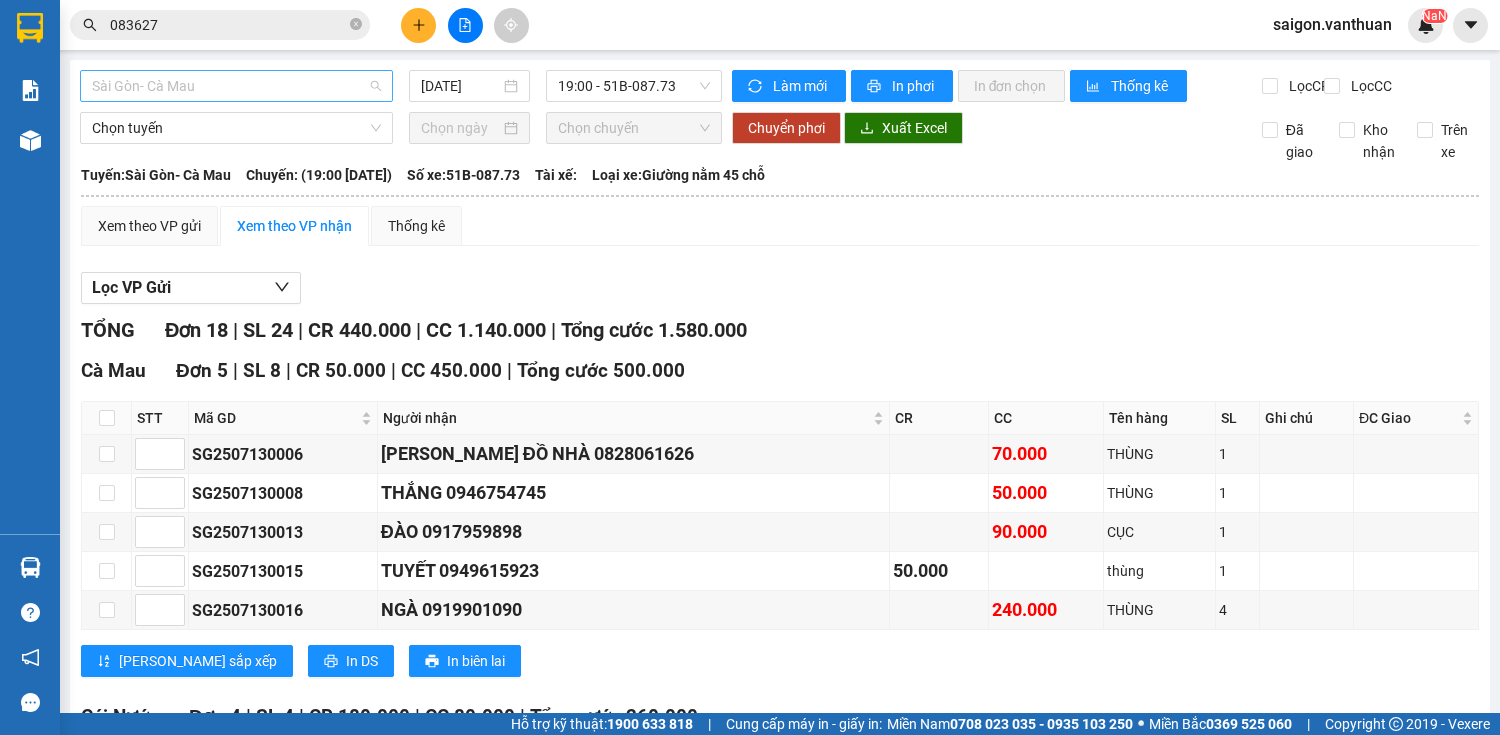 click on "Sài Gòn- Cà Mau" at bounding box center (236, 86) 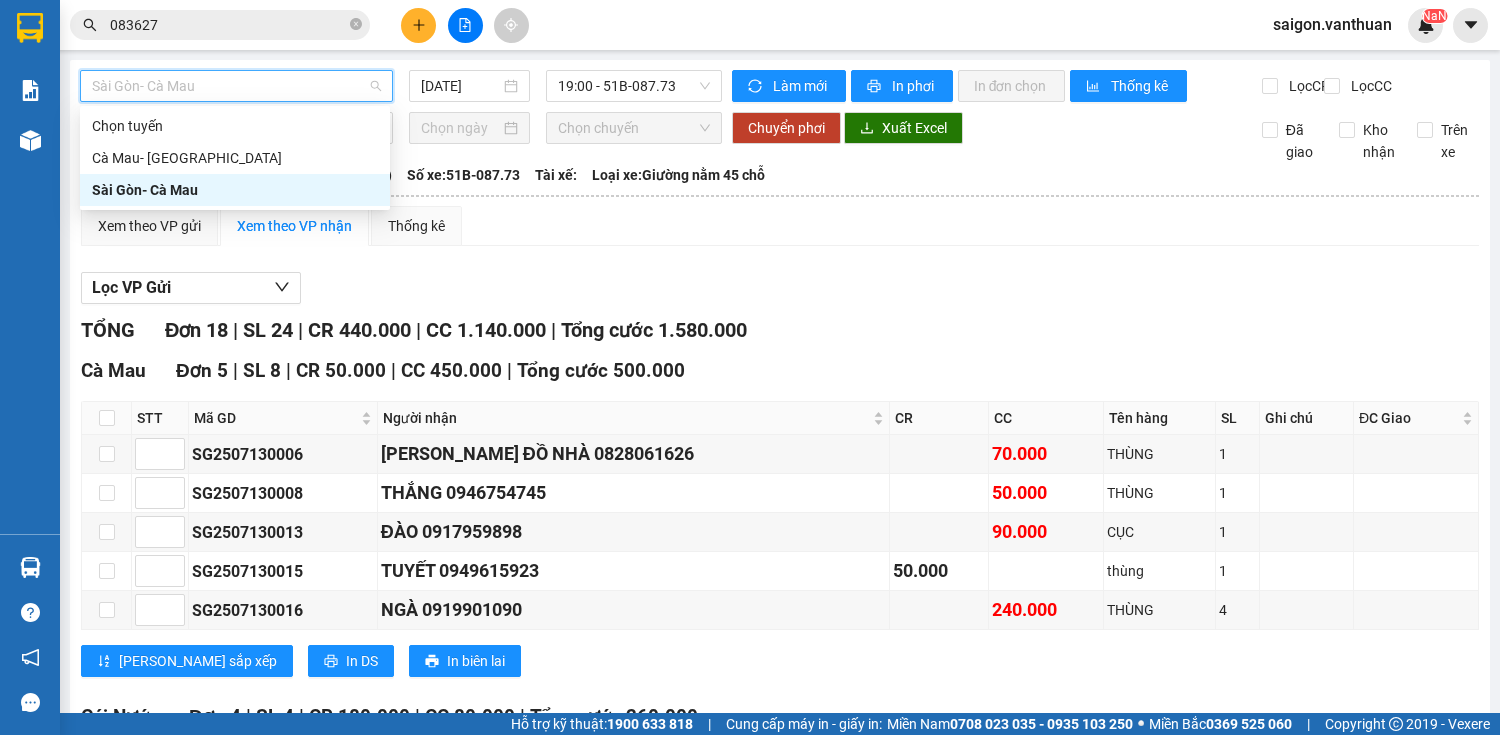 drag, startPoint x: 191, startPoint y: 174, endPoint x: 208, endPoint y: 174, distance: 17 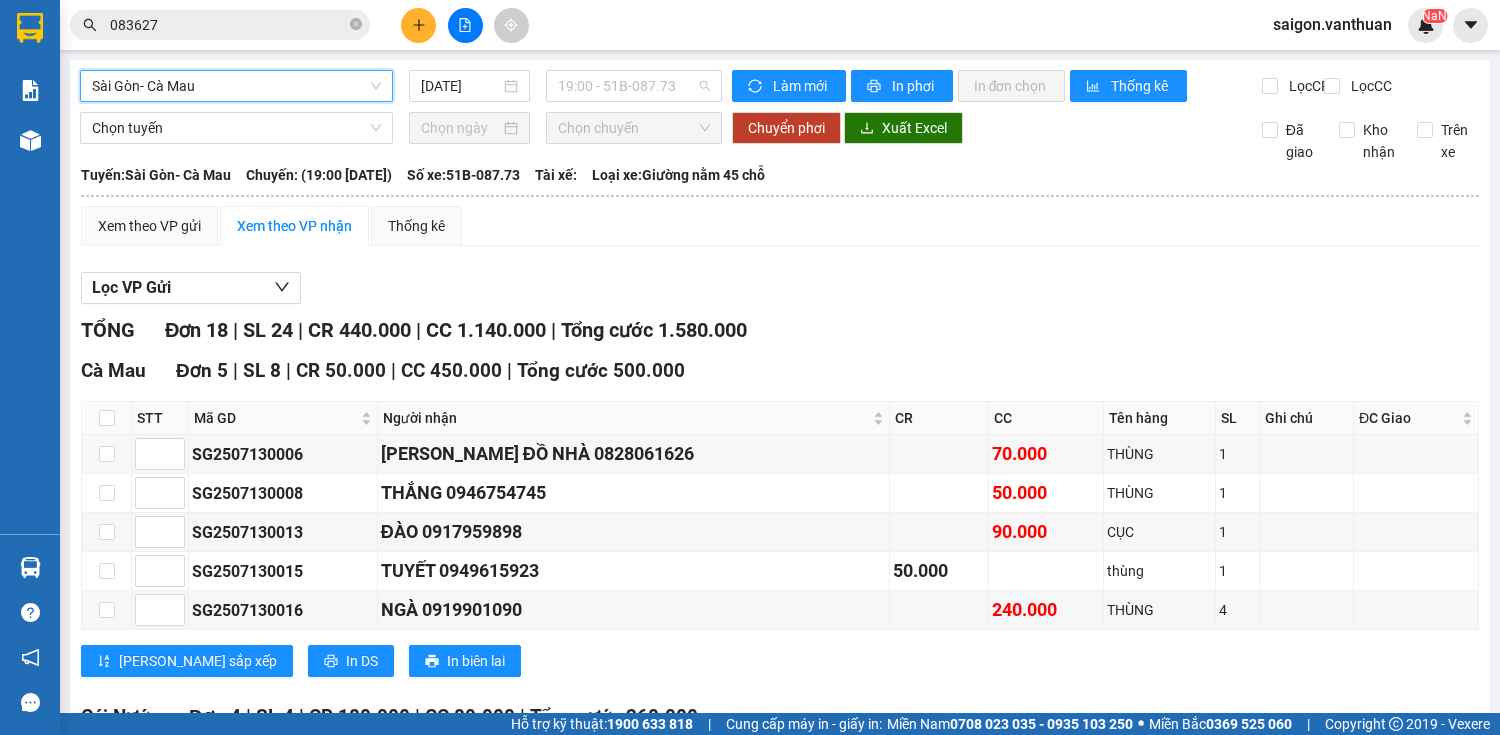 drag, startPoint x: 632, startPoint y: 86, endPoint x: 624, endPoint y: 111, distance: 26.24881 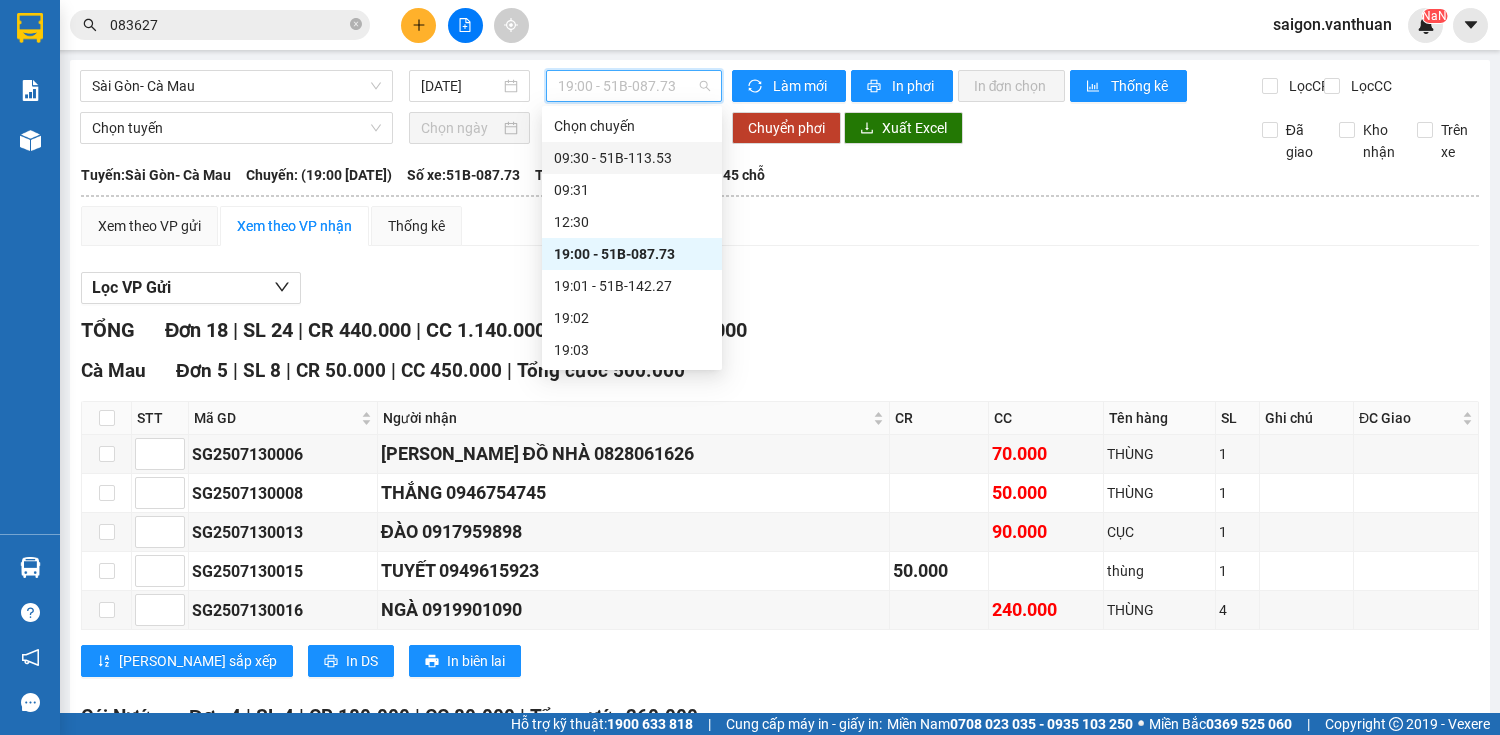 click on "09:30     - 51B-113.53" at bounding box center (632, 158) 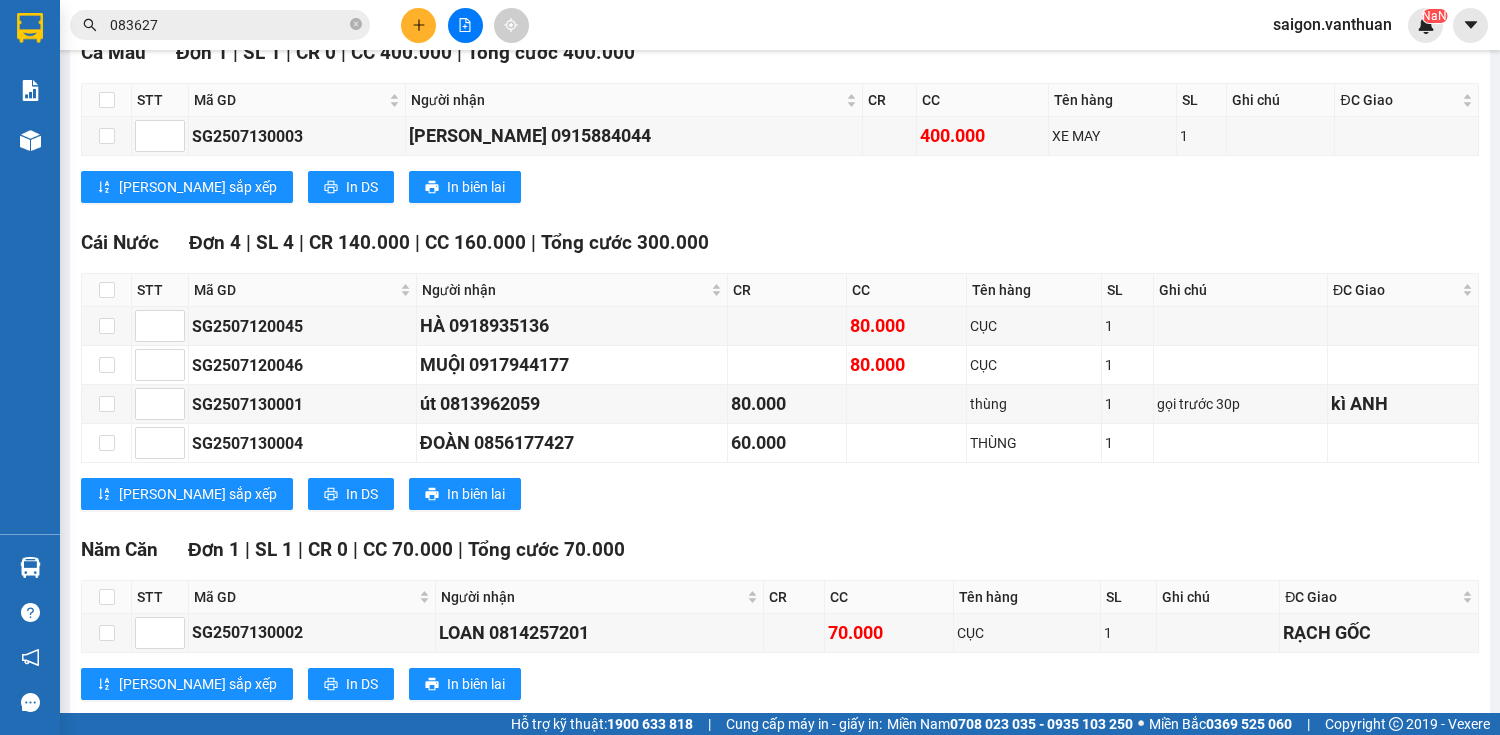 scroll, scrollTop: 320, scrollLeft: 0, axis: vertical 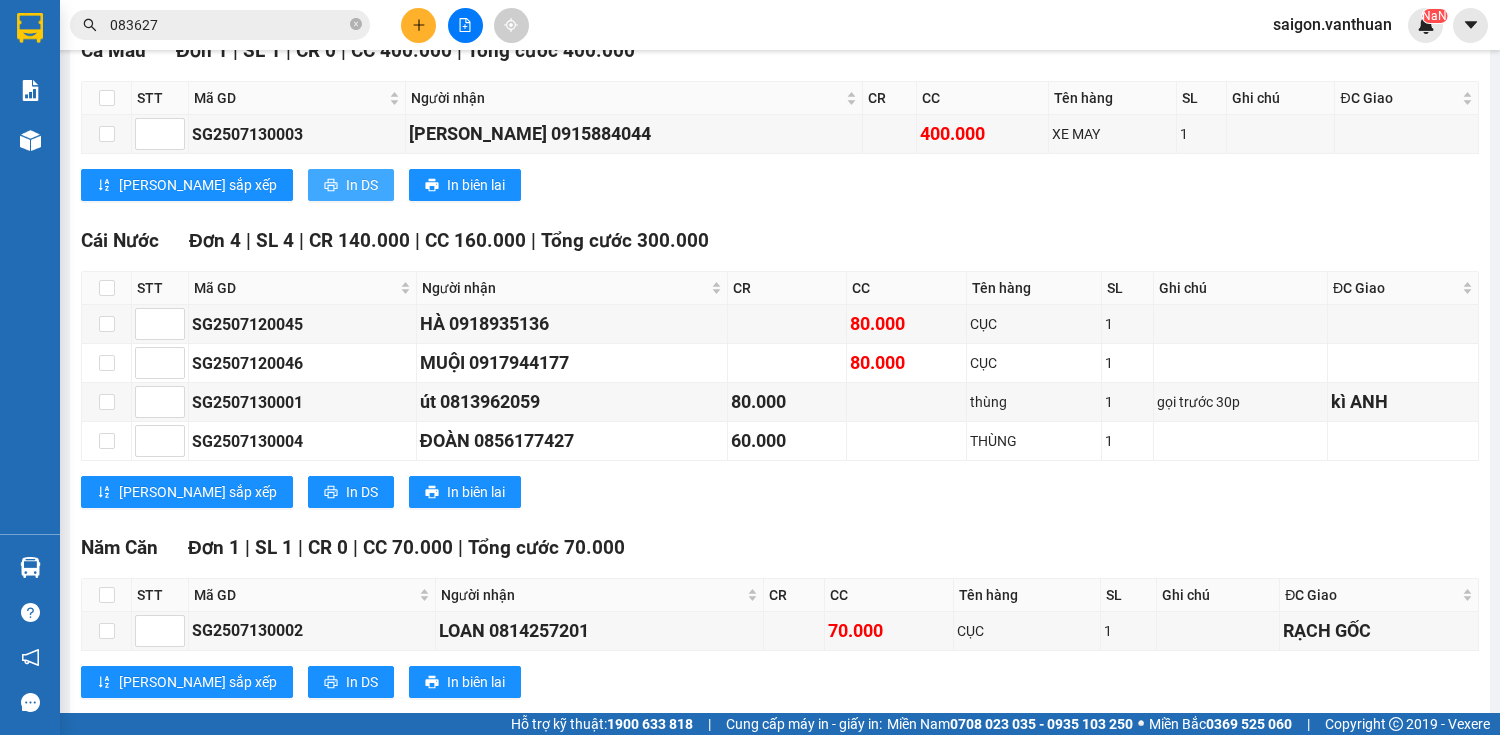 click on "In DS" at bounding box center (362, 185) 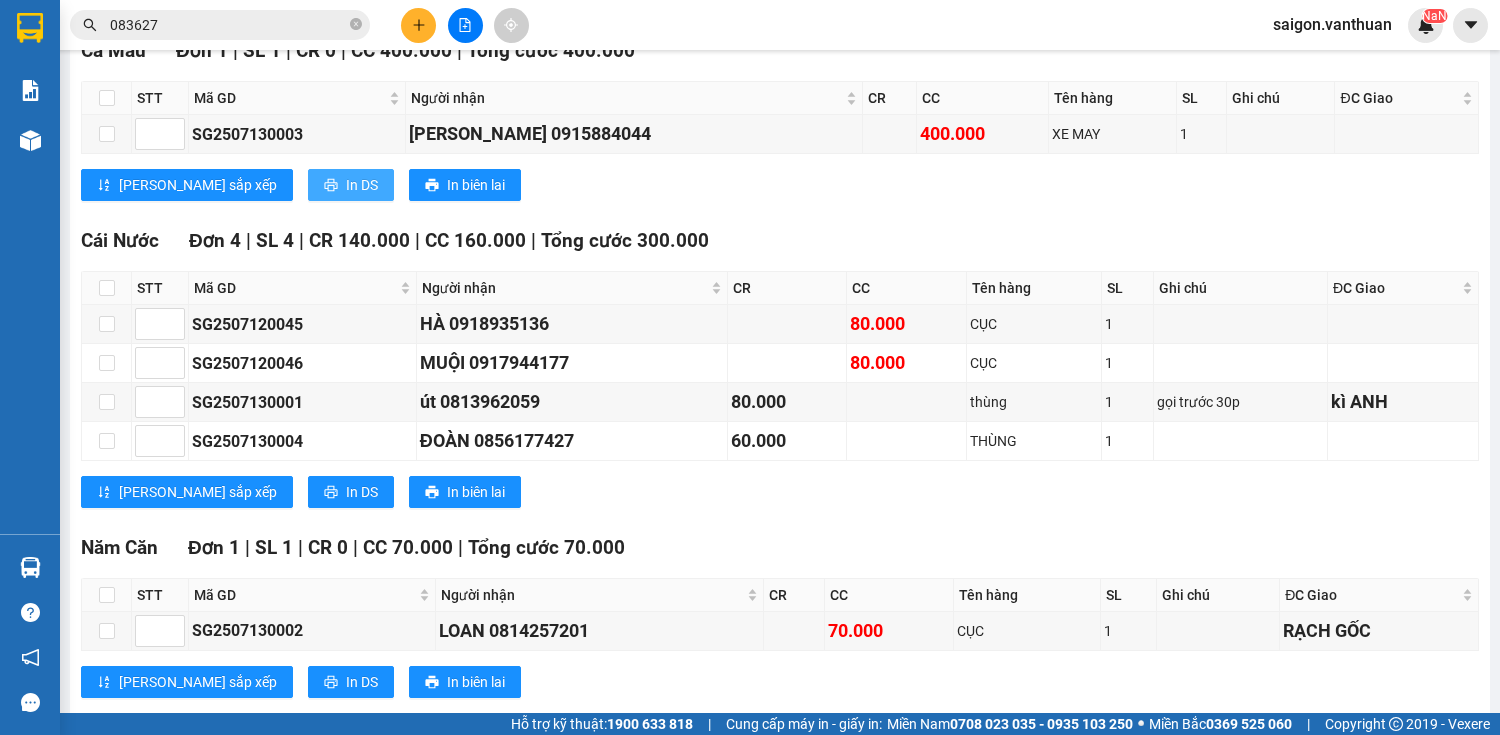 scroll, scrollTop: 0, scrollLeft: 0, axis: both 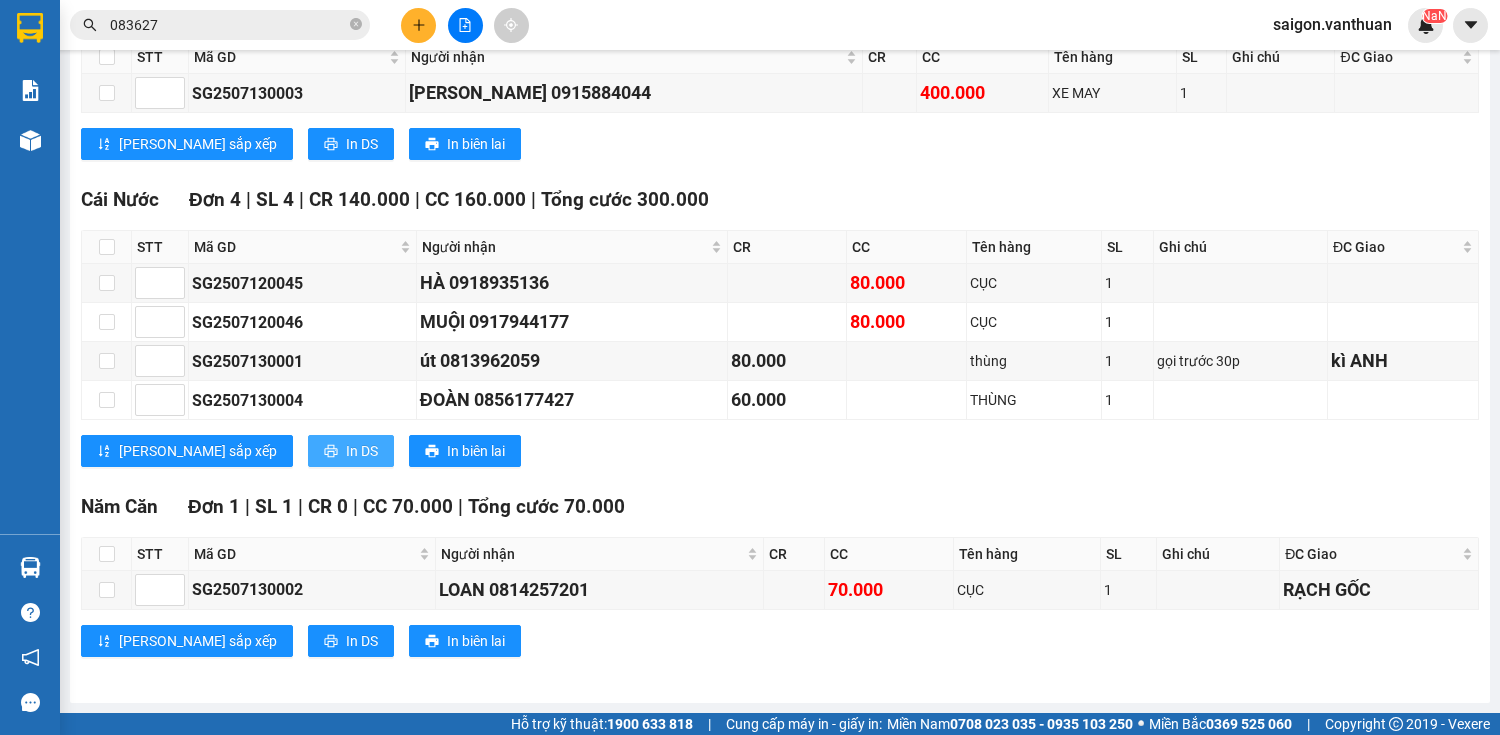 click on "In DS" at bounding box center (362, 451) 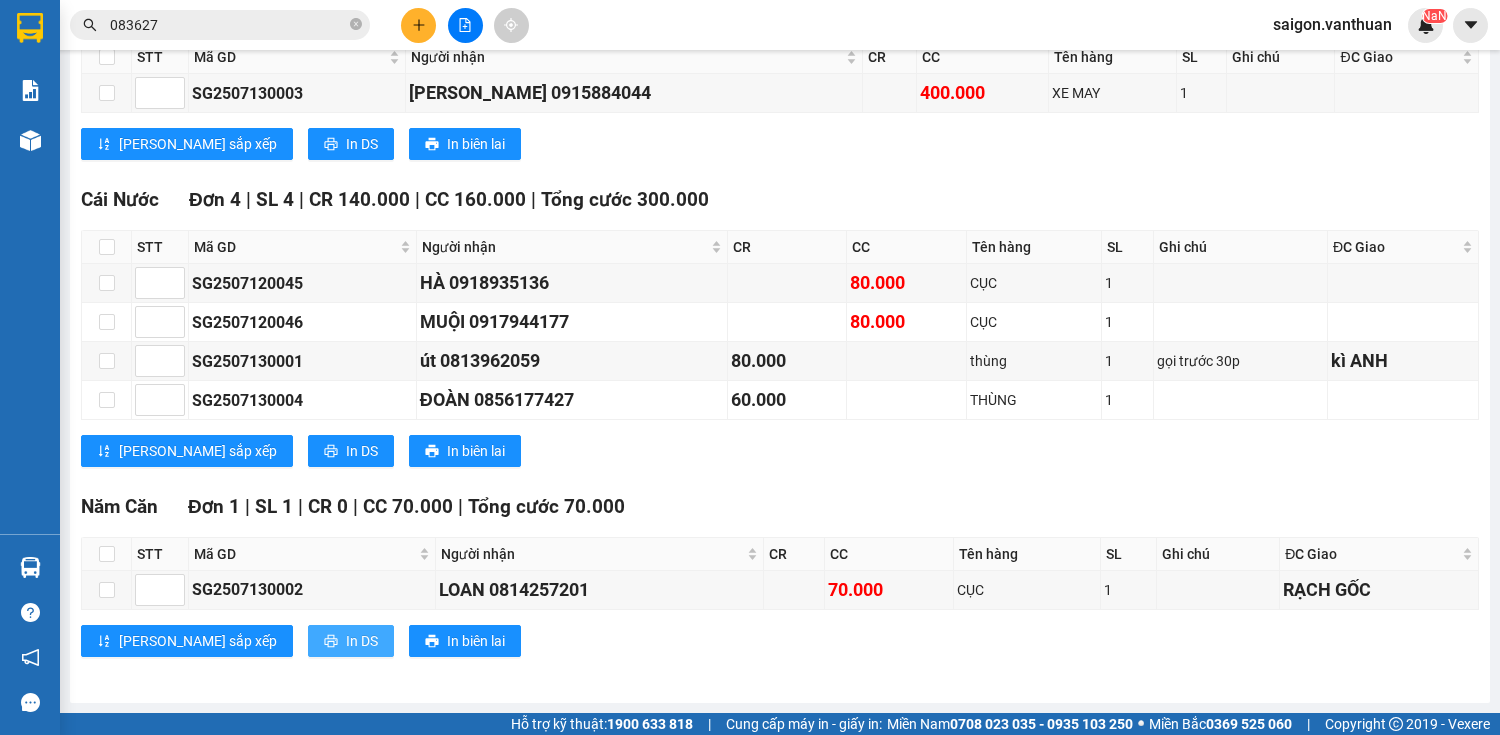click on "In DS" at bounding box center (362, 641) 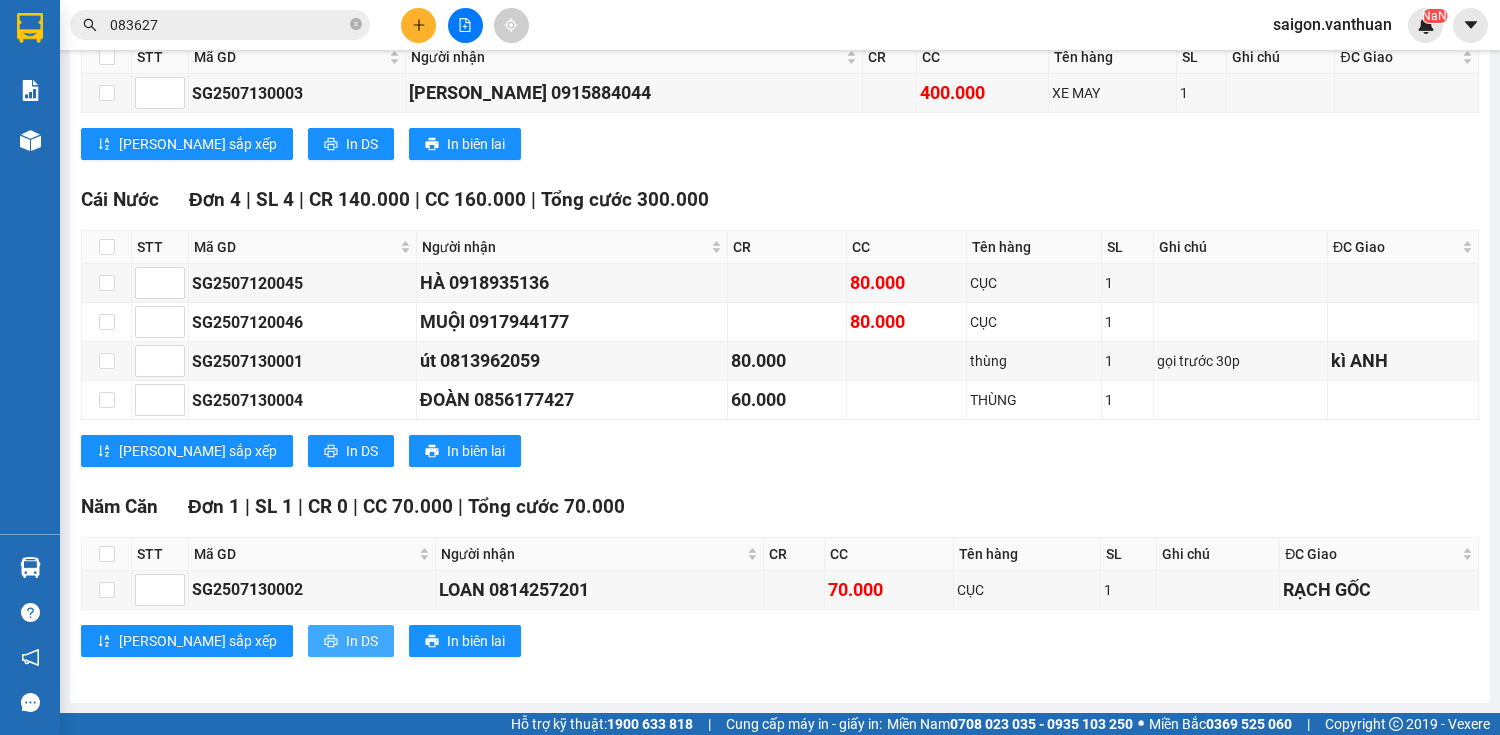 scroll, scrollTop: 0, scrollLeft: 0, axis: both 